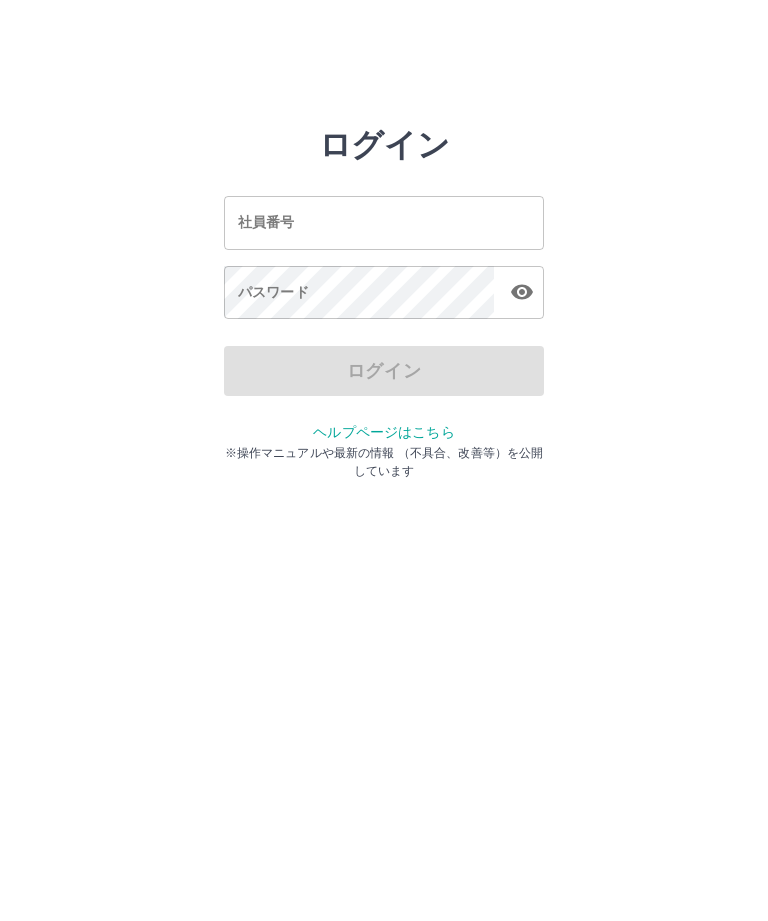 scroll, scrollTop: 0, scrollLeft: 0, axis: both 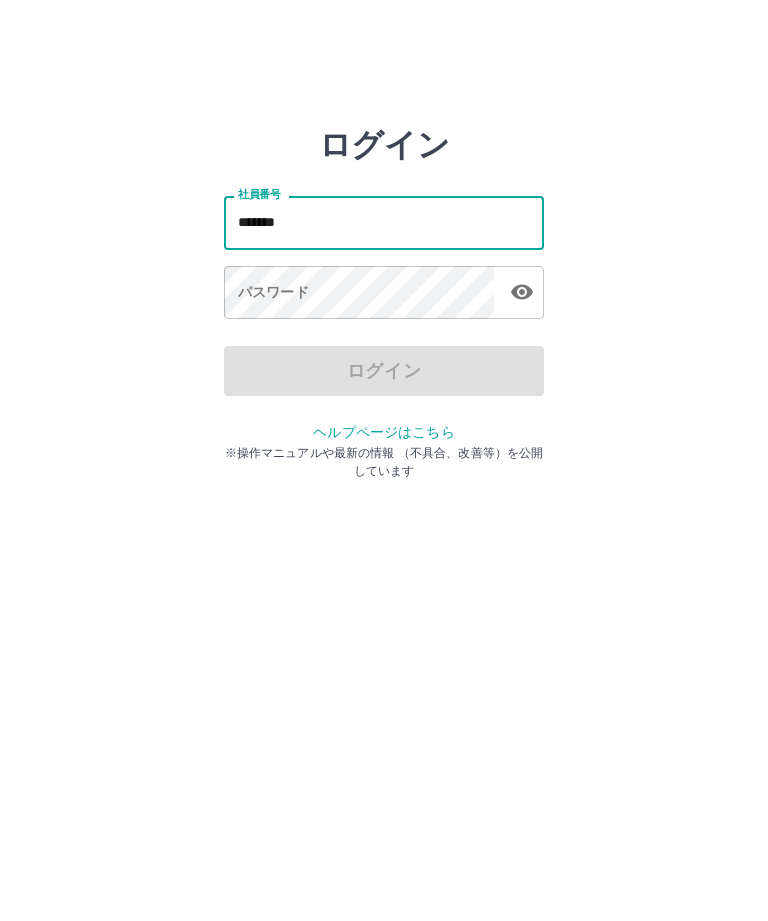 type on "*******" 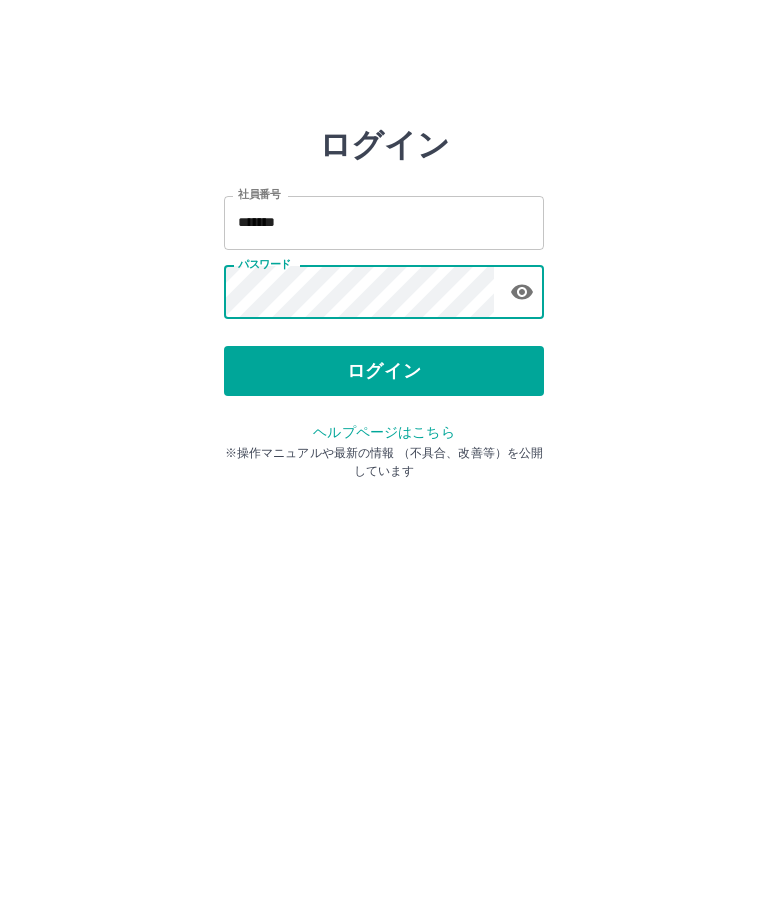 click on "ログイン" at bounding box center [384, 371] 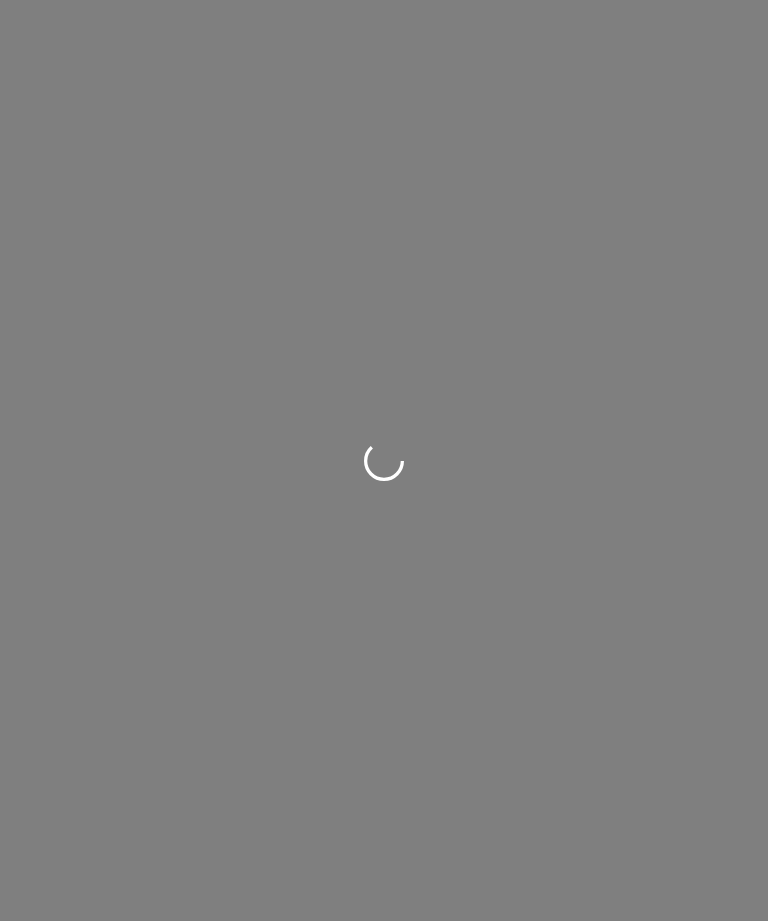 scroll, scrollTop: 0, scrollLeft: 0, axis: both 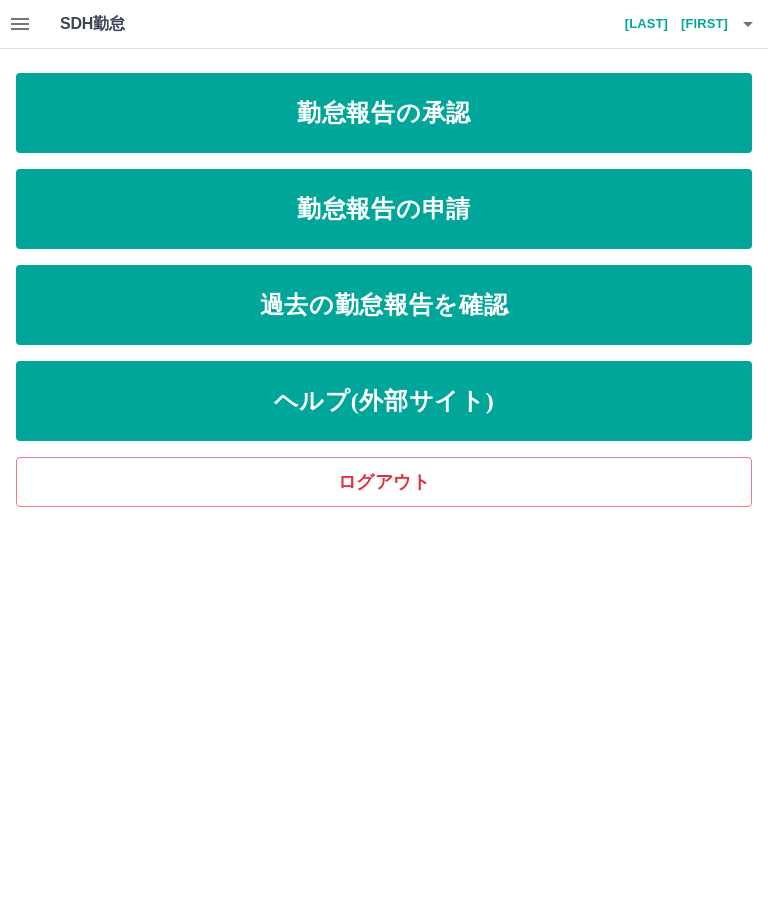 click on "勤怠報告の申請" at bounding box center (384, 209) 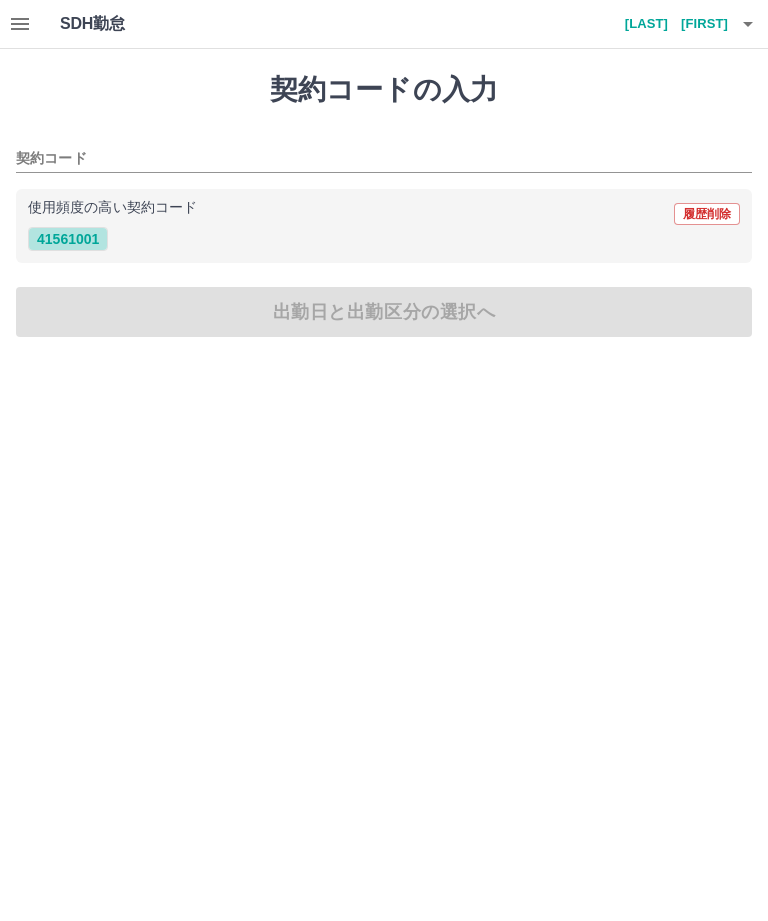click on "41561001" at bounding box center [68, 239] 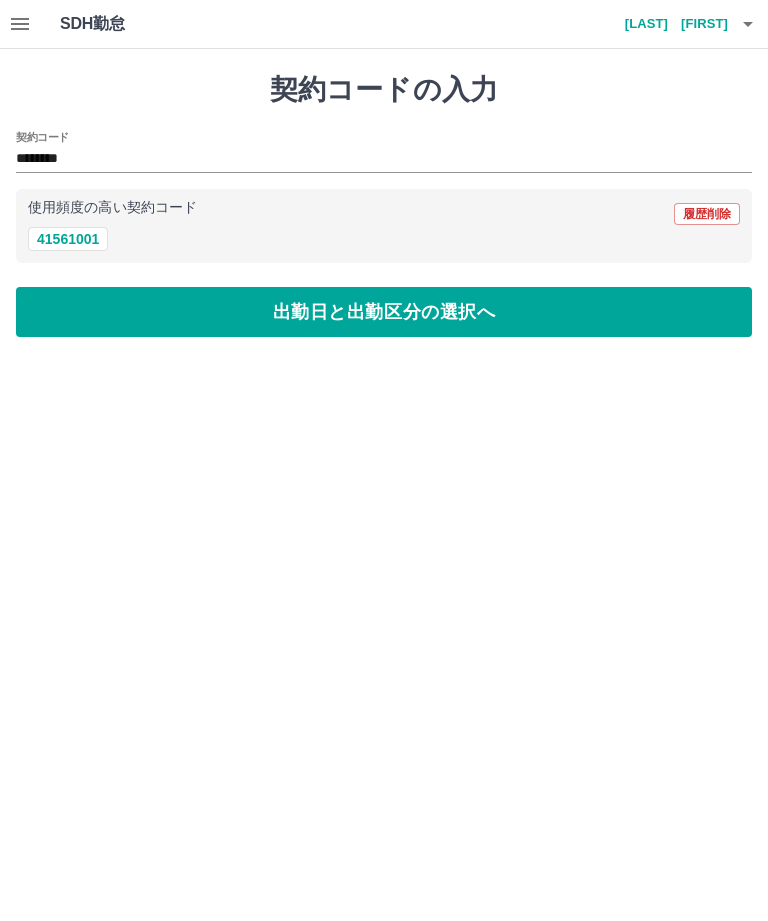 click on "出勤日と出勤区分の選択へ" at bounding box center (384, 312) 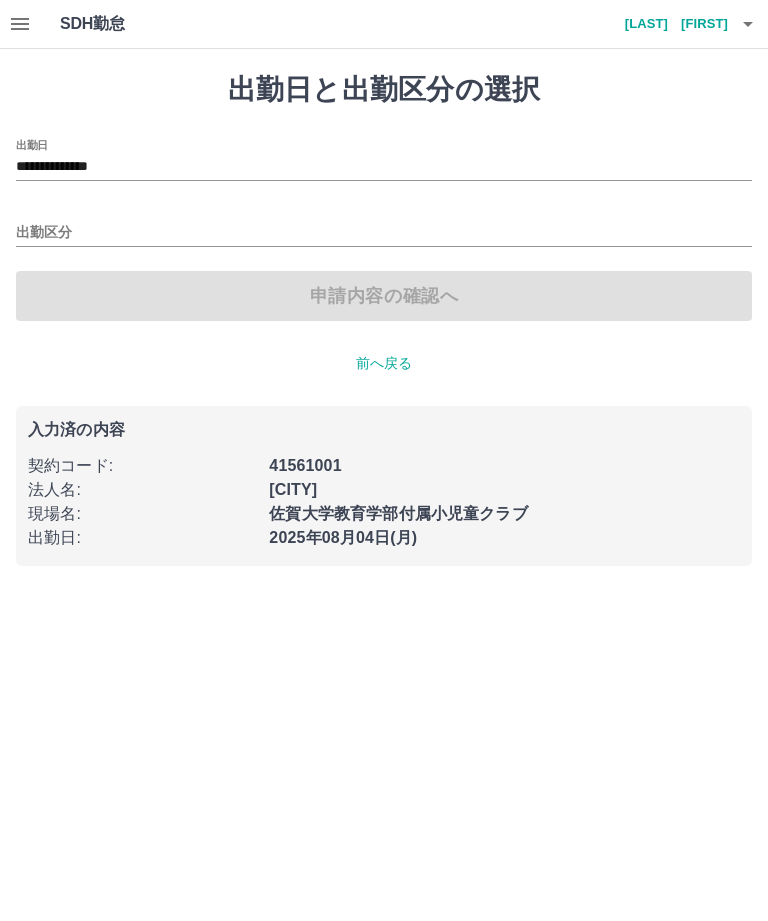 click on "出勤区分" at bounding box center (384, 233) 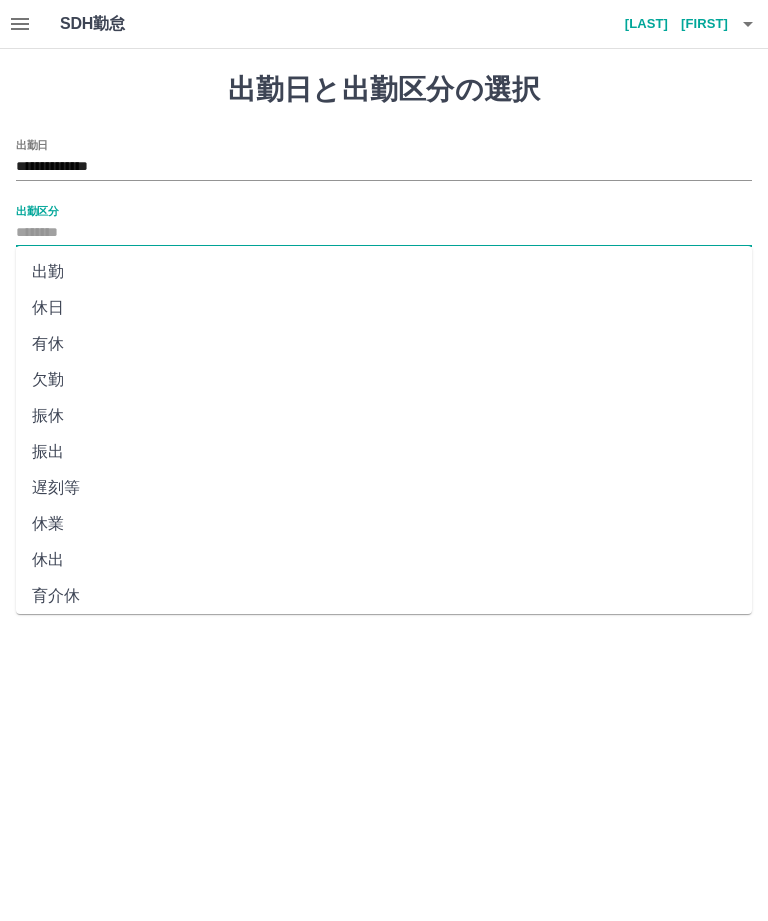 click on "出勤" at bounding box center [384, 272] 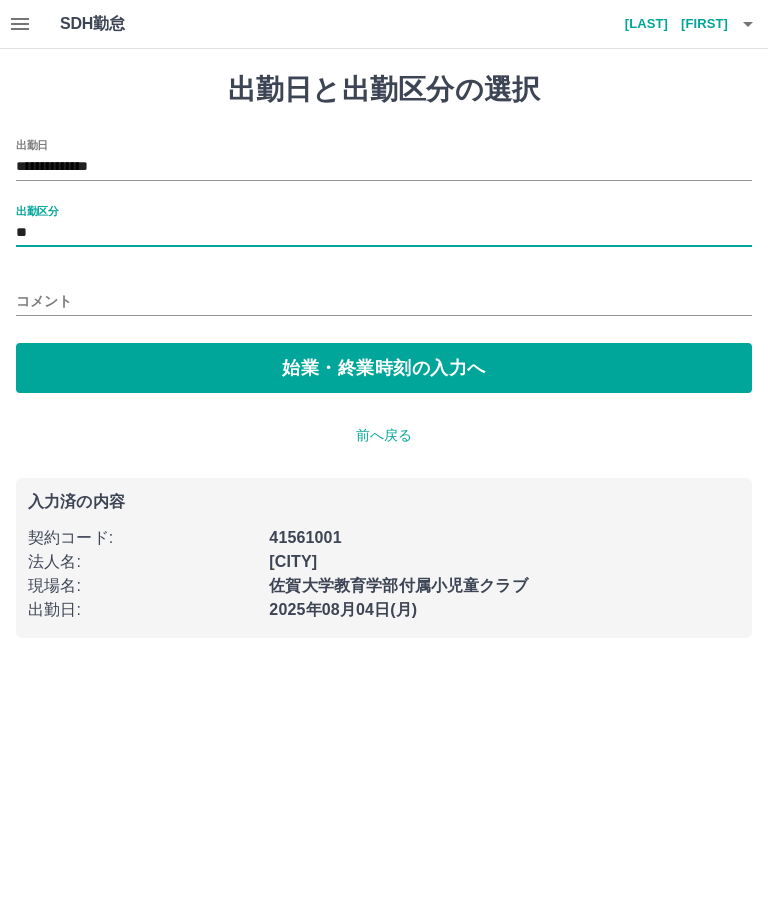 click on "始業・終業時刻の入力へ" at bounding box center [384, 368] 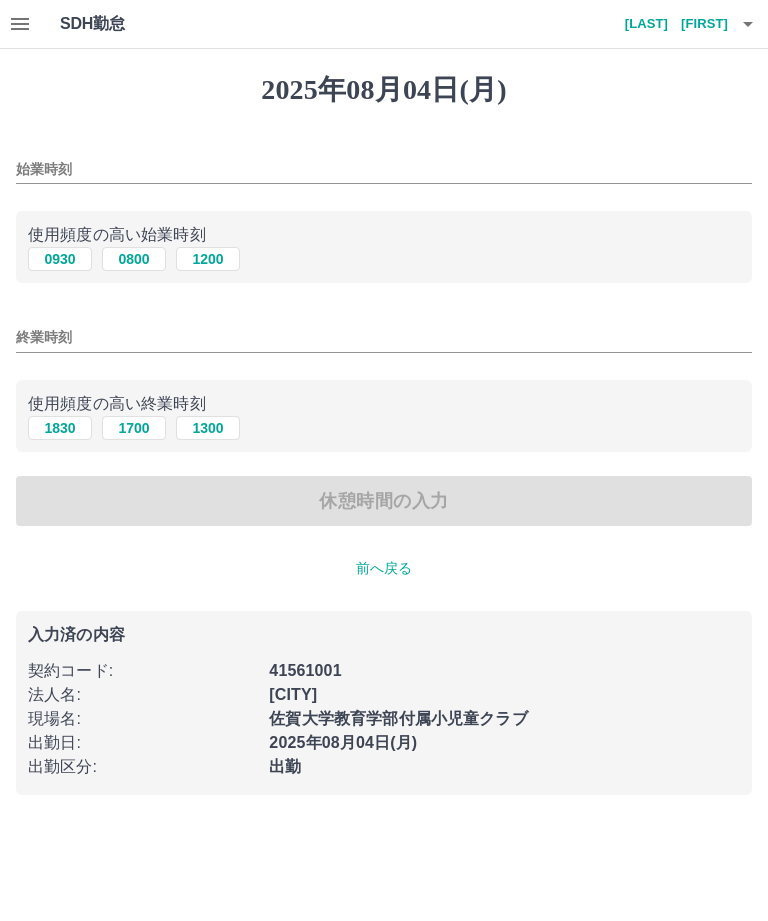 click on "0800" at bounding box center (134, 259) 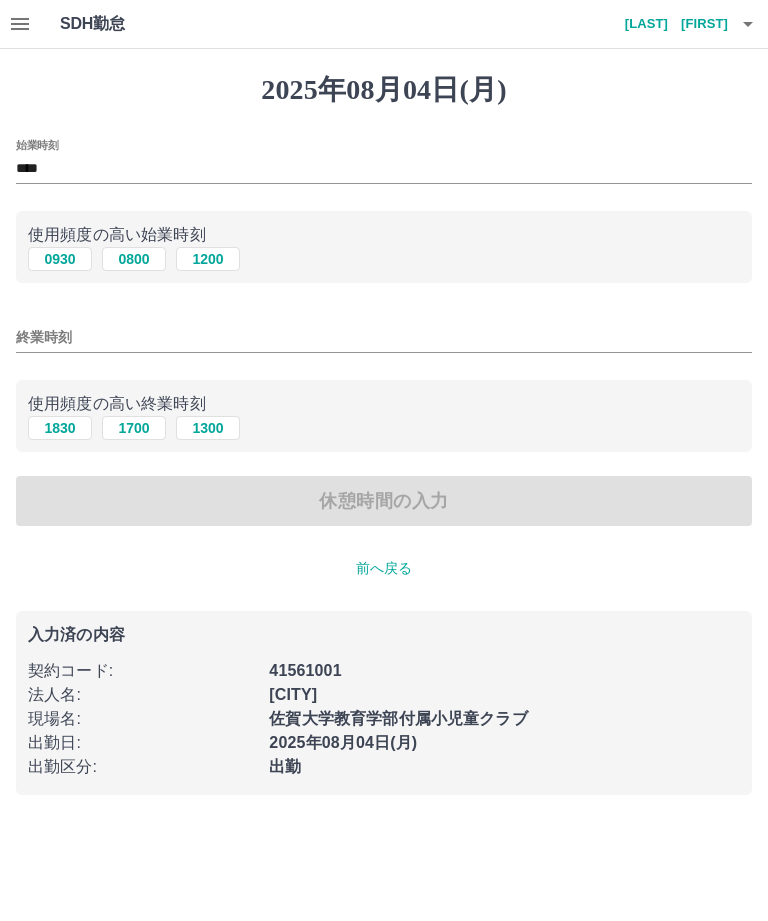 click on "1830" at bounding box center (60, 428) 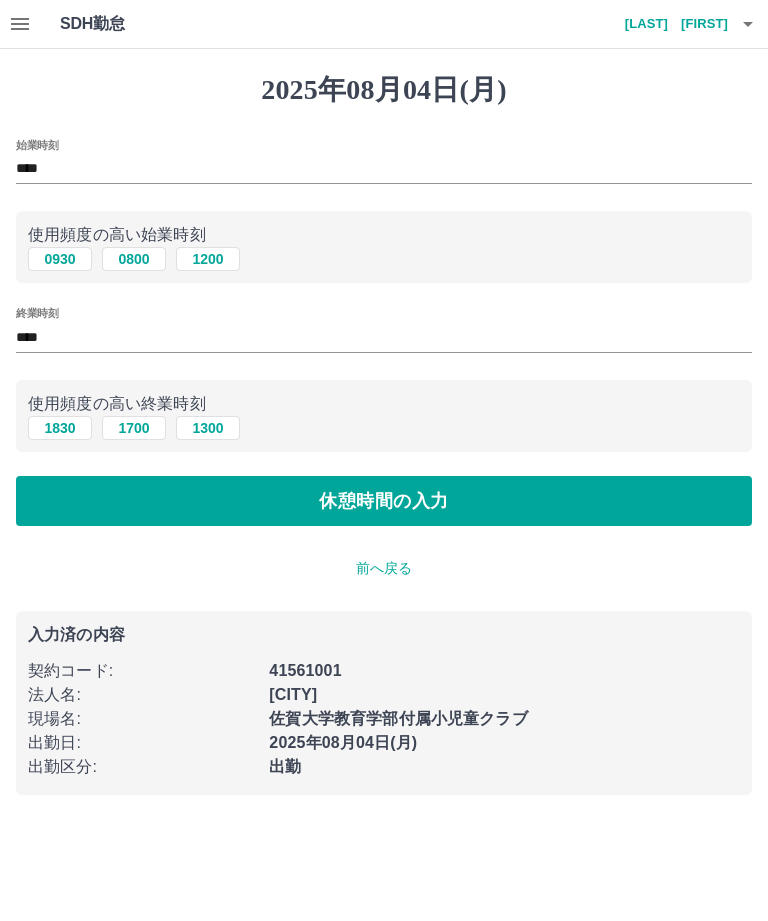 click at bounding box center [748, 24] 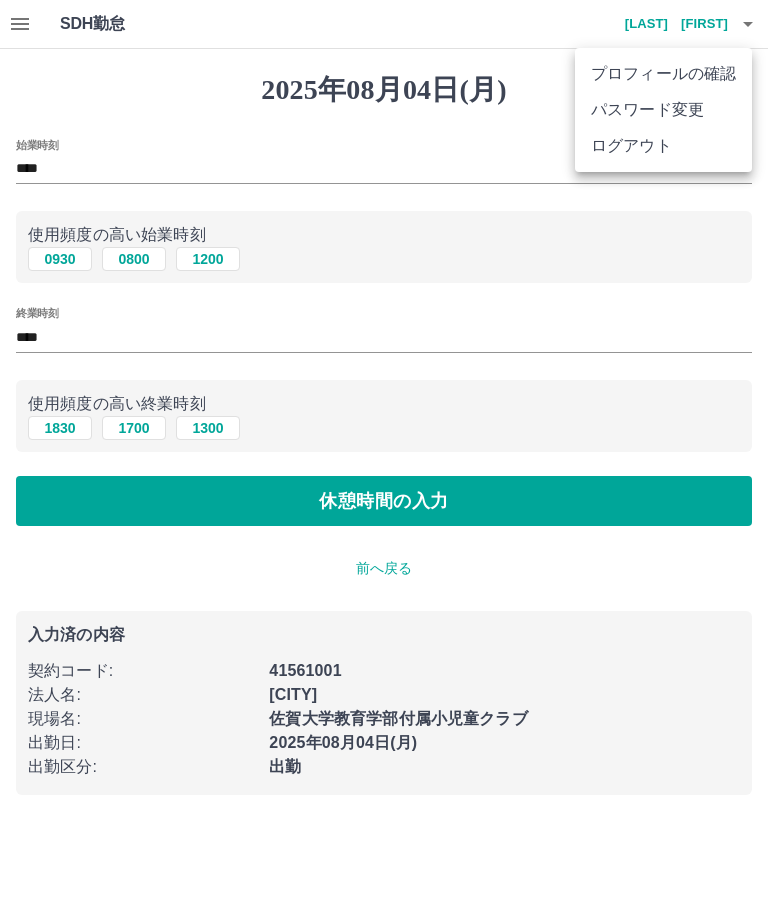click on "ログアウト" at bounding box center [663, 146] 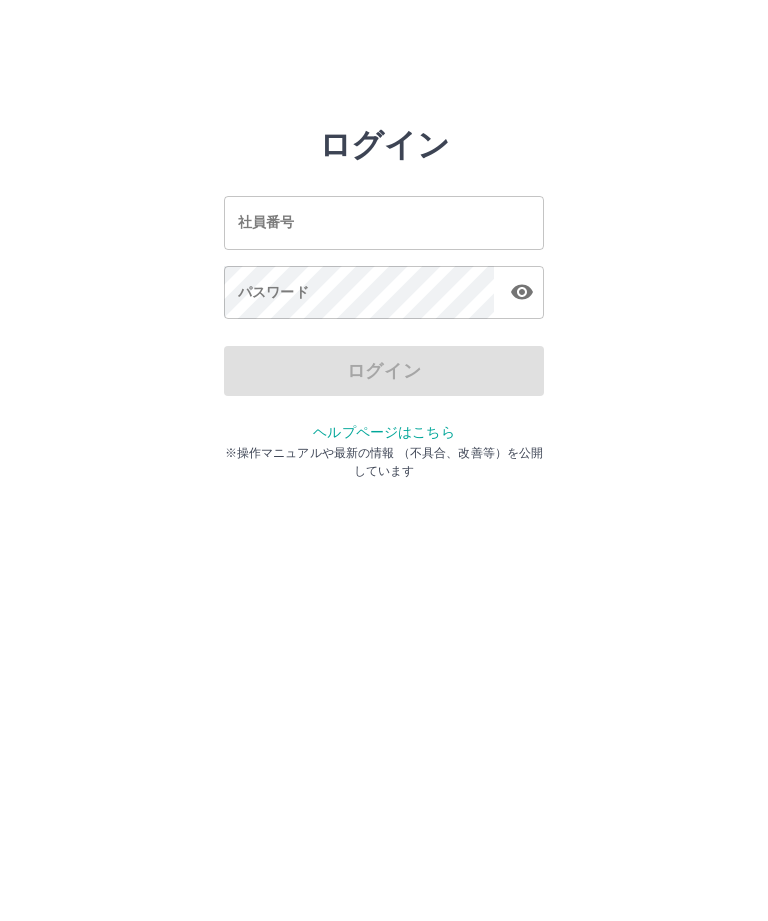 scroll, scrollTop: 0, scrollLeft: 0, axis: both 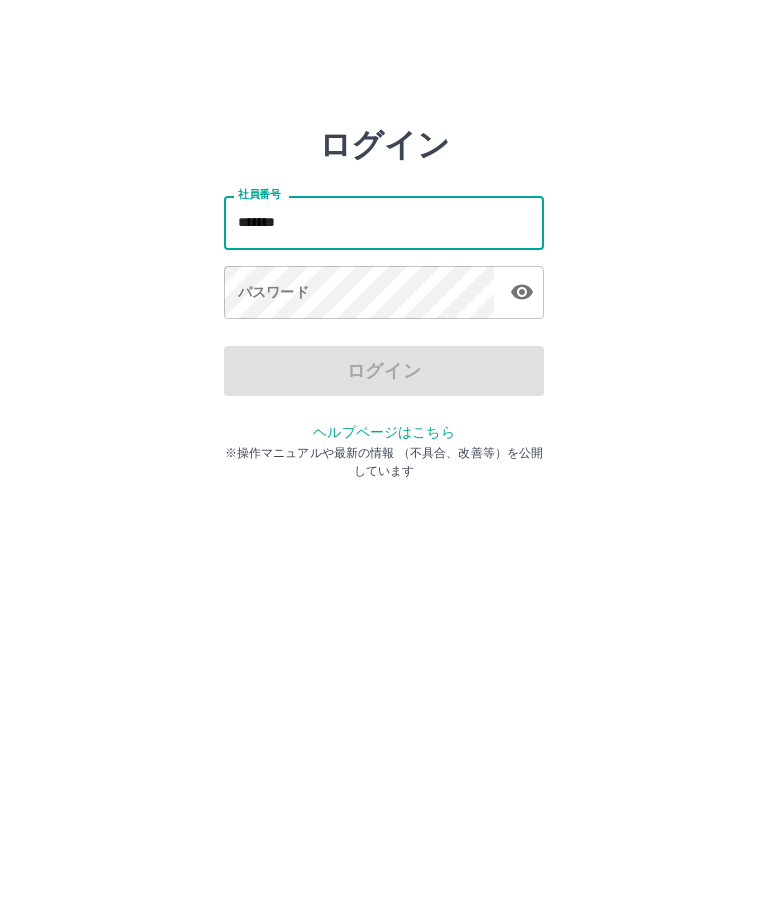 type on "*******" 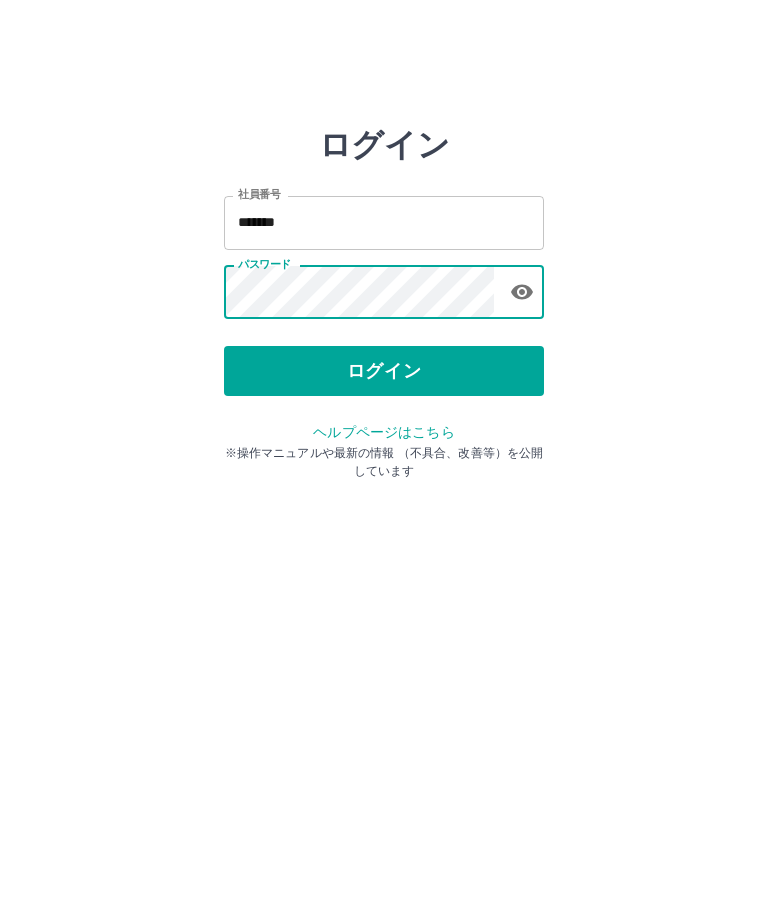 click on "ログイン" at bounding box center (384, 371) 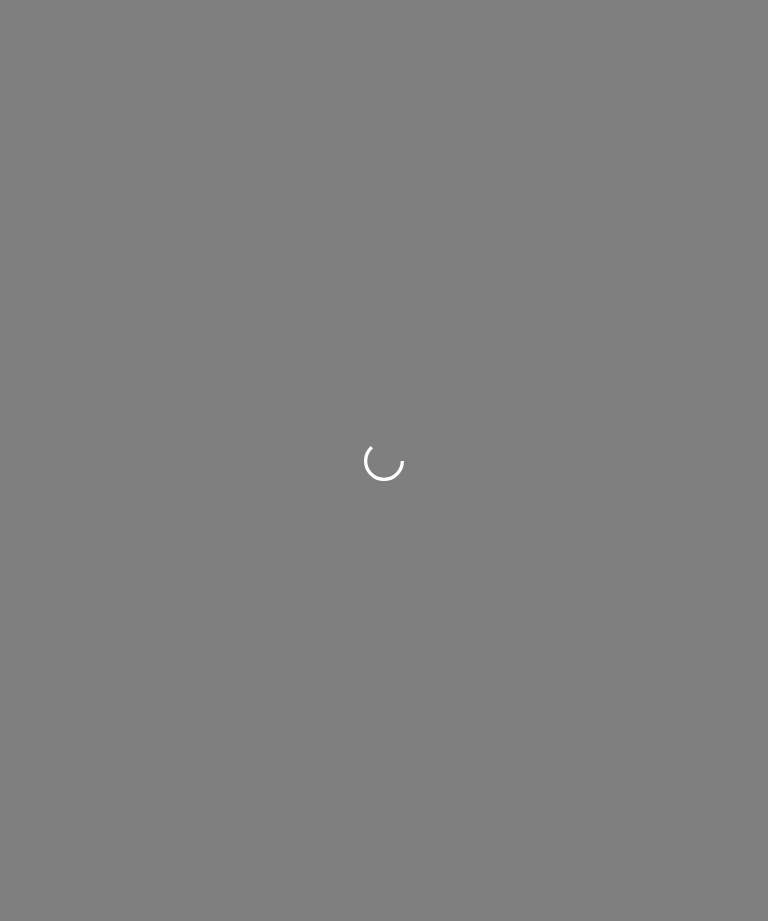 scroll, scrollTop: 0, scrollLeft: 0, axis: both 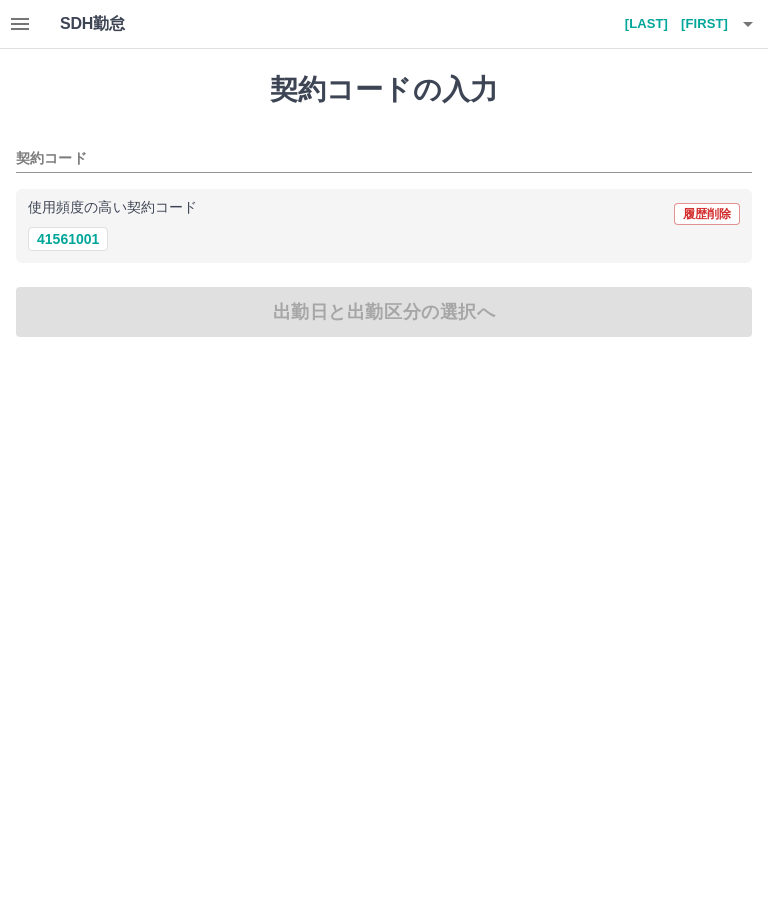 click on "使用頻度の高い契約コード 履歴削除" at bounding box center (384, 214) 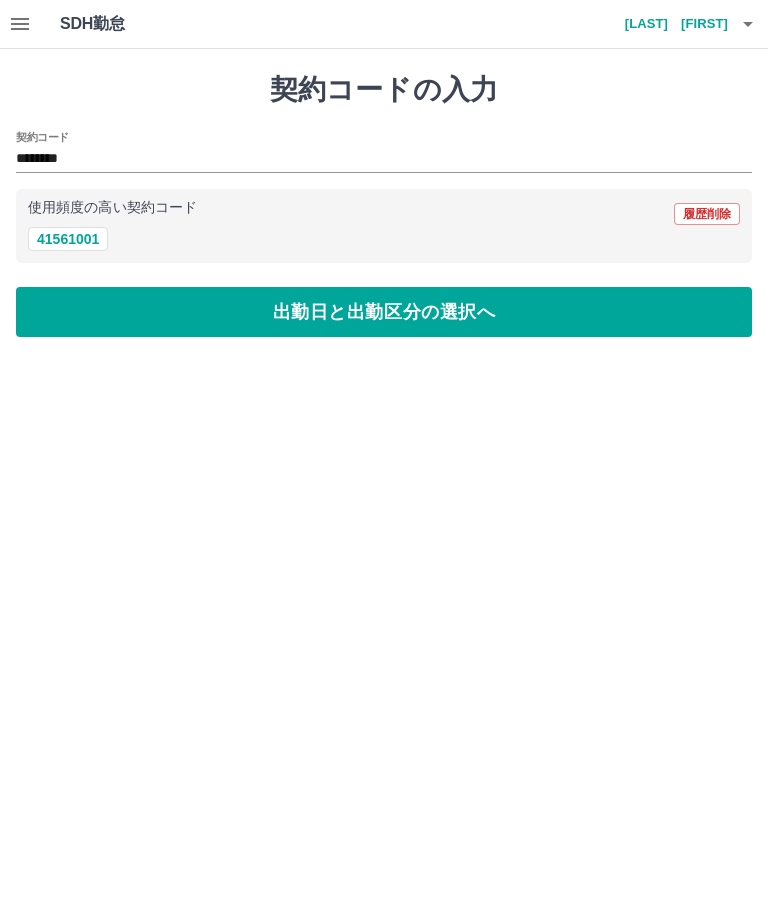 click on "出勤日と出勤区分の選択へ" at bounding box center (384, 312) 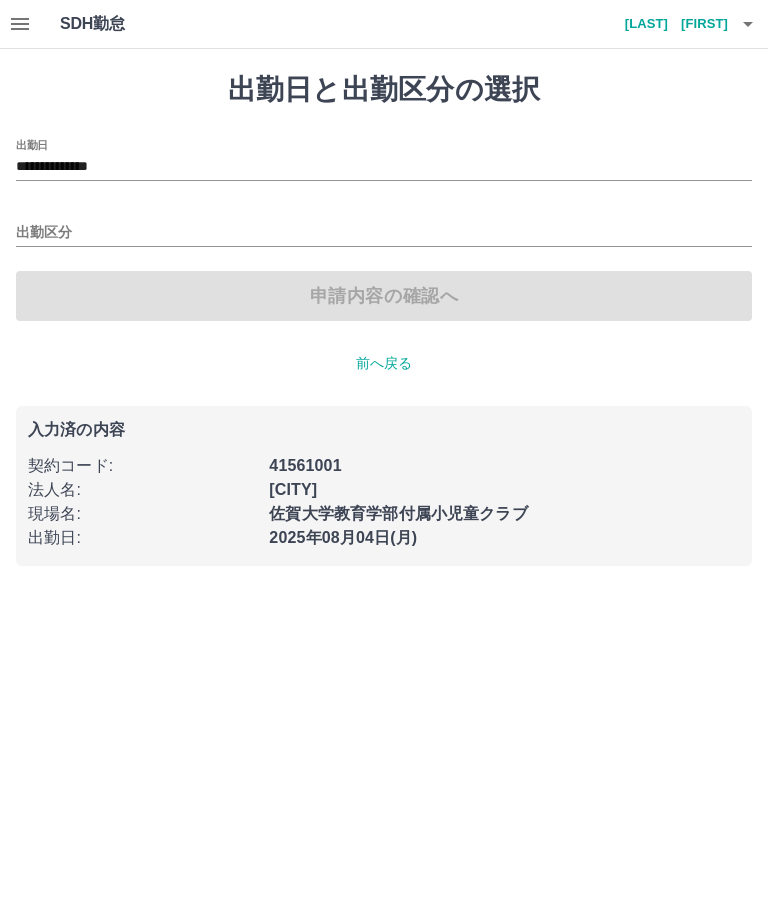click on "**********" at bounding box center [384, 167] 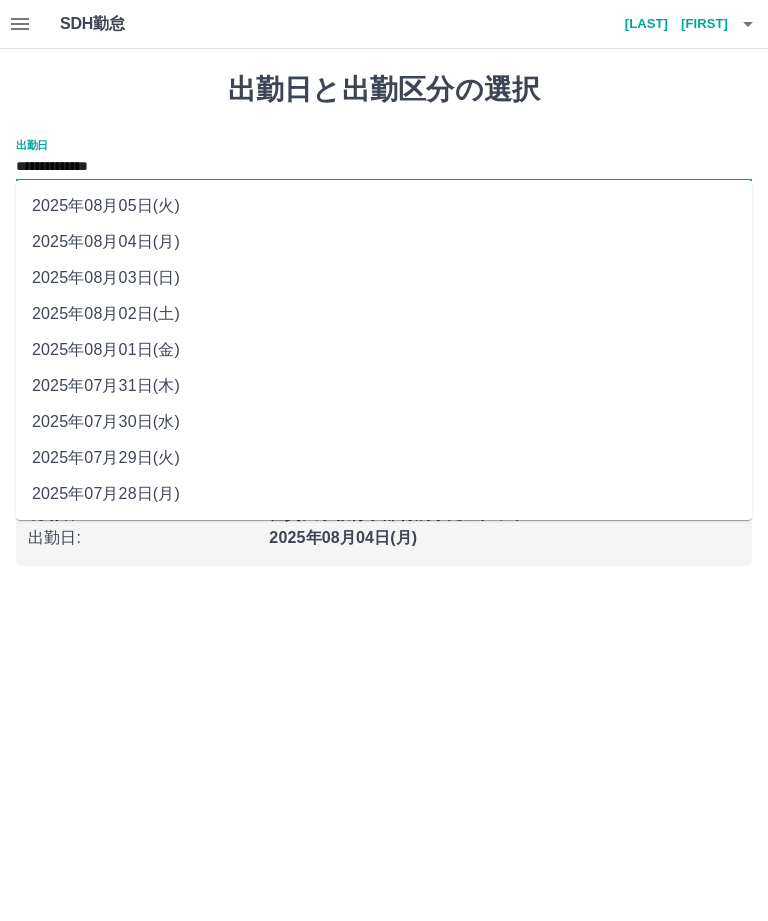 click on "2025年08月03日(日)" at bounding box center (384, 278) 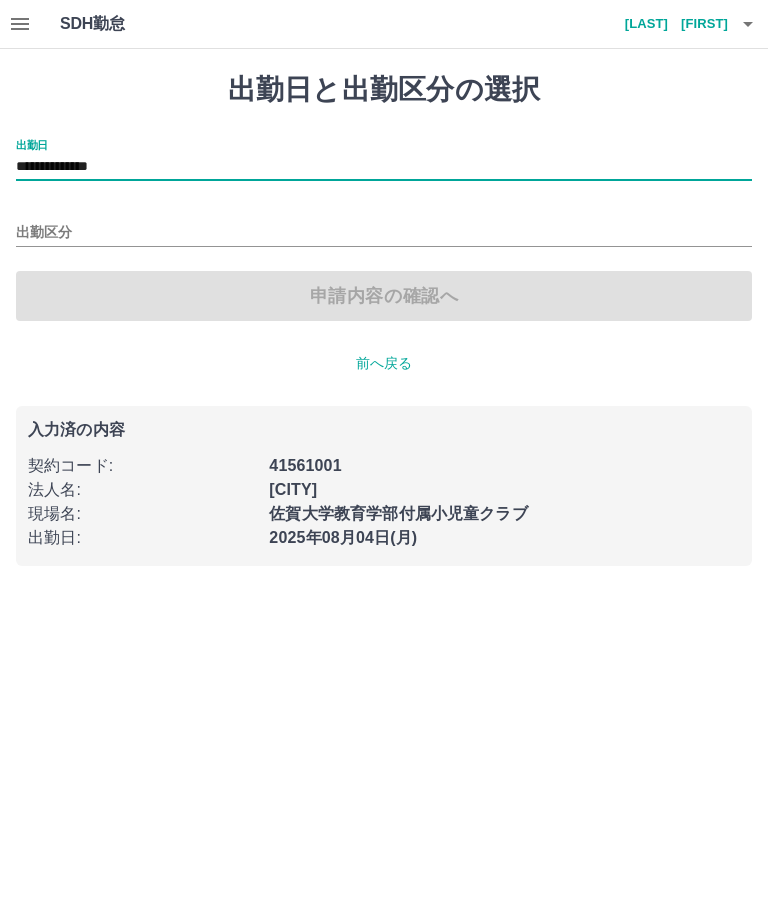 click on "出勤区分" at bounding box center (384, 233) 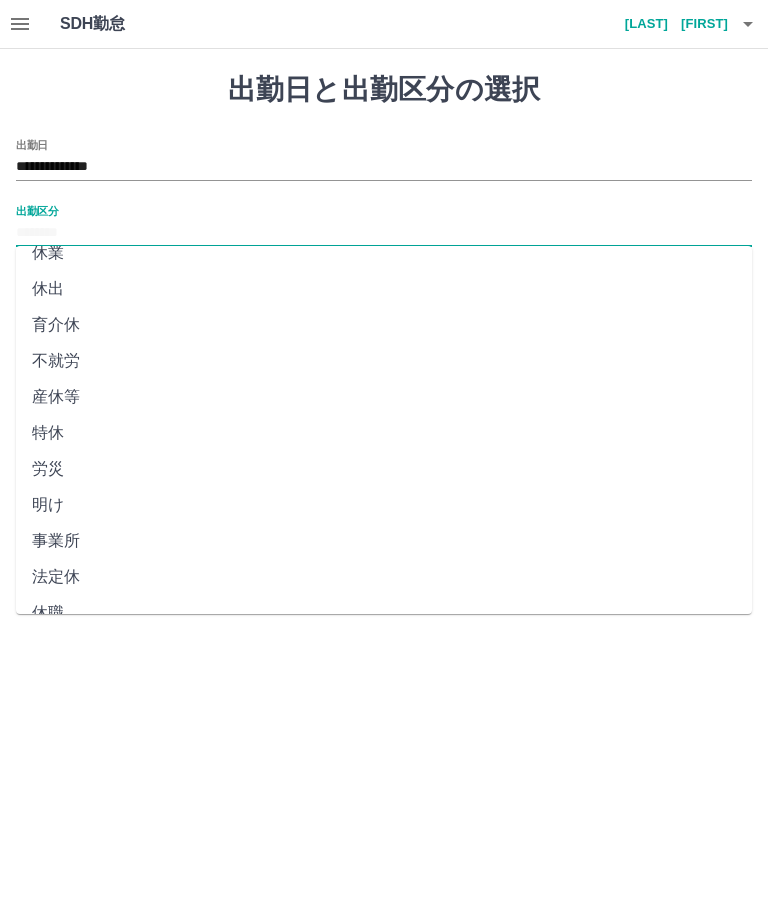 scroll, scrollTop: 270, scrollLeft: 0, axis: vertical 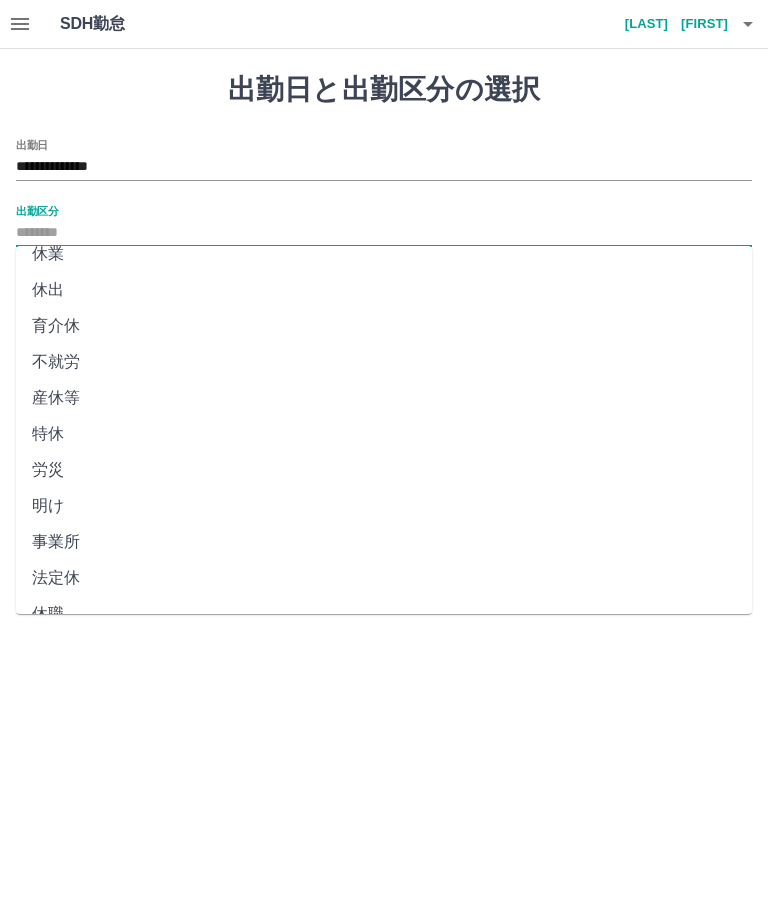 click on "法定休" at bounding box center [384, 578] 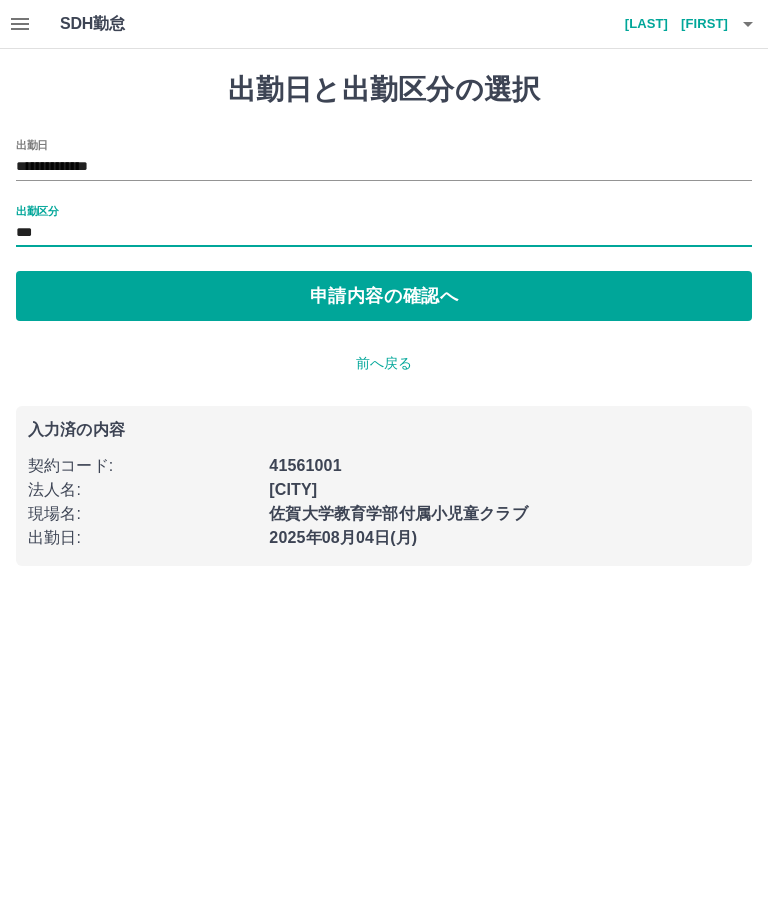 click on "申請内容の確認へ" at bounding box center (384, 296) 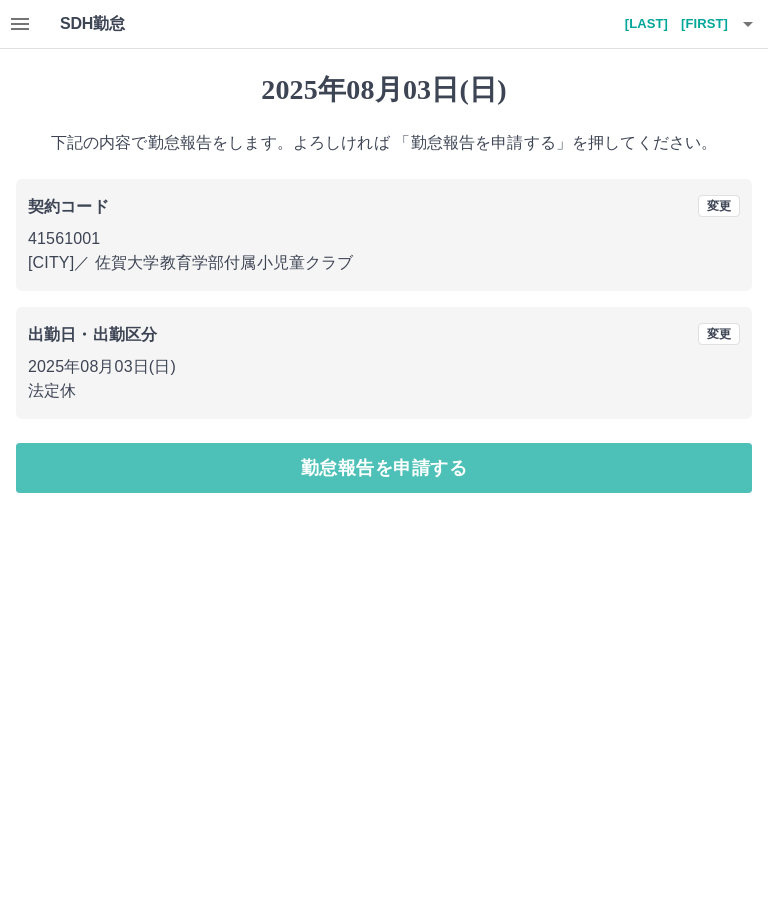 click on "勤怠報告を申請する" at bounding box center [384, 468] 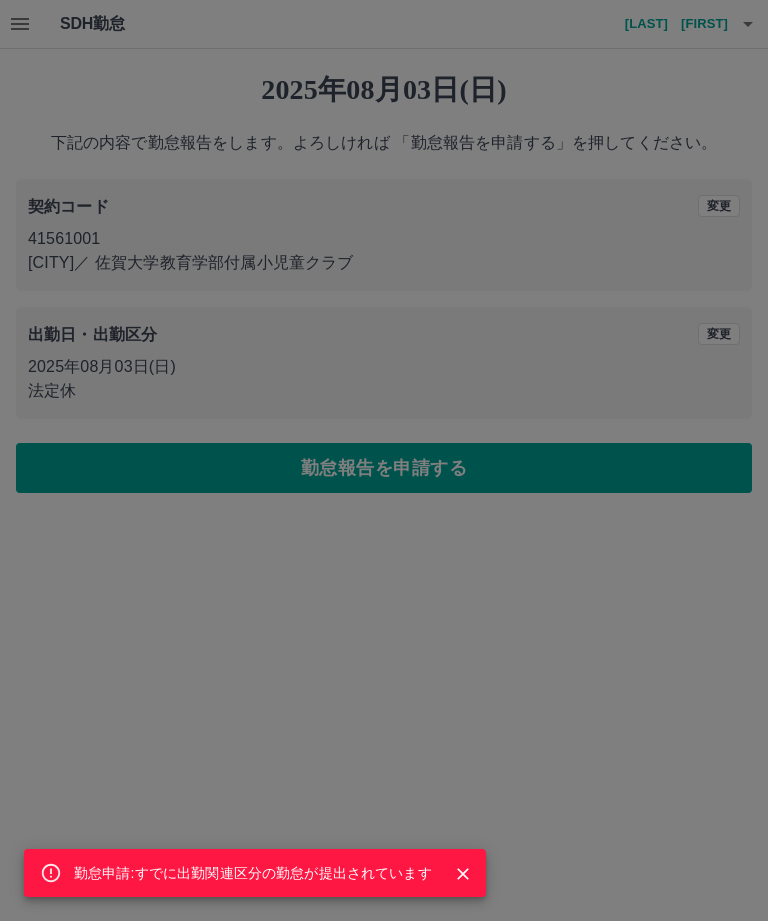 click on "勤怠申請:すでに出勤関連区分の勤怠が提出されています" at bounding box center (384, 460) 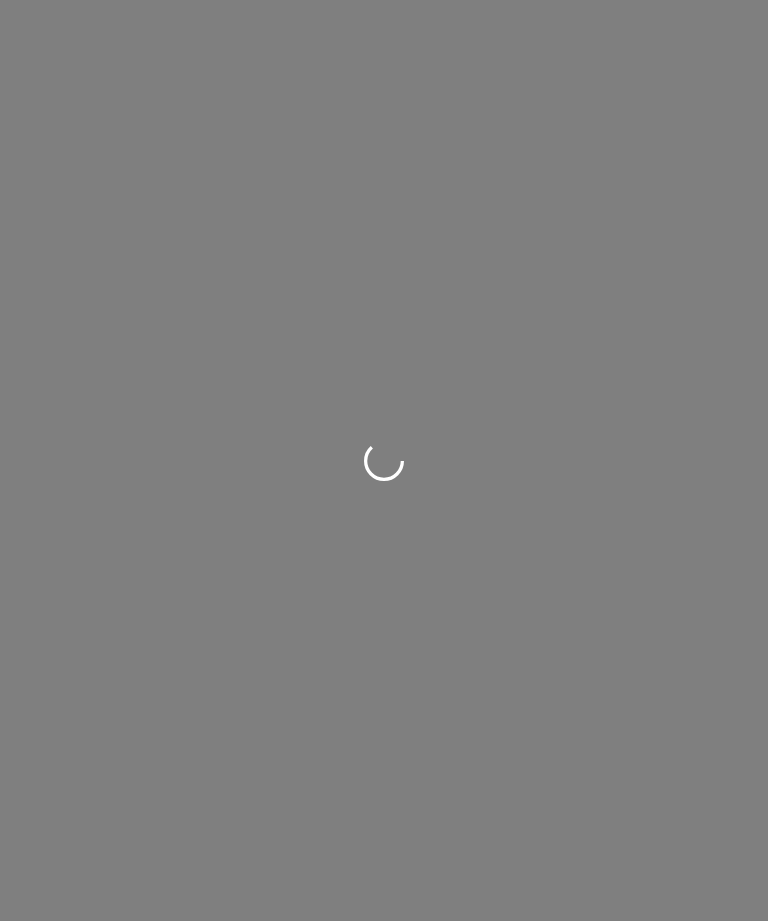 scroll, scrollTop: 0, scrollLeft: 0, axis: both 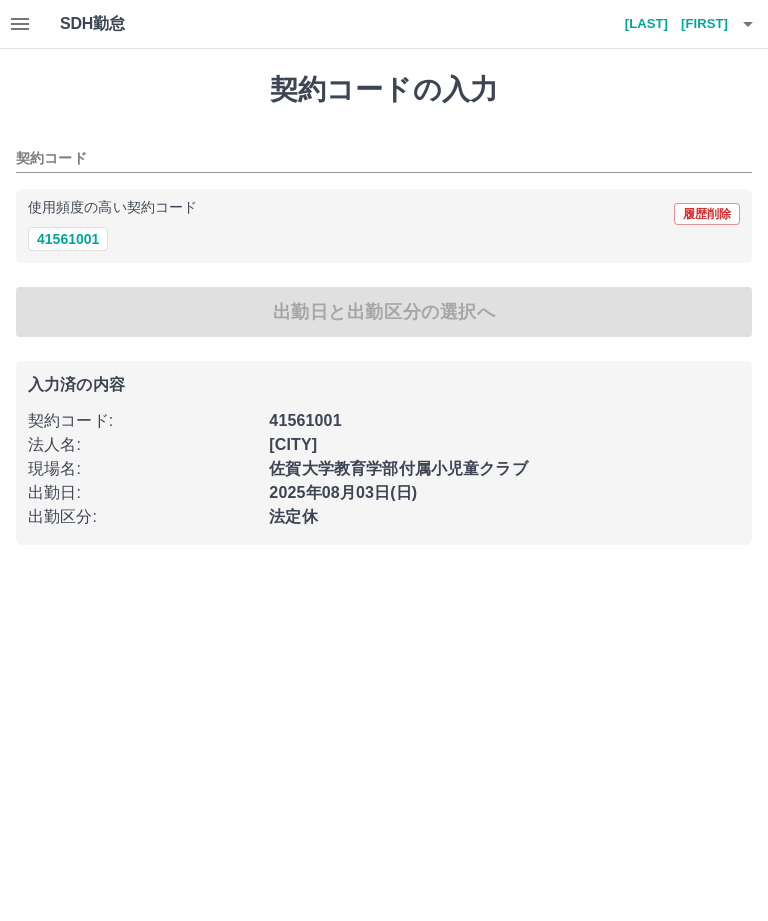 type on "********" 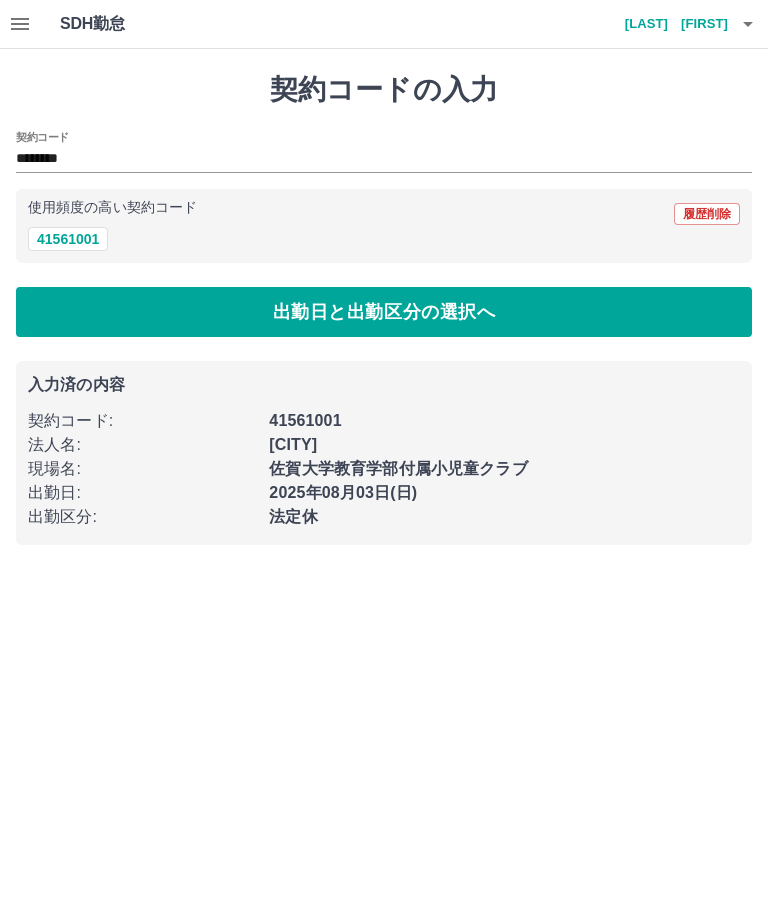 click on "41561001" at bounding box center [68, 239] 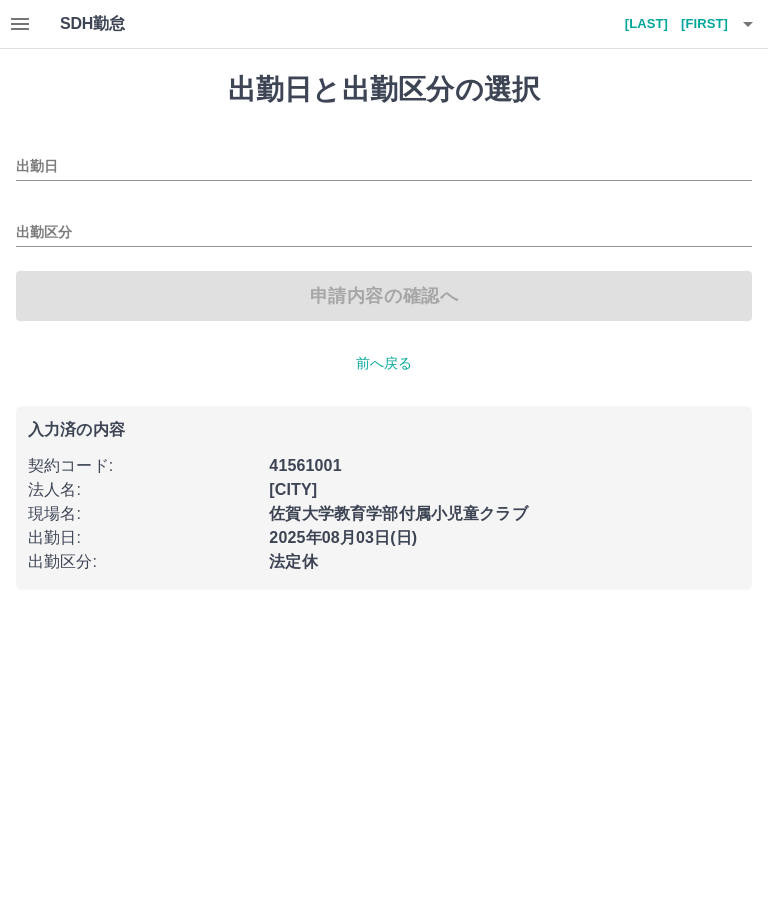 type on "**********" 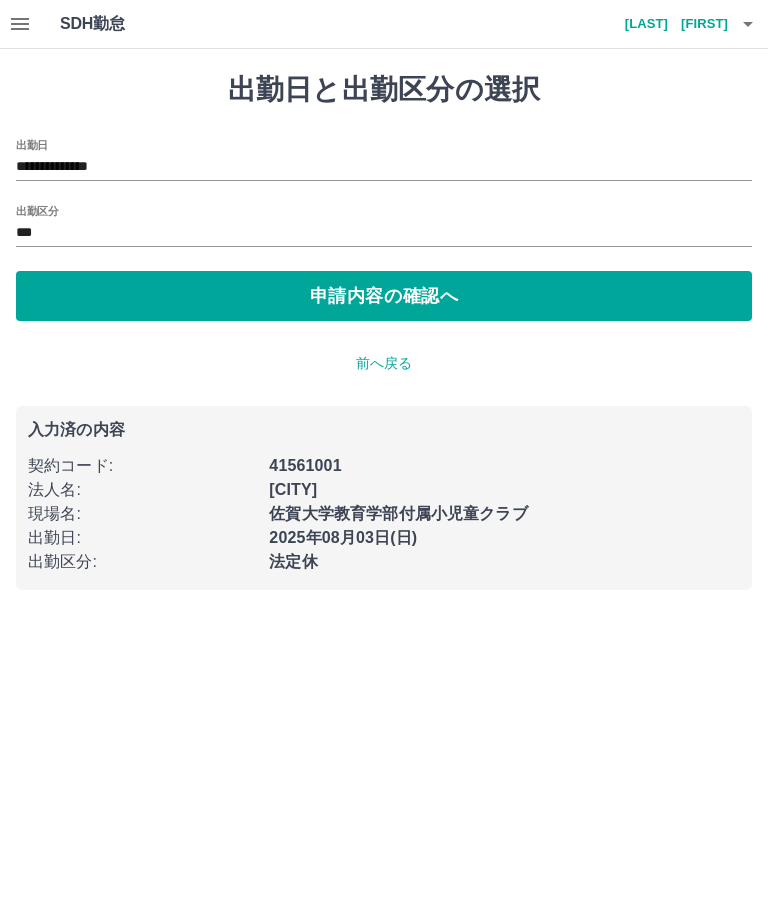 click on "**********" at bounding box center (384, 167) 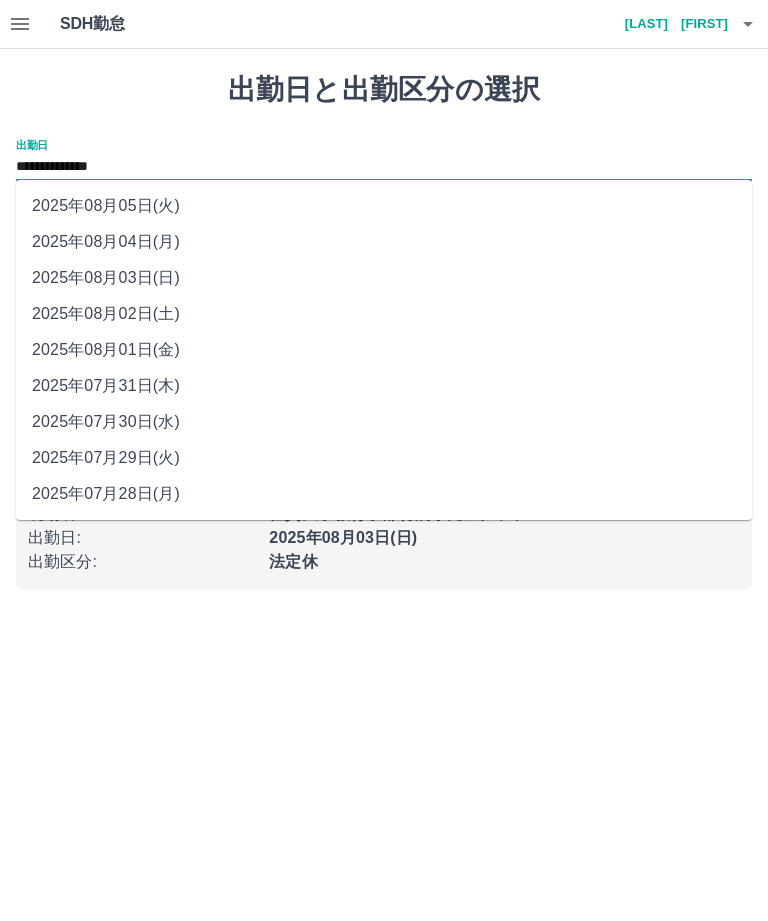 click on "2025年08月04日(月)" at bounding box center (384, 242) 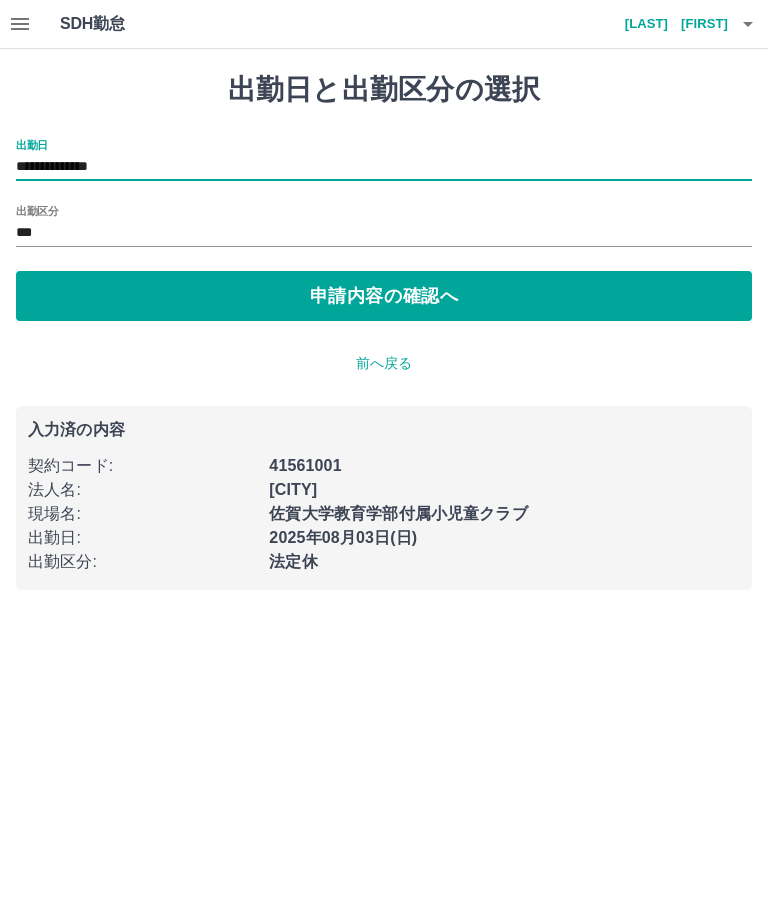 click on "***" at bounding box center [384, 233] 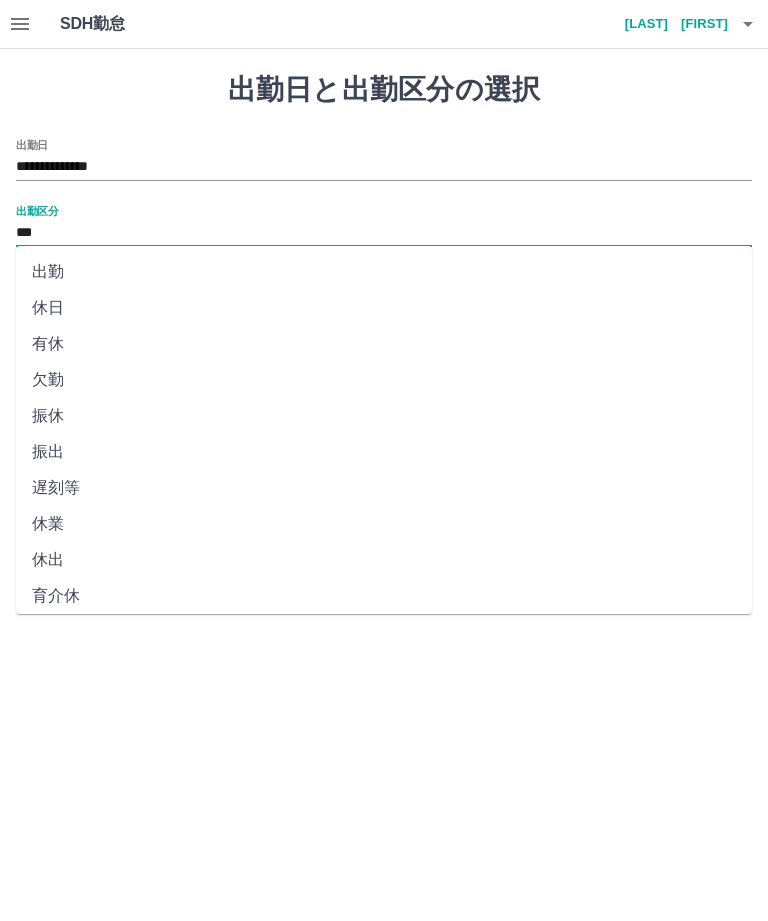 click on "出勤" at bounding box center [384, 272] 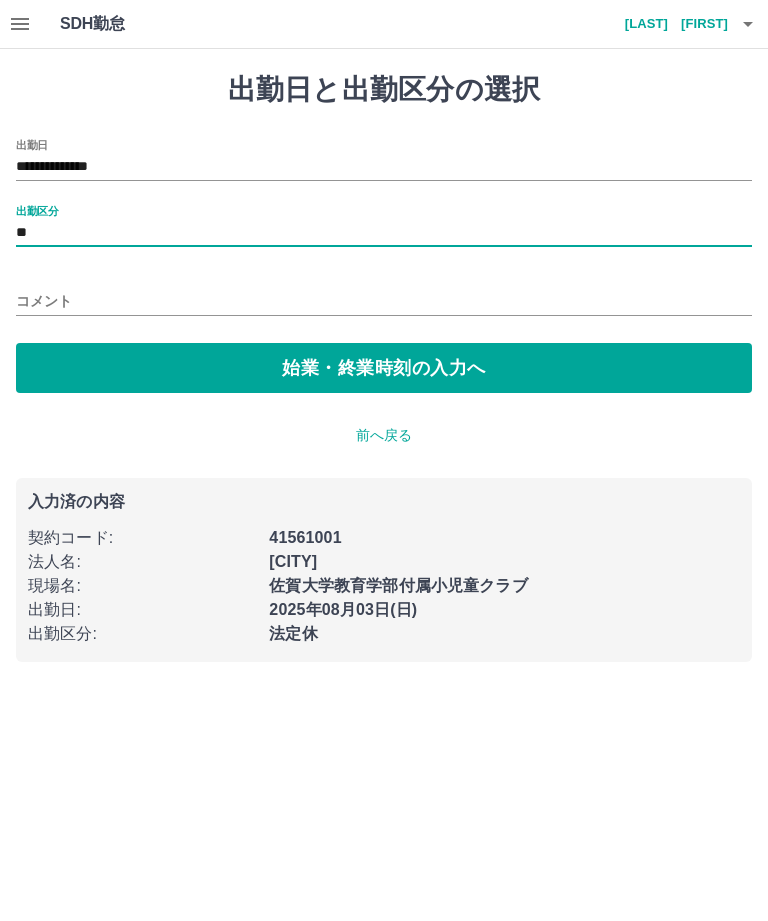 click on "法人名 :" at bounding box center [142, 562] 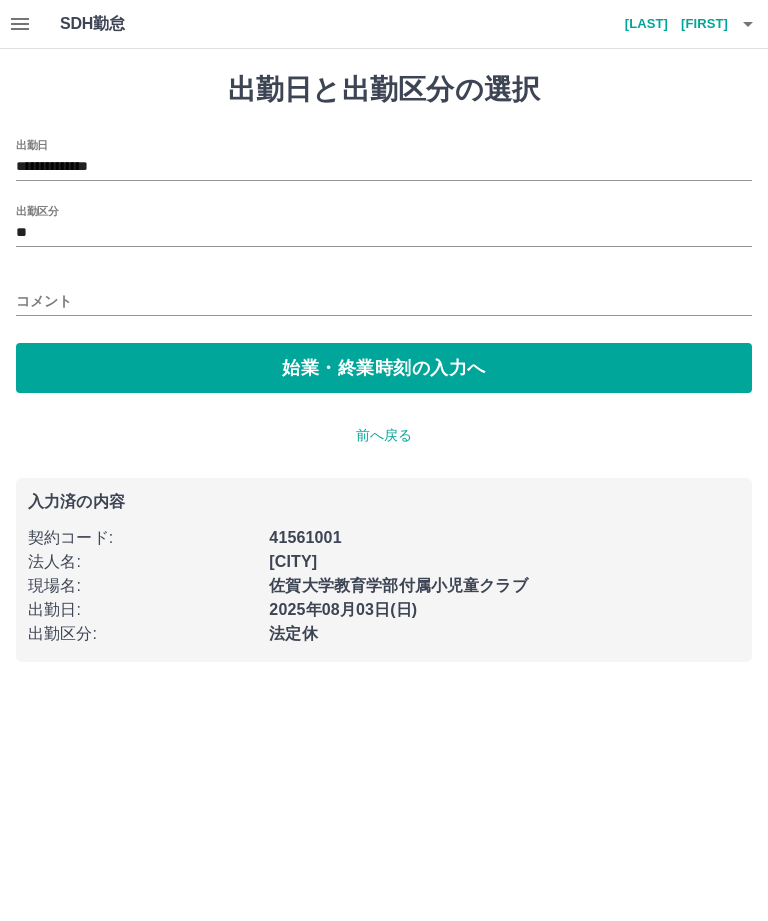 click on "始業・終業時刻の入力へ" at bounding box center [384, 368] 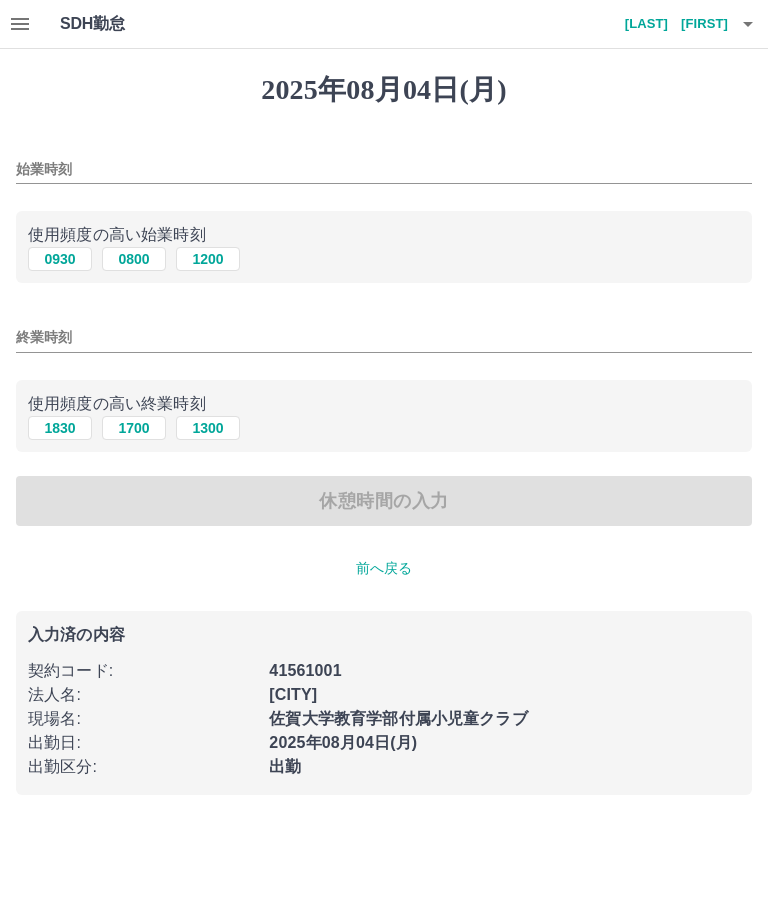 click on "始業時刻" at bounding box center [384, 169] 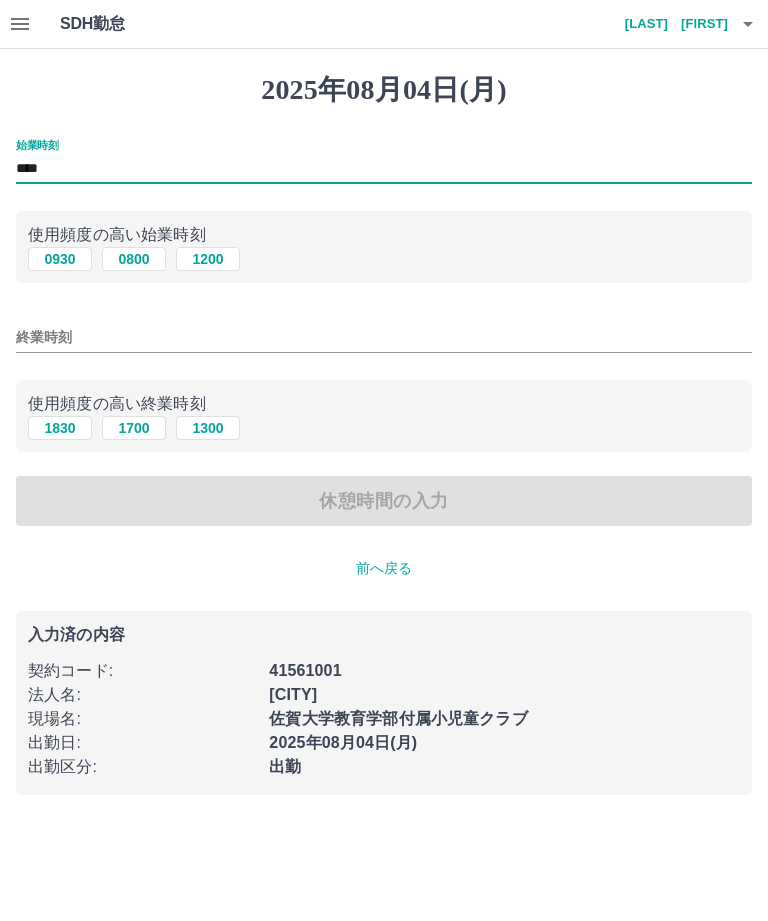 type on "****" 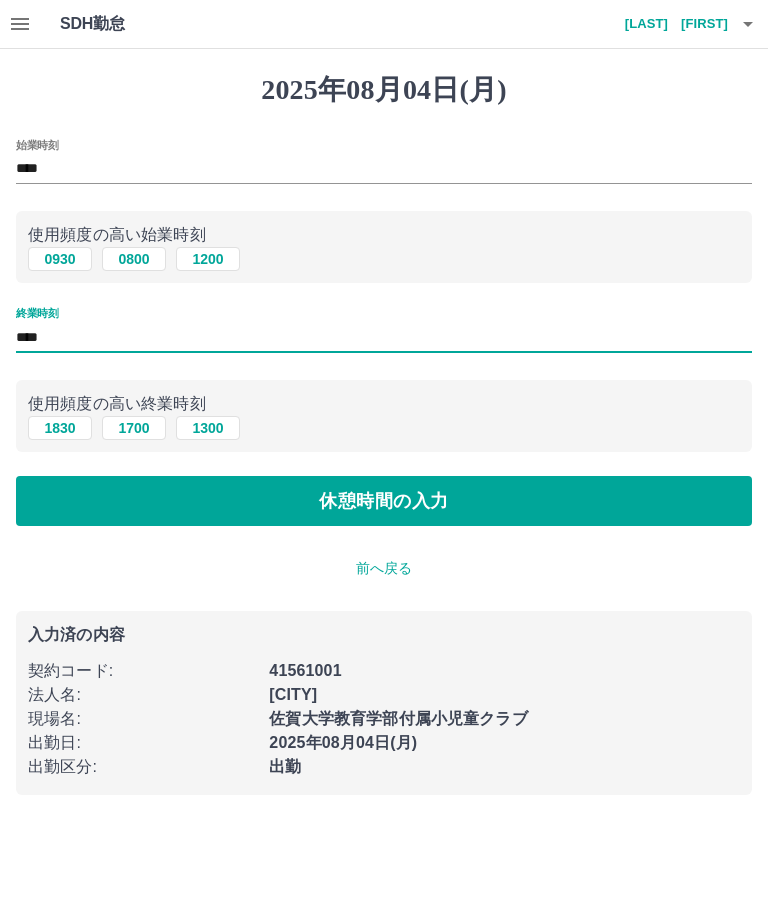 type on "****" 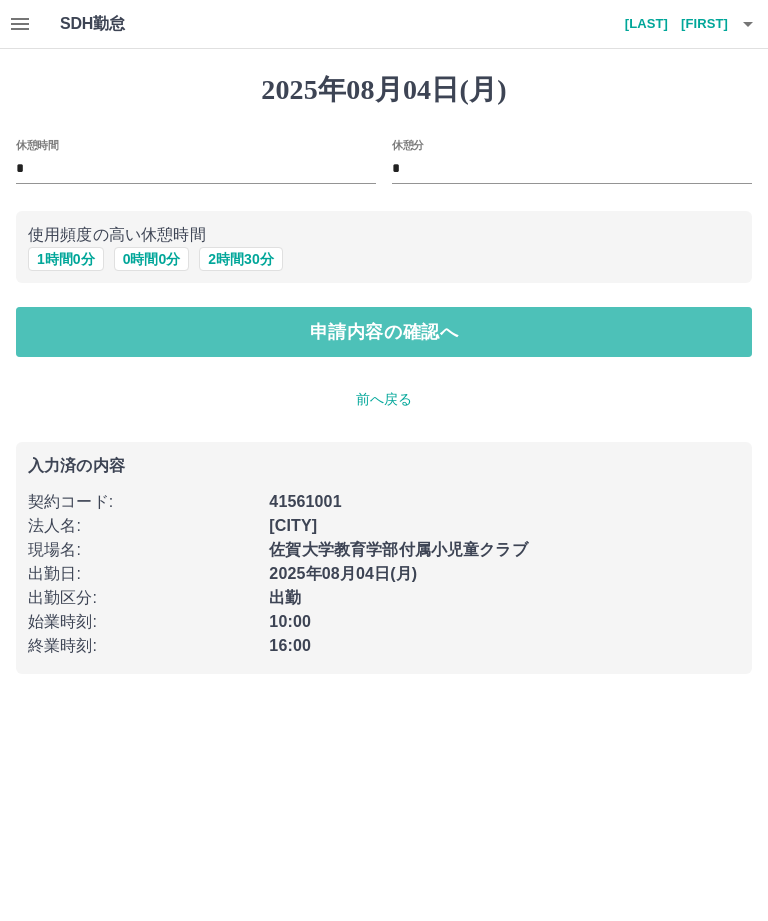 click on "申請内容の確認へ" at bounding box center [384, 332] 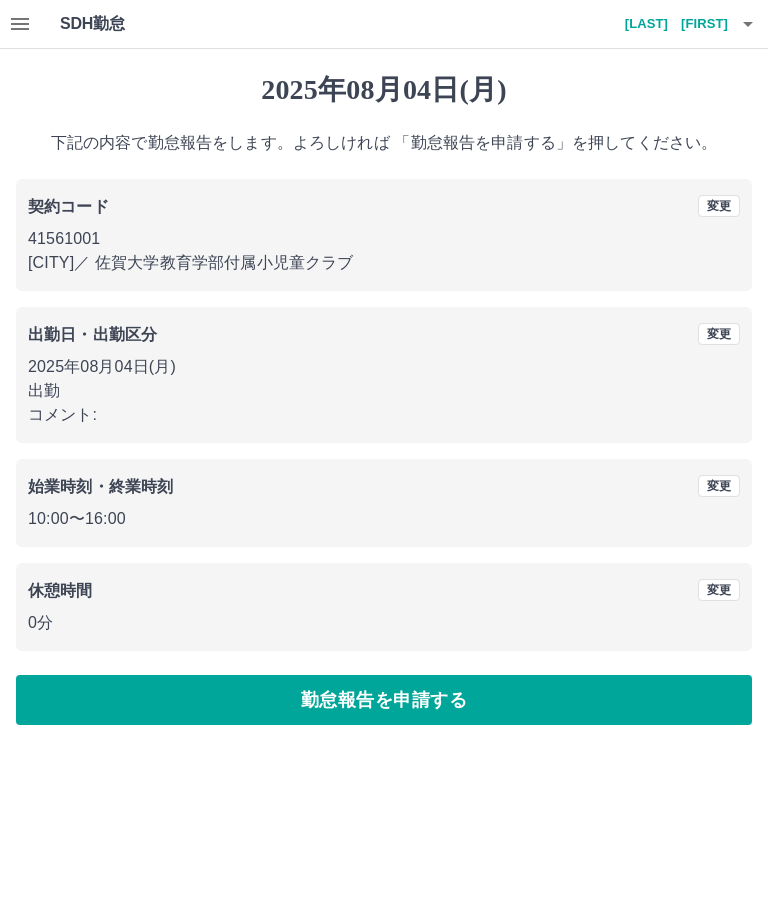 click on "勤怠報告を申請する" at bounding box center (384, 700) 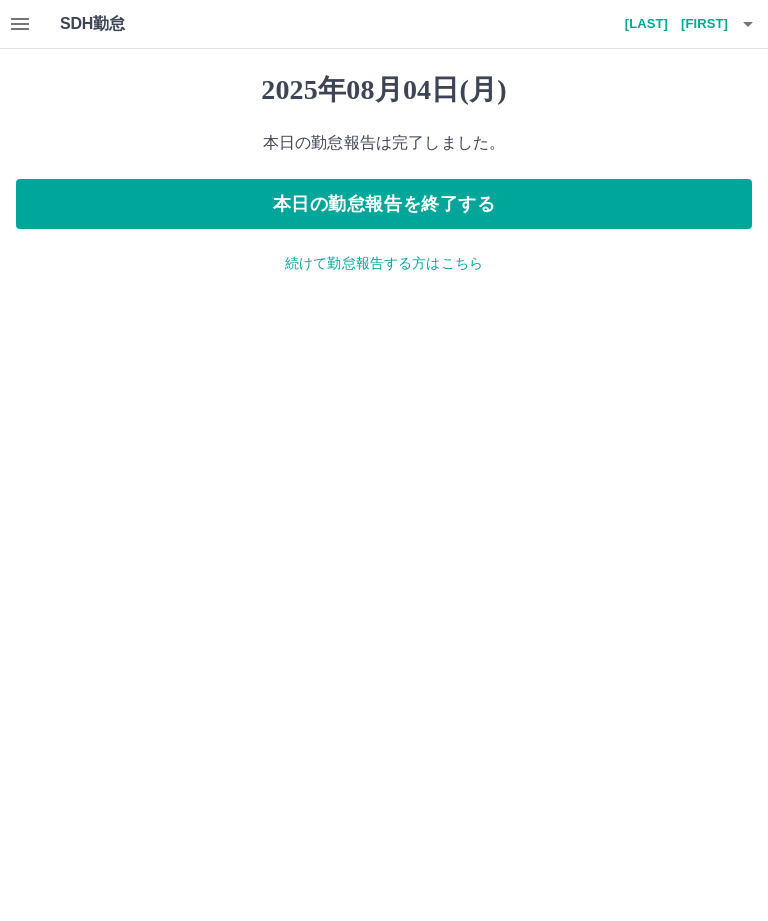 click on "本日の勤怠報告を終了する" at bounding box center (384, 204) 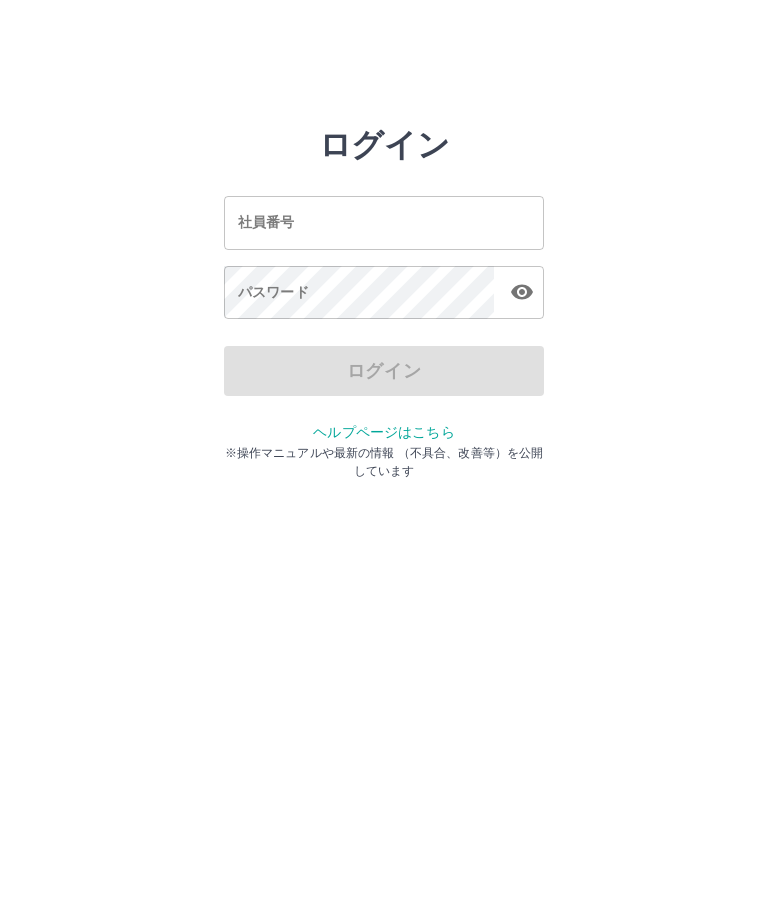scroll, scrollTop: 0, scrollLeft: 0, axis: both 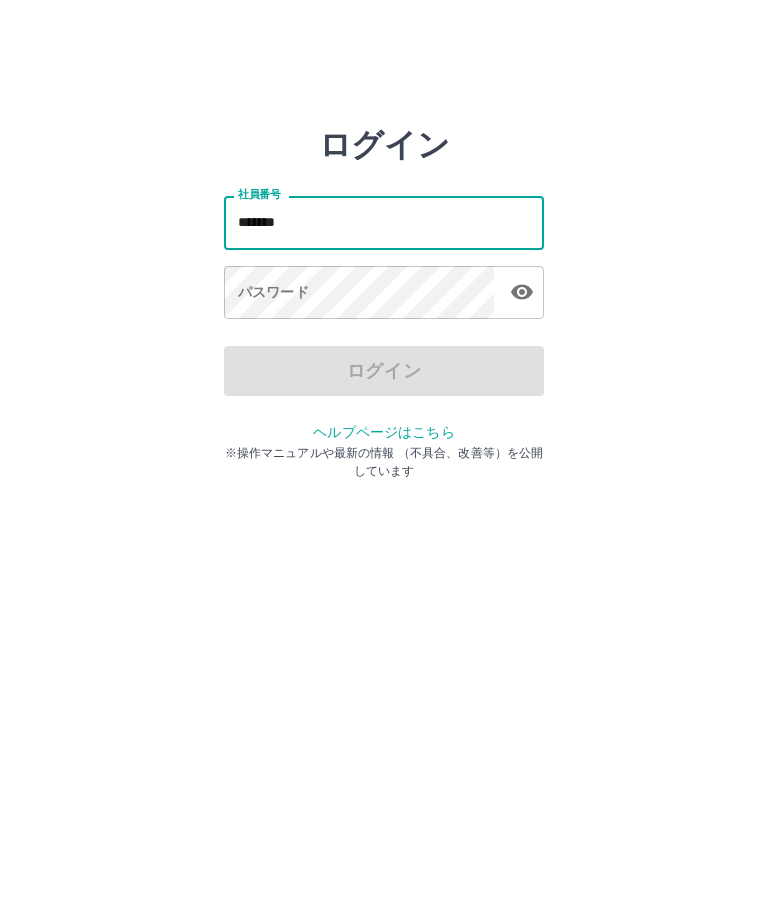 type on "*******" 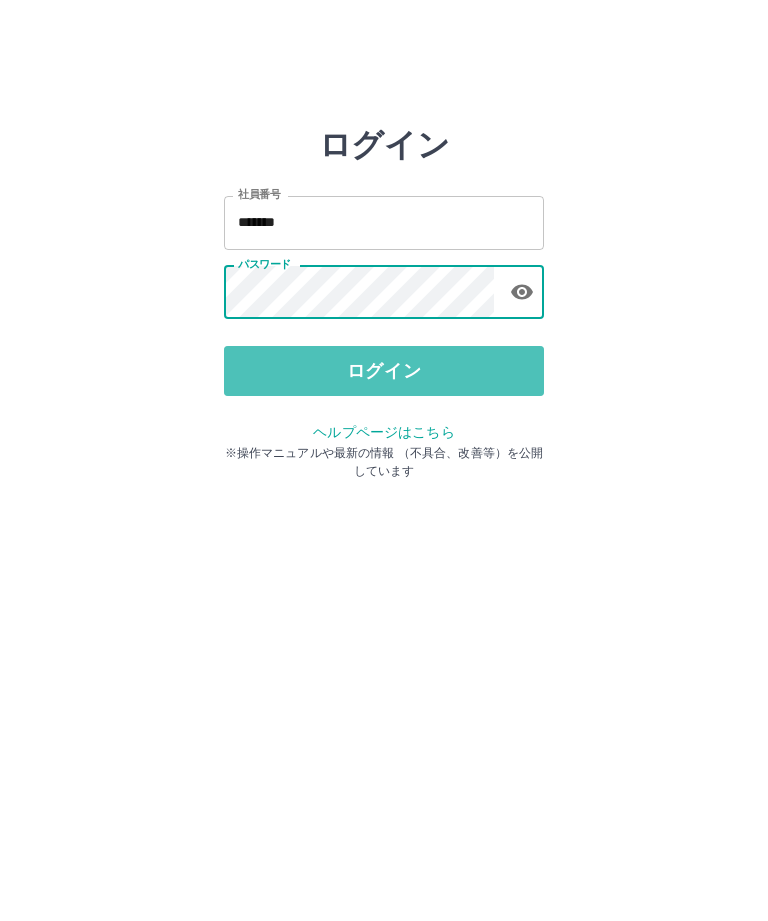 click on "ログイン" at bounding box center (384, 371) 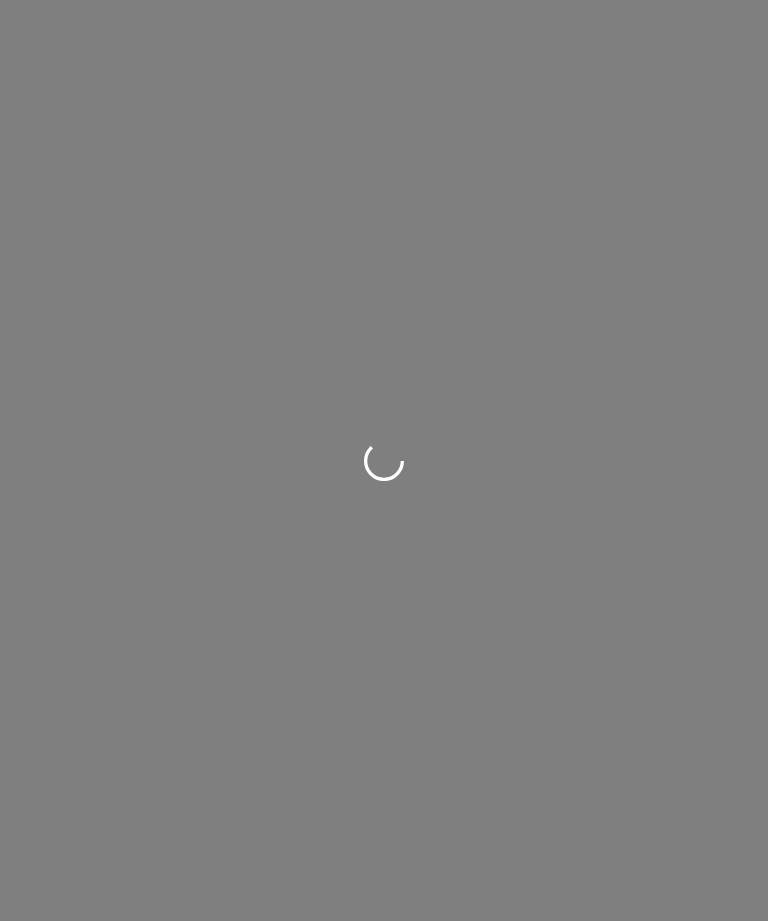 scroll, scrollTop: 0, scrollLeft: 0, axis: both 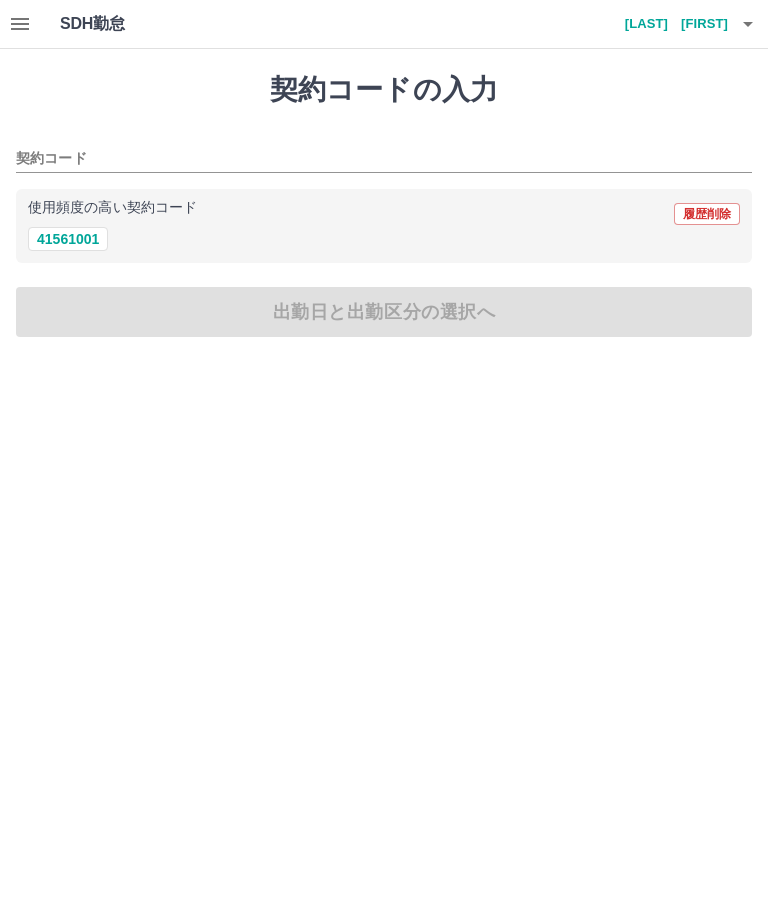 click on "41561001" at bounding box center [68, 239] 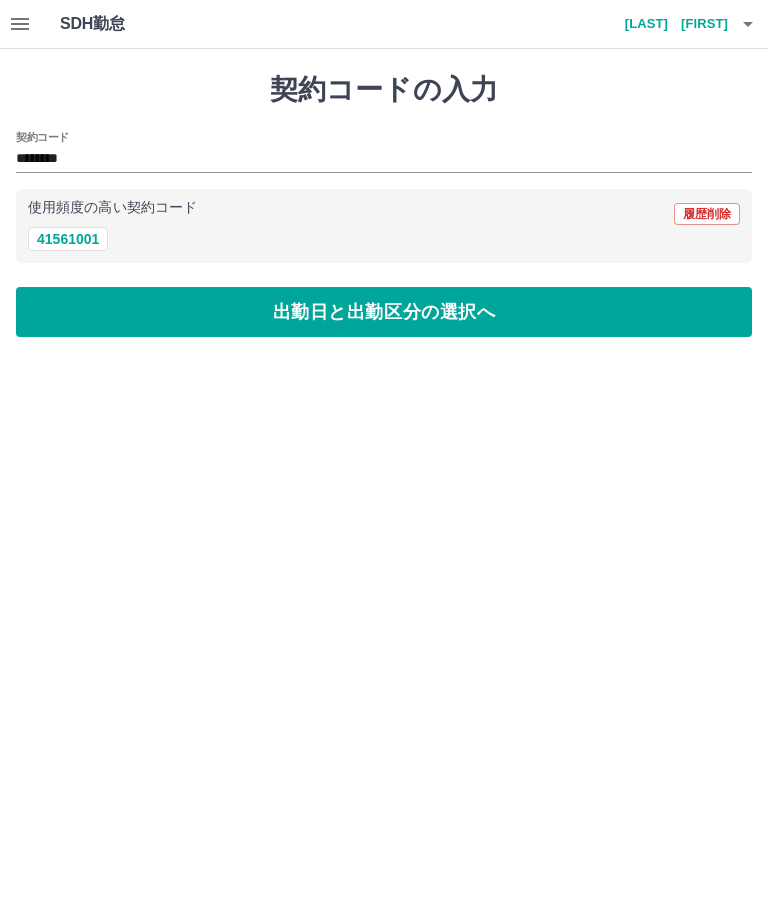 click on "出勤日と出勤区分の選択へ" at bounding box center (384, 312) 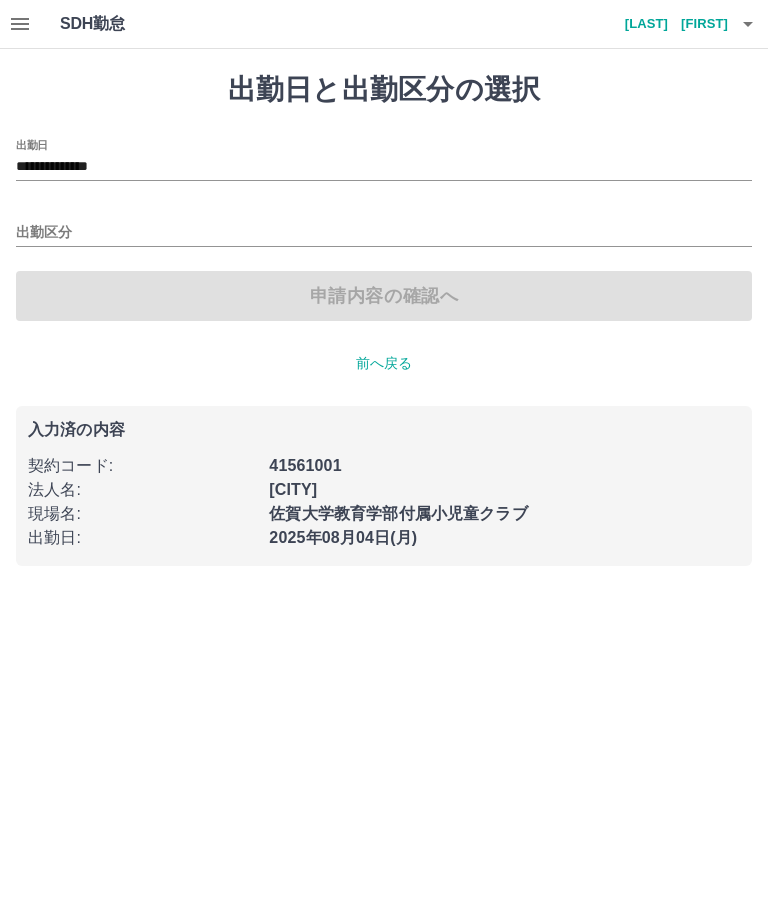 click on "**********" at bounding box center (384, 167) 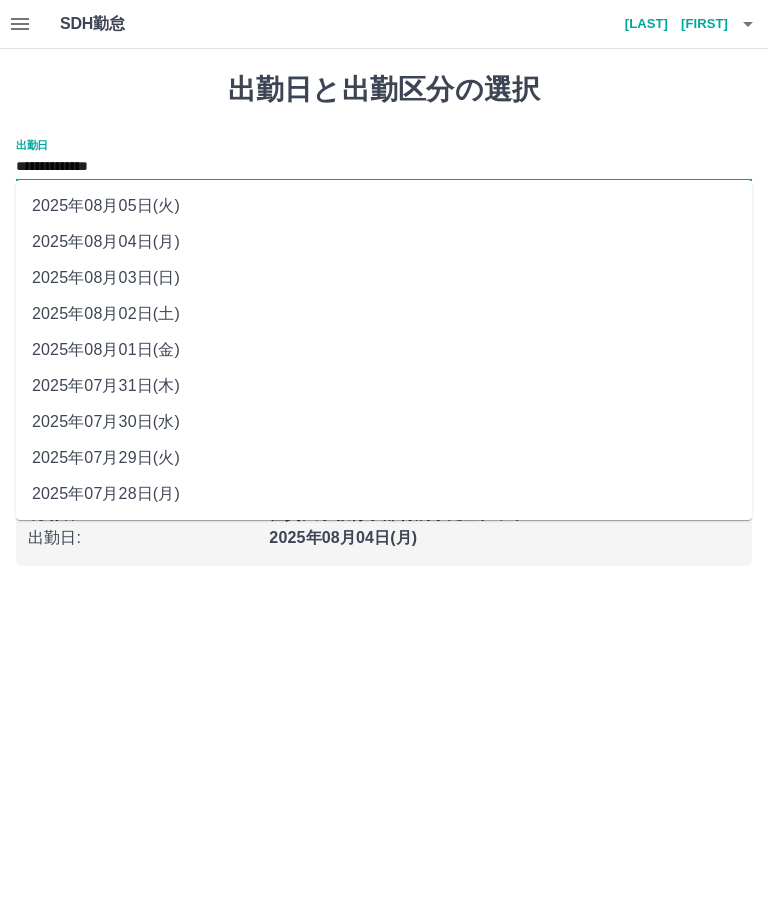 click on "2025年08月05日(火)" at bounding box center [384, 206] 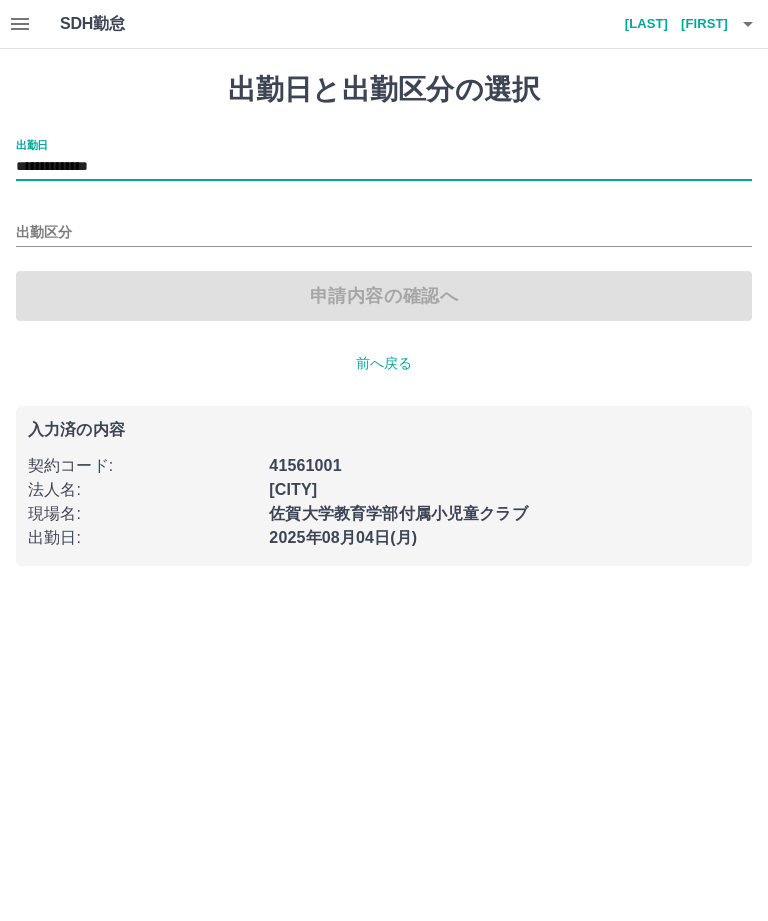 click on "出勤区分" at bounding box center [384, 233] 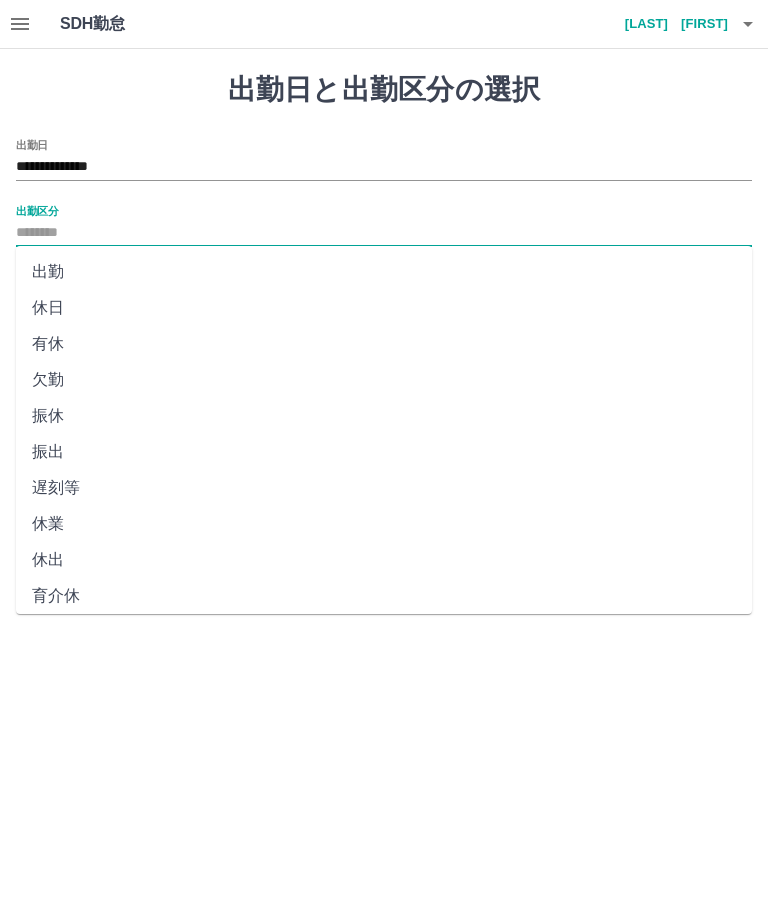 click on "出勤" at bounding box center (384, 272) 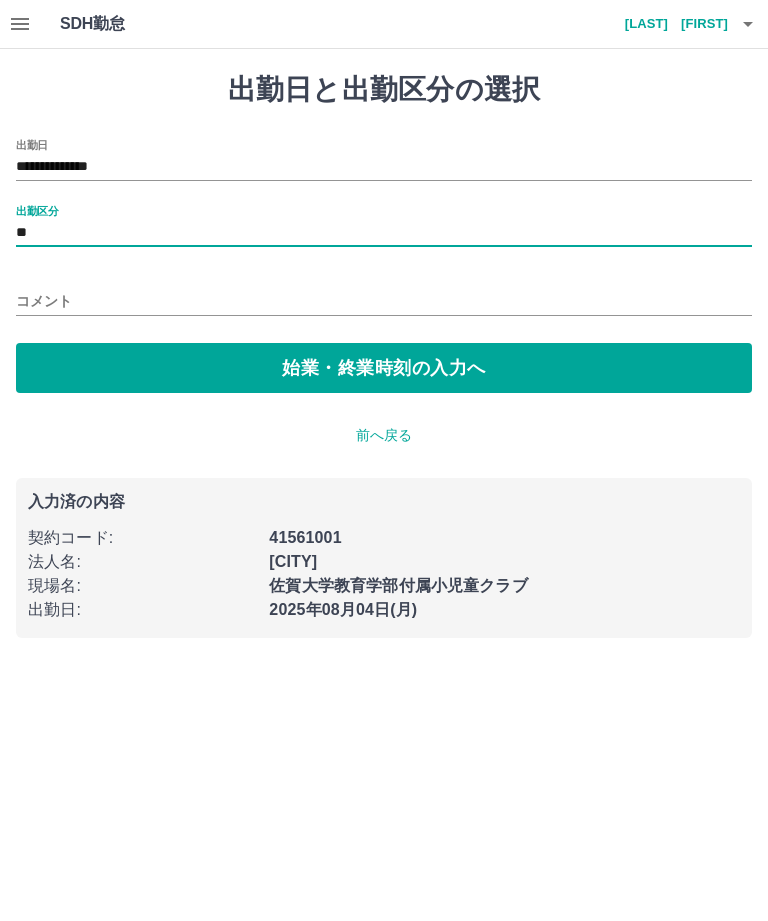 click on "始業・終業時刻の入力へ" at bounding box center (384, 368) 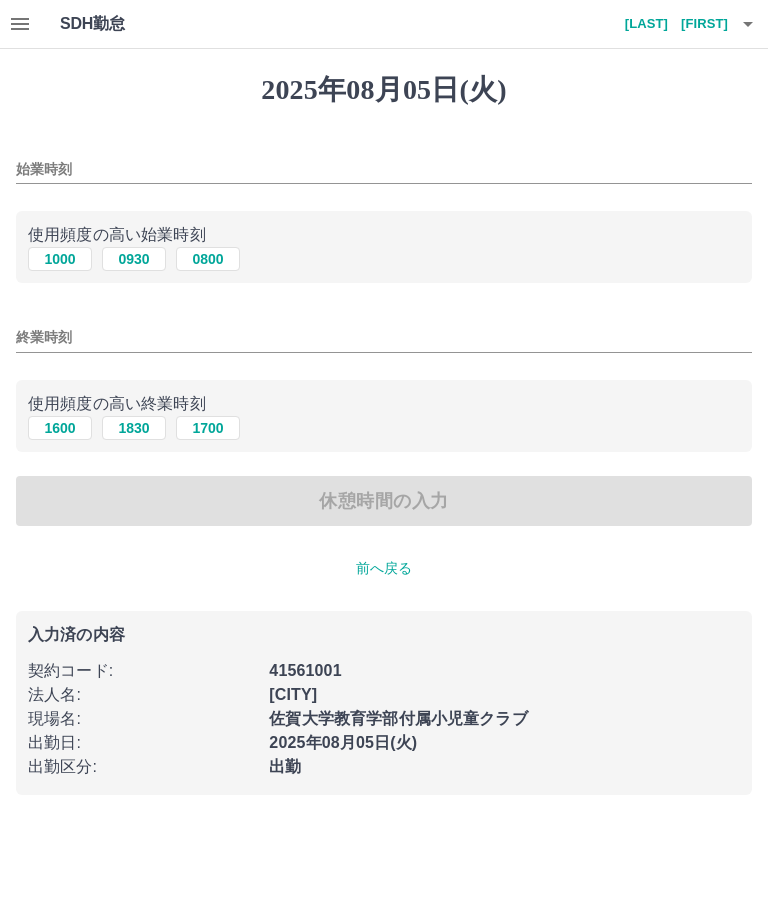 click on "始業時刻" at bounding box center (384, 169) 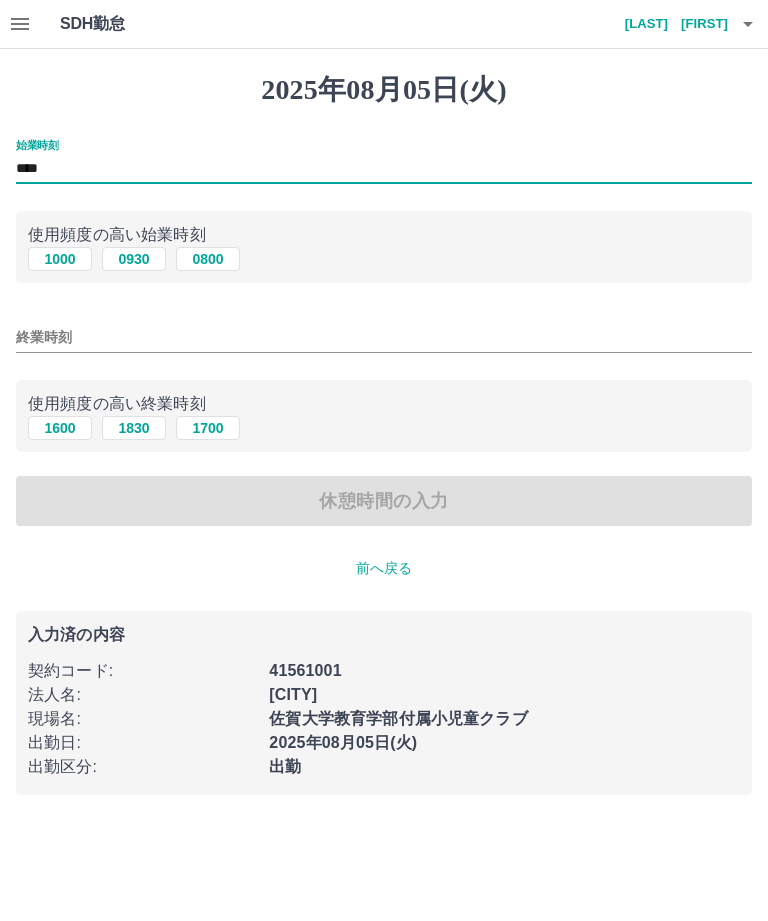 type on "****" 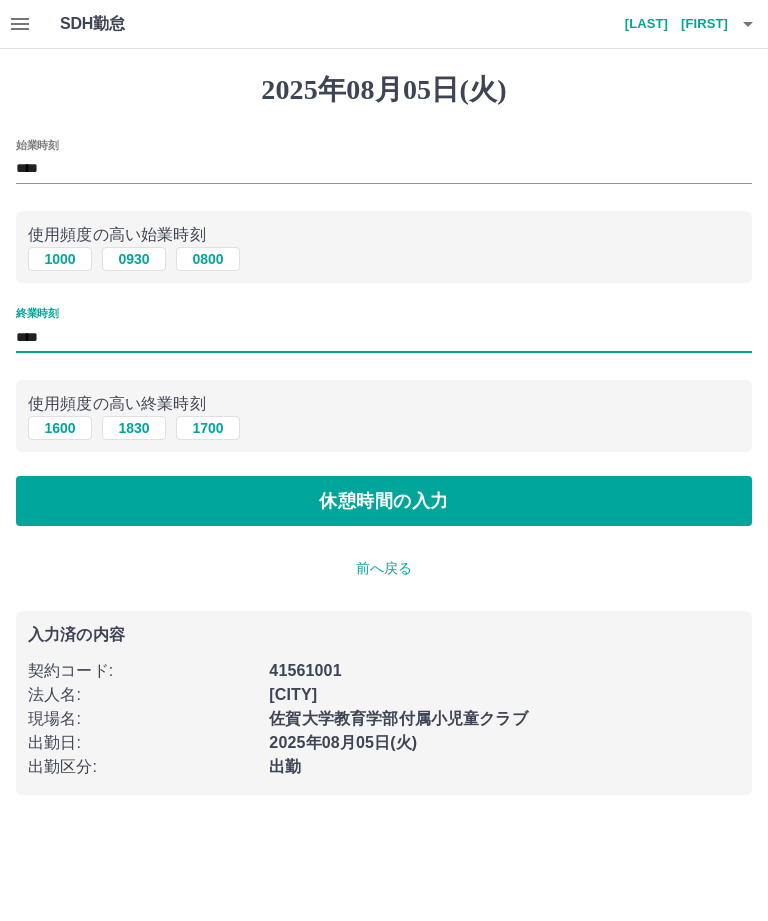 type on "****" 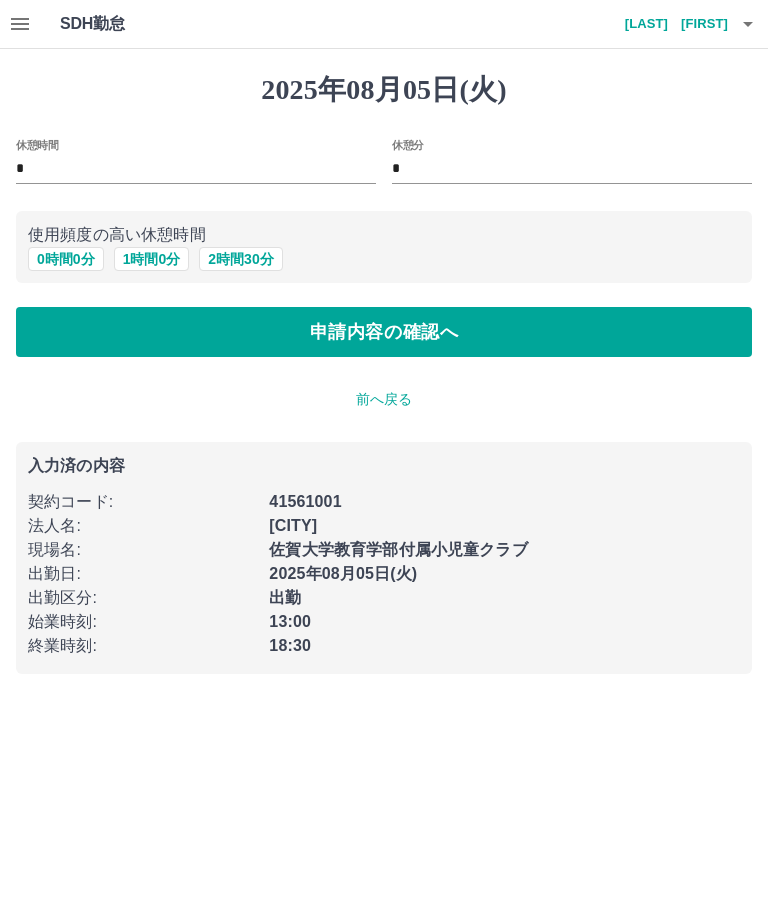 click on "申請内容の確認へ" at bounding box center (384, 332) 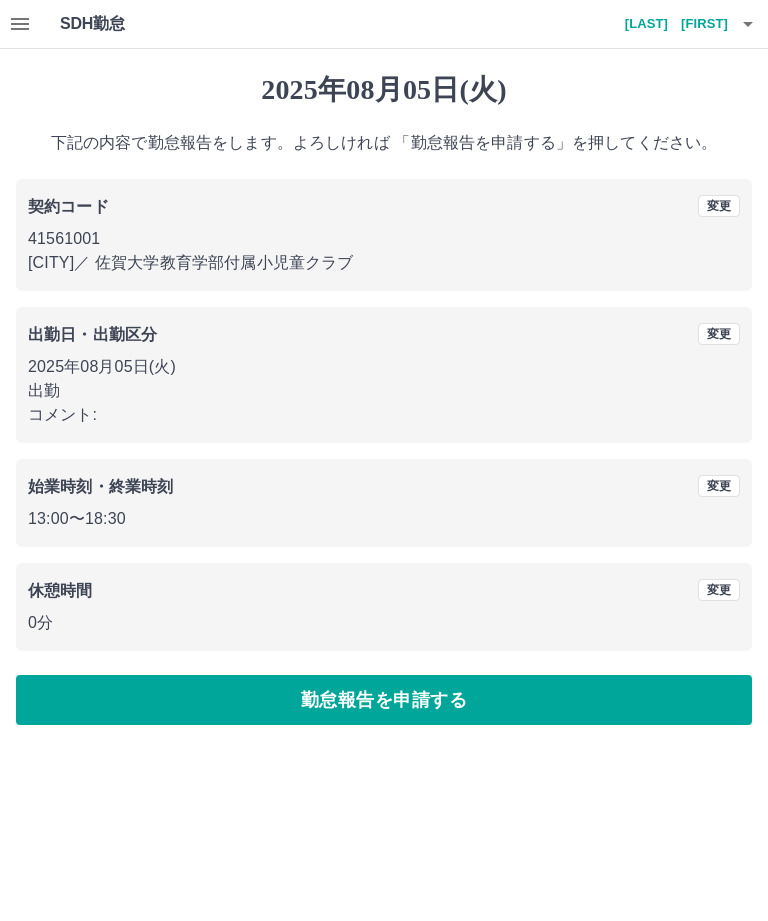 click on "勤怠報告を申請する" at bounding box center [384, 700] 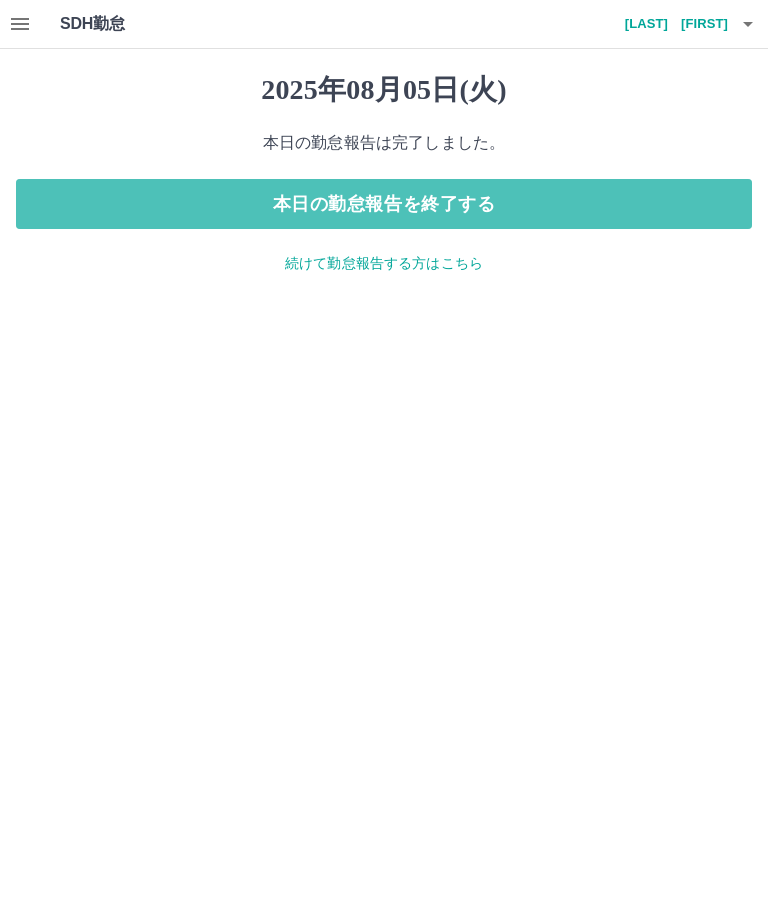 click on "本日の勤怠報告を終了する" at bounding box center (384, 204) 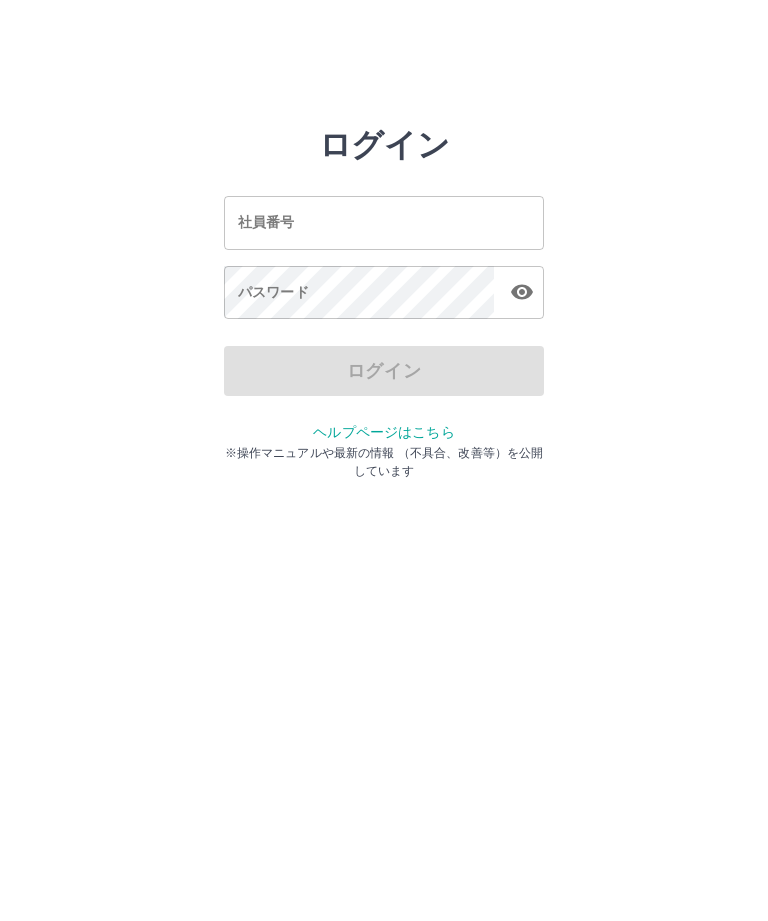 scroll, scrollTop: 0, scrollLeft: 0, axis: both 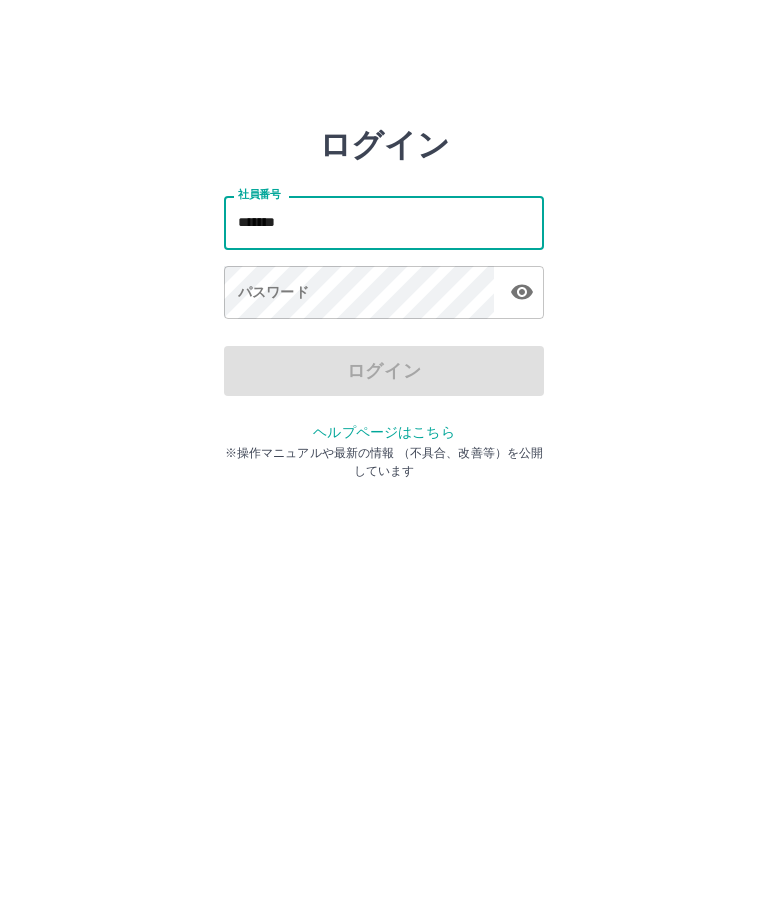 type on "*******" 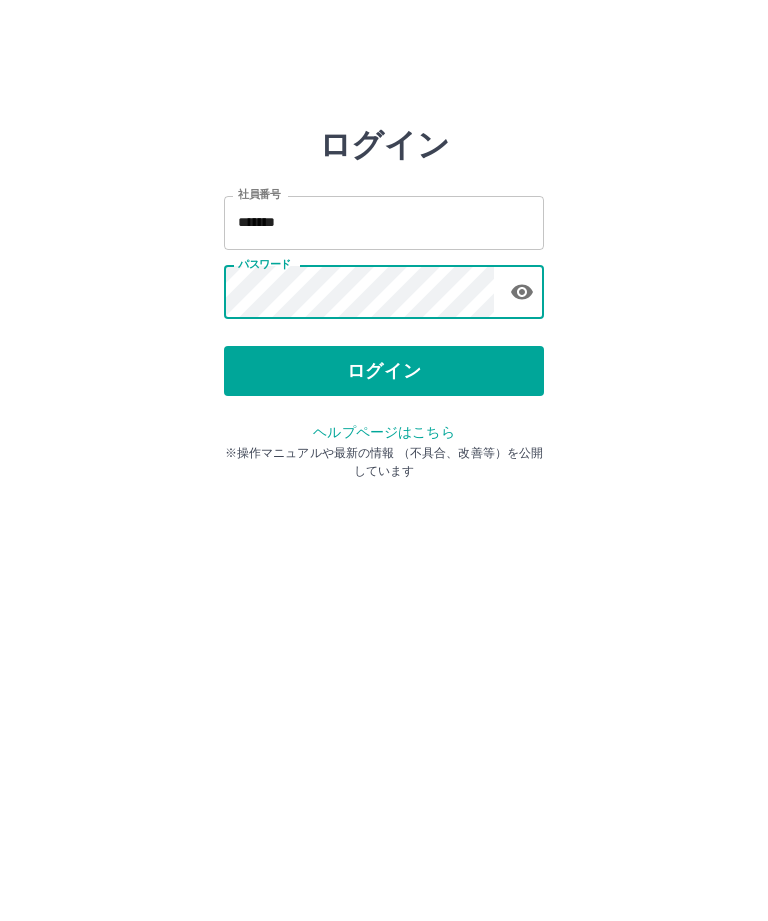 click on "ログイン" at bounding box center (384, 371) 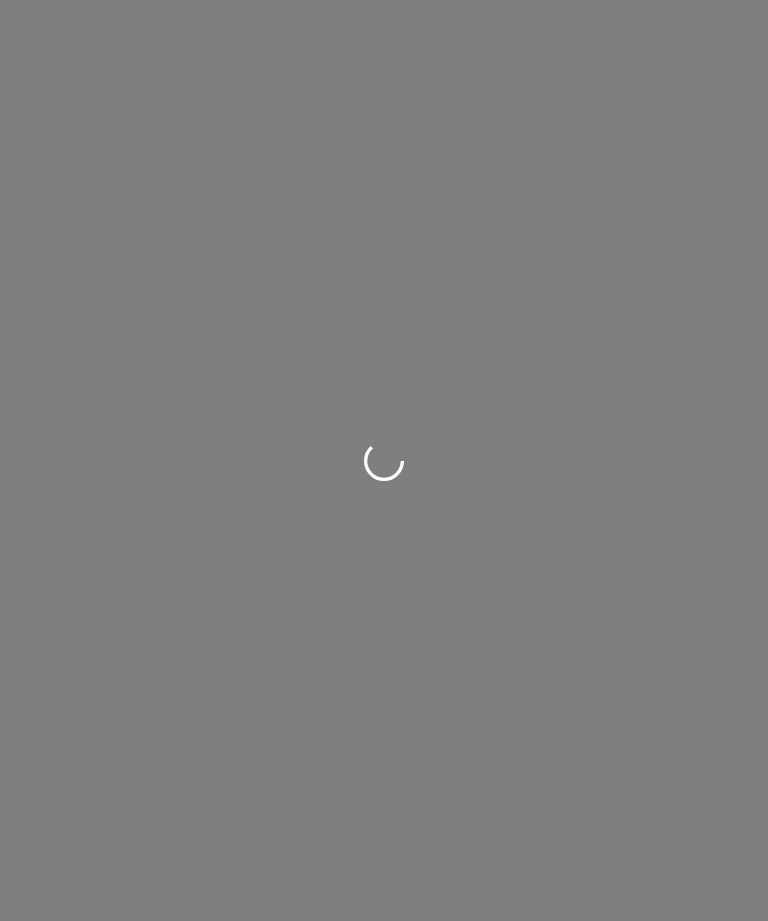 scroll, scrollTop: 0, scrollLeft: 0, axis: both 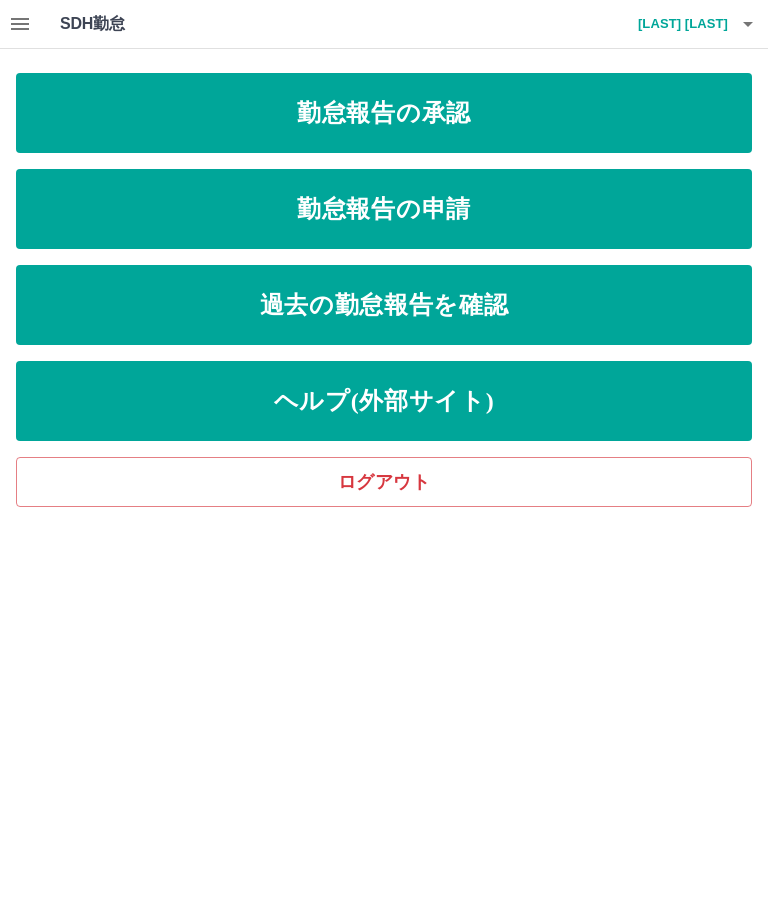 click on "勤怠報告の承認" at bounding box center [384, 113] 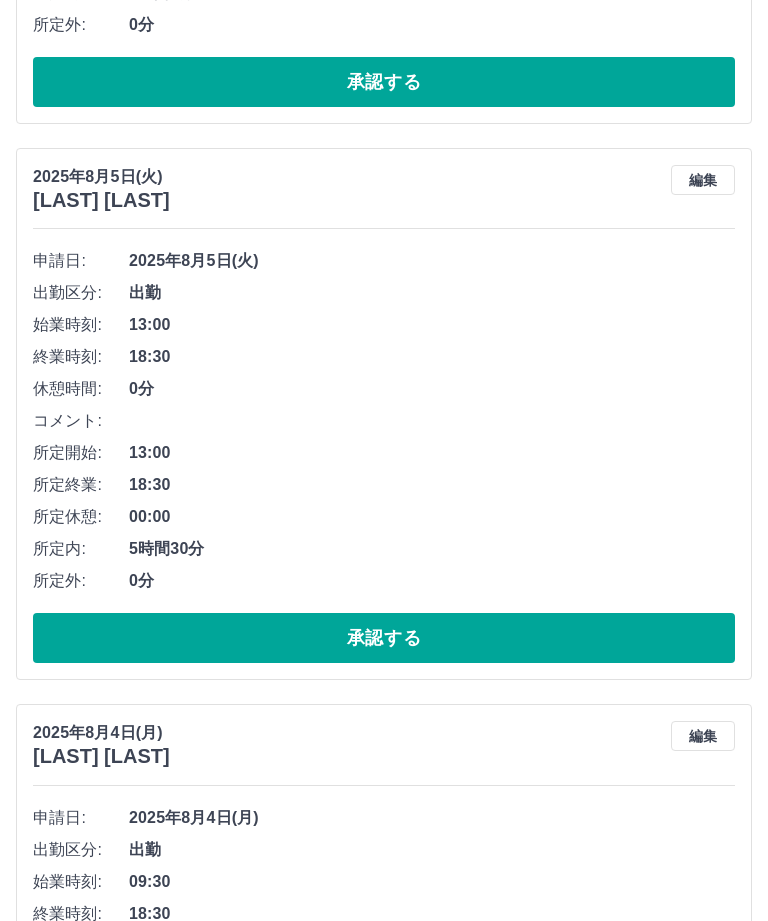 scroll, scrollTop: 0, scrollLeft: 0, axis: both 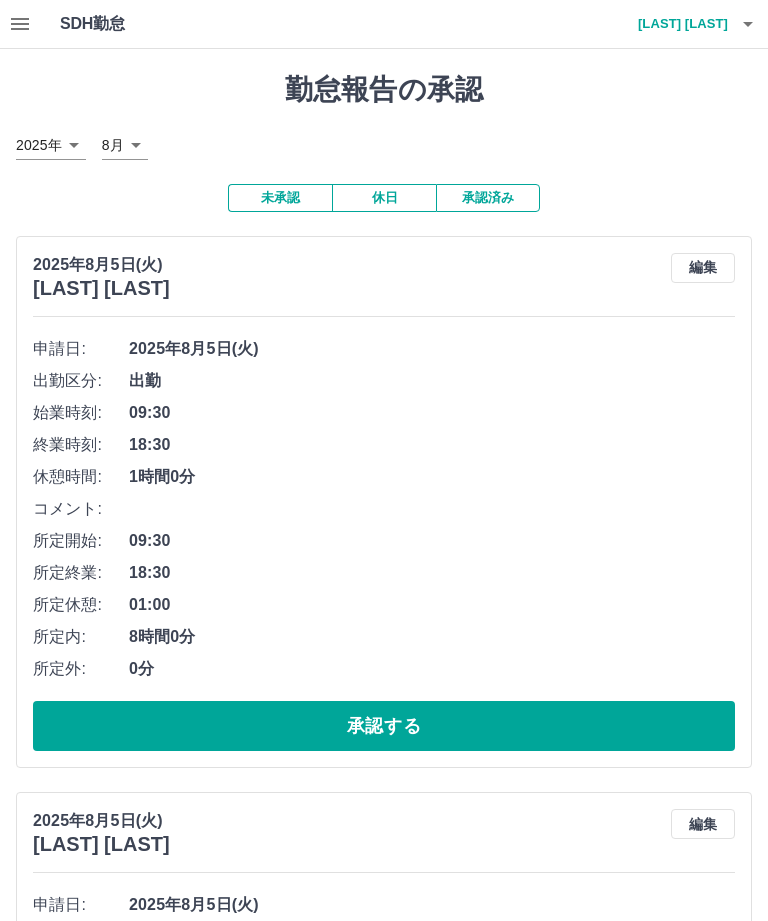 click on "SDH勤怠 [LAST] [LAST] 勤怠報告の承認 2025年 **** 8月 * 未承認 休日 承認済み 2025年8月5日(火) [LAST] [LAST] 編集 申請日: 2025年8月5日(火) 出勤区分: 出勤 始業時刻: 09:30 終業時刻: 18:30 休憩時間: 1時間0分 コメント: 所定開始: 09:30 所定終業: 18:30 所定休憩: 01:00 所定内: 8時間0分 所定外: 0分 承認する 2025年8月5日(火) [LAST] [LAST] 編集 申請日: 2025年8月5日(火) 出勤区分: 出勤 始業時刻: 13:00 終業時刻: 18:30 休憩時間: 0分 コメント: 所定開始: 13:00 所定終業: 18:30 所定休憩: 00:00 所定内: 5時間30分 所定外: 0分 承認する 2025年8月4日(月) [LAST] [LAST] 編集 申請日: 2025年8月4日(月) 出勤区分: 出勤 始業時刻: 09:30 終業時刻: 18:30 休憩時間: 1時間0分 コメント: 所定開始: 09:30 所定終業: 18:30 所定休憩: 01:00 所定内: 8時間0分 所定外: 0分 承認する 2025年8月4日(月) [LAST] [LAST] 編集 申請日: 出勤" at bounding box center (384, 3234) 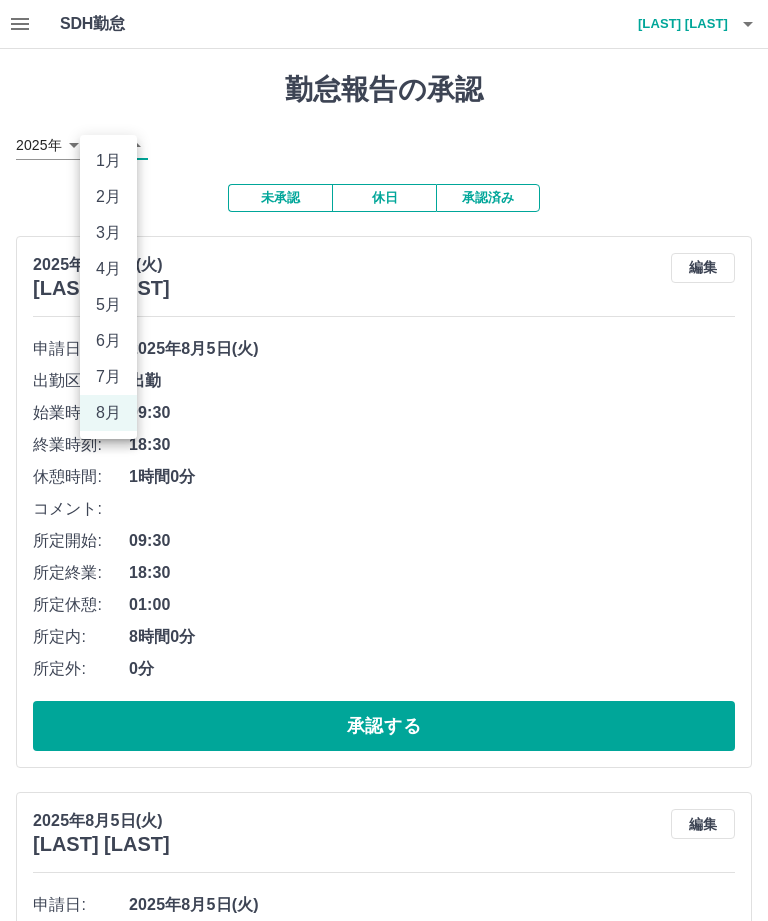 click on "7月" at bounding box center (108, 377) 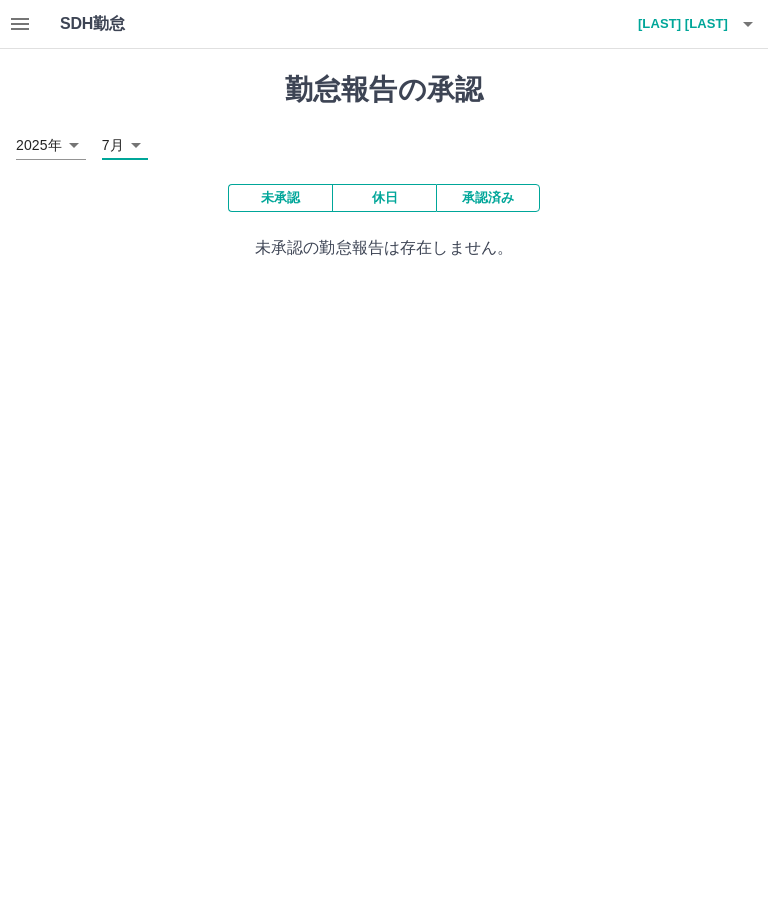 click on "未承認" at bounding box center [280, 198] 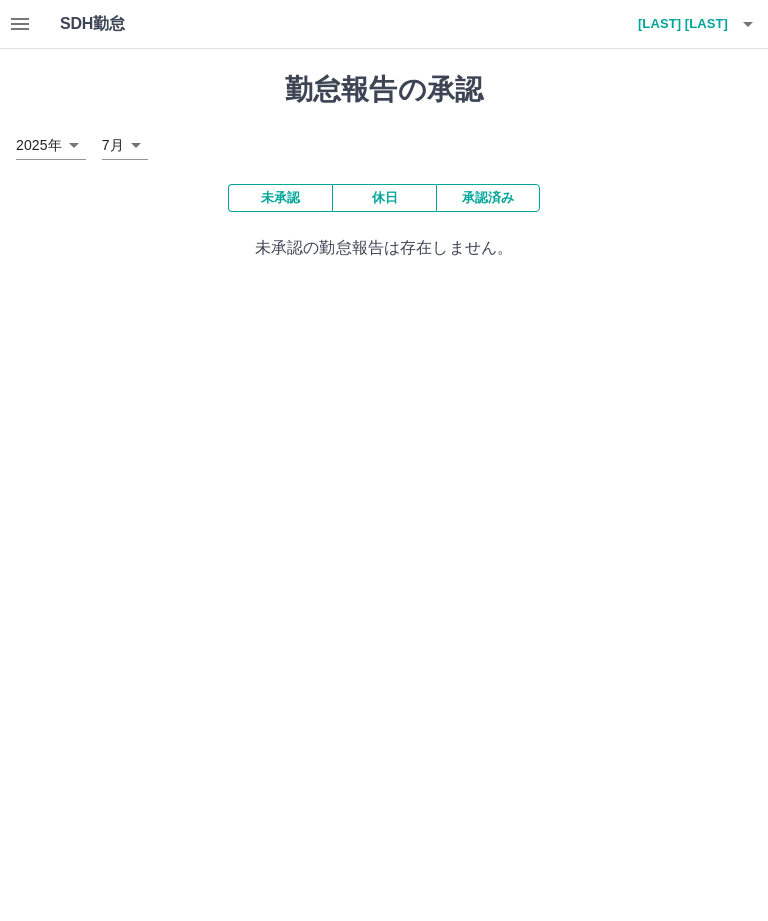 click on "SDH勤怠 陣内　琴美 勤怠報告の承認 2025年 **** 7月 * 未承認 休日 承認済み 未承認の勤怠報告は存在しません。 SDH勤怠" at bounding box center (384, 142) 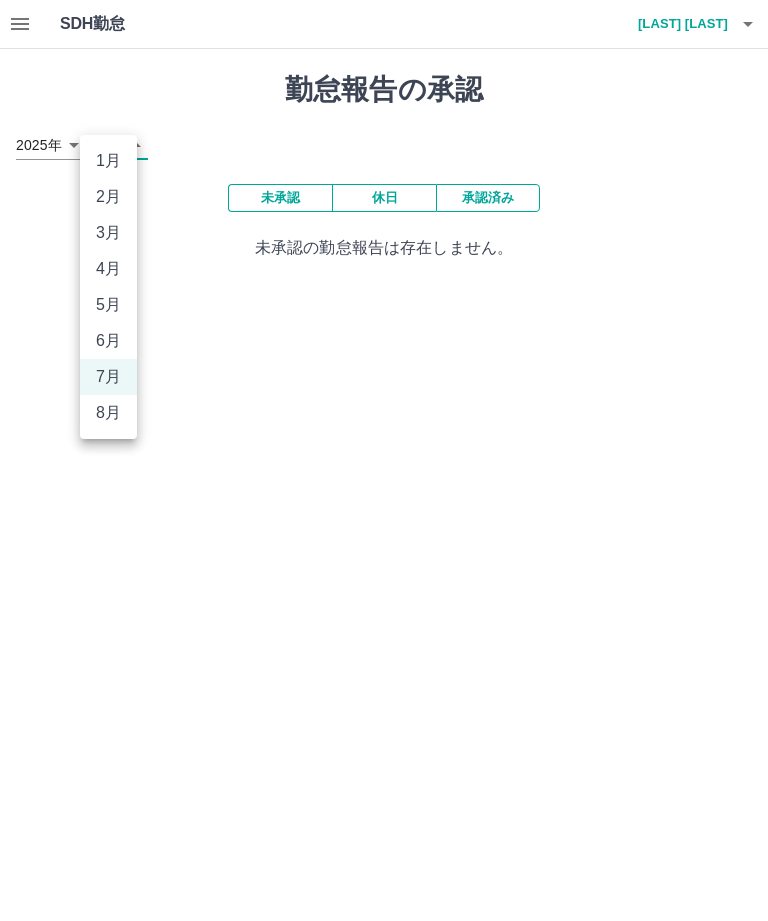 click on "8月" at bounding box center (108, 413) 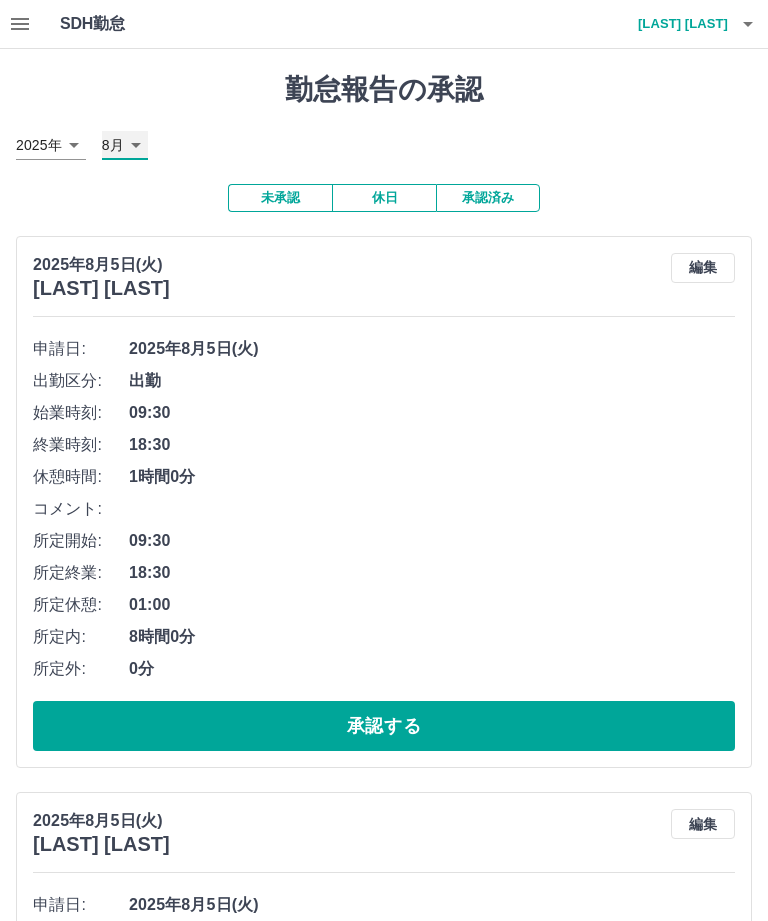 type on "*" 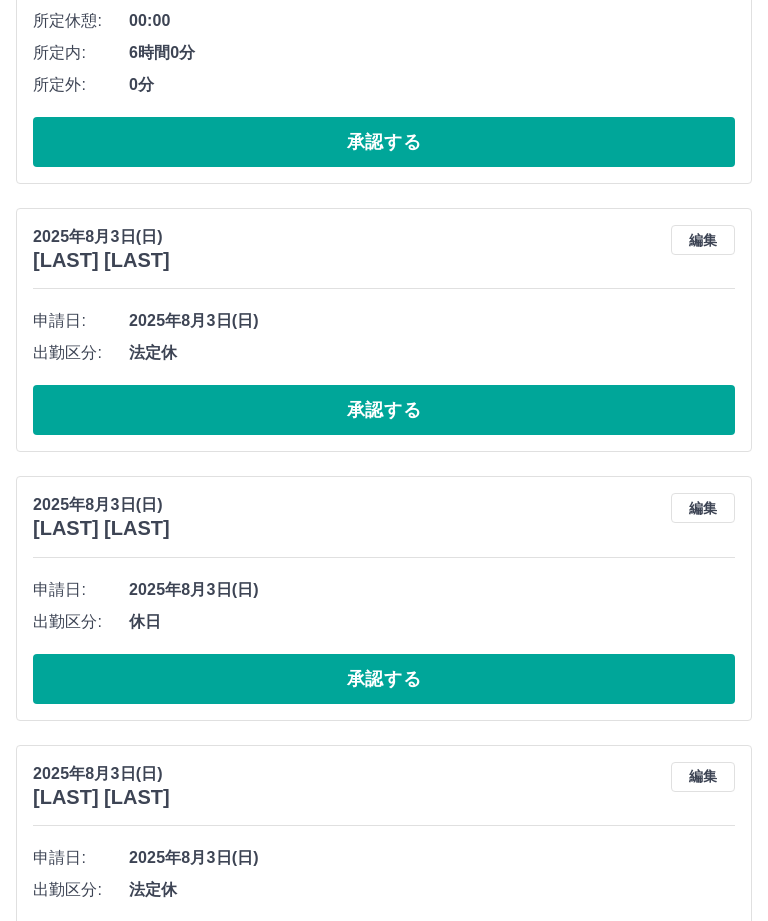 scroll, scrollTop: 2402, scrollLeft: 0, axis: vertical 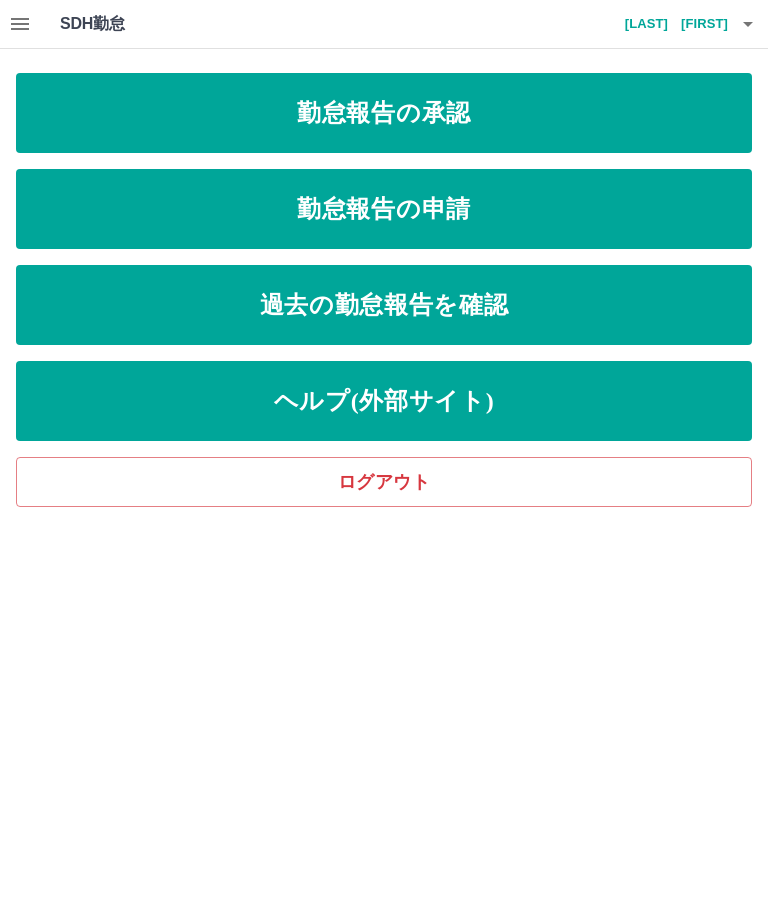 click on "勤怠報告の承認" at bounding box center (384, 113) 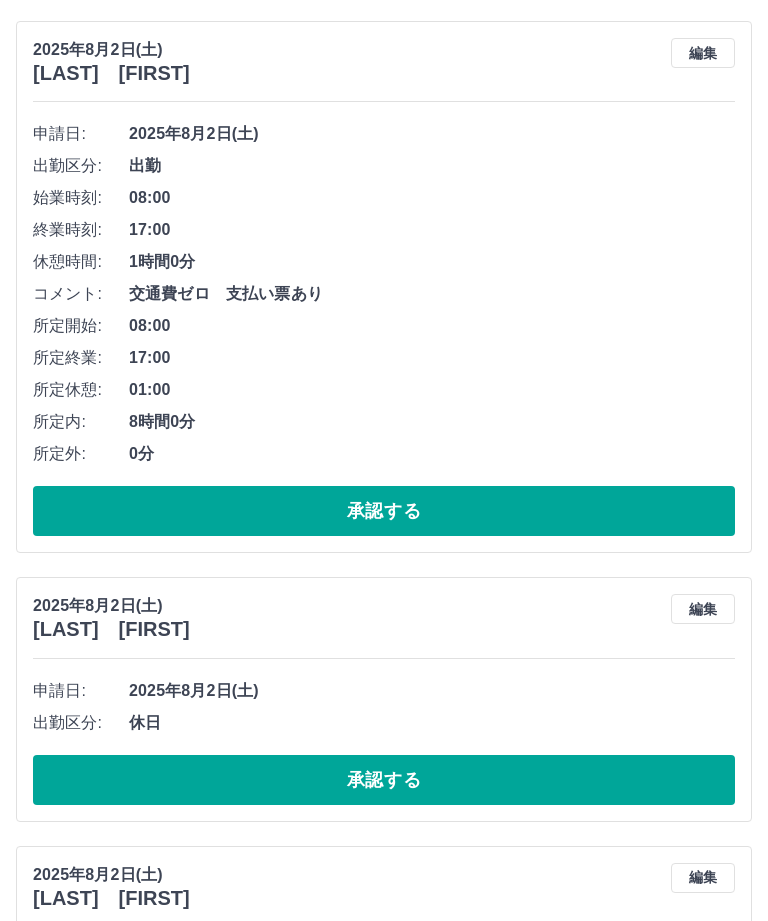 scroll, scrollTop: 4354, scrollLeft: 0, axis: vertical 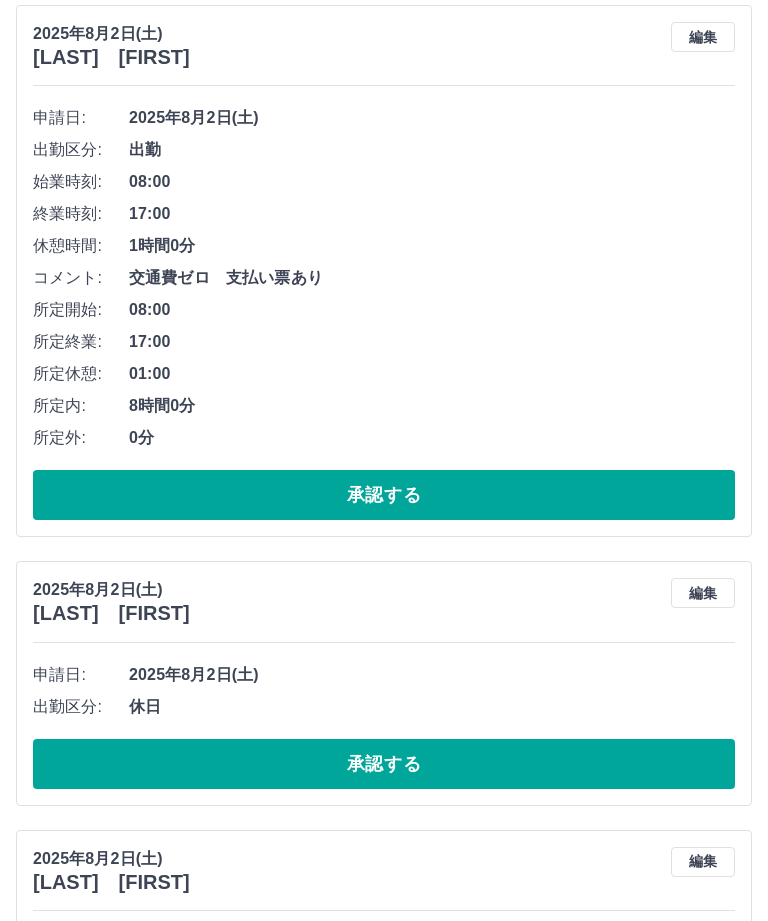 click on "承認する" at bounding box center [384, 1588] 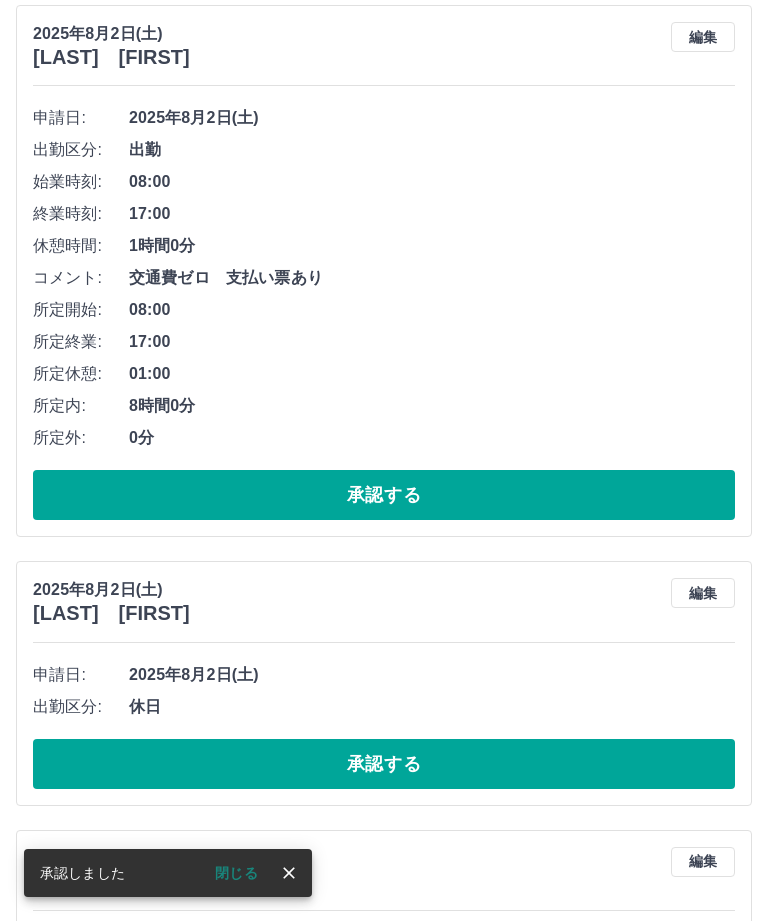 scroll, scrollTop: 3870, scrollLeft: 0, axis: vertical 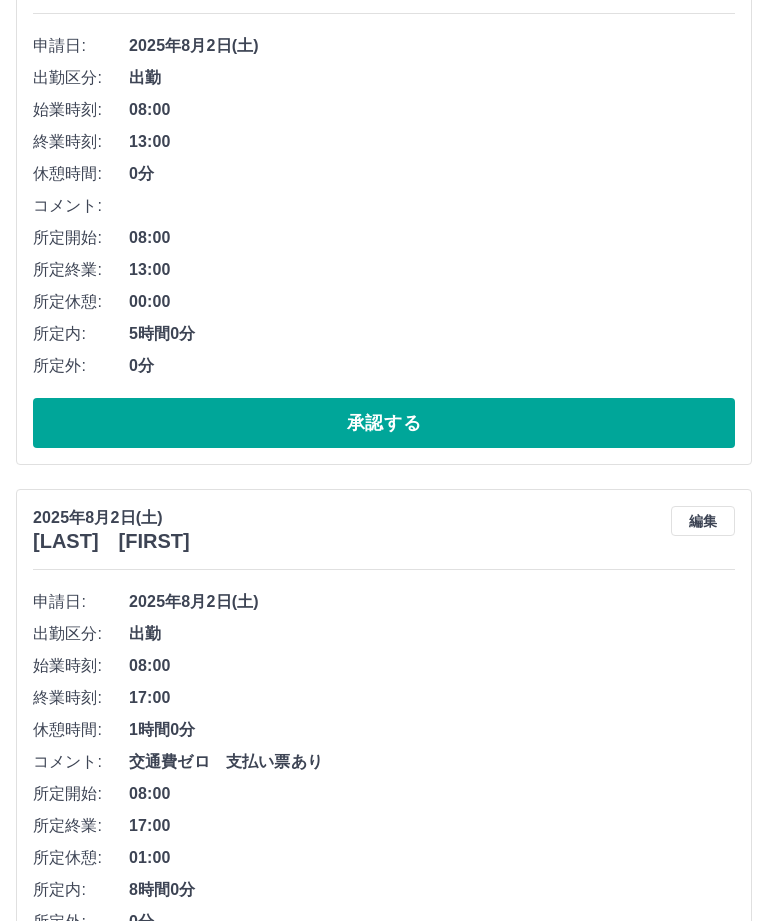 click on "承認する" at bounding box center [384, 1516] 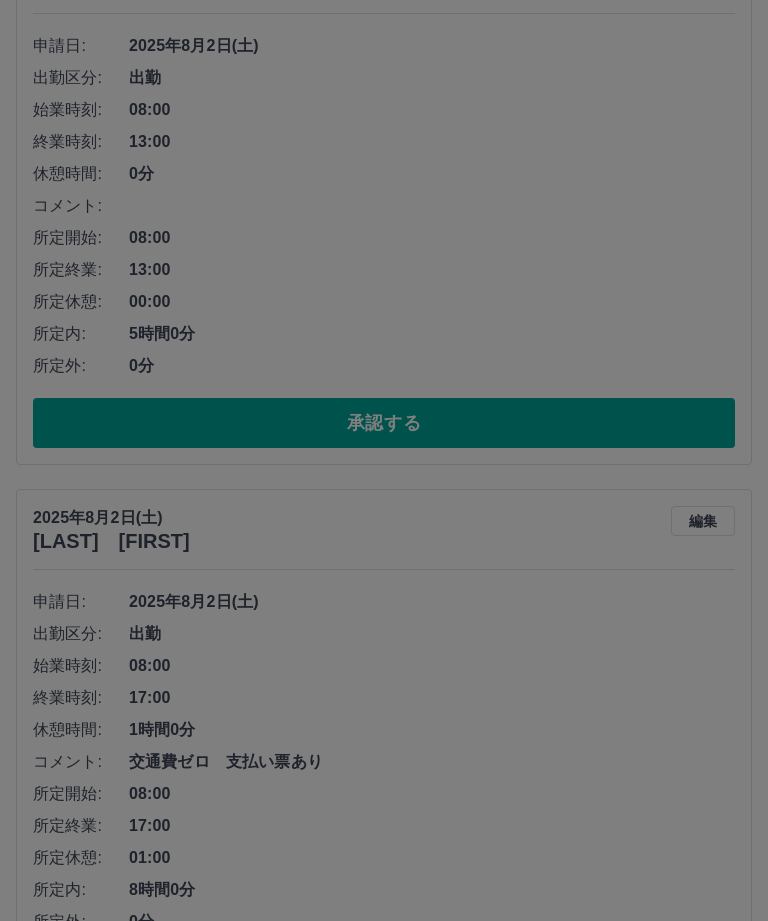 scroll, scrollTop: 3674, scrollLeft: 0, axis: vertical 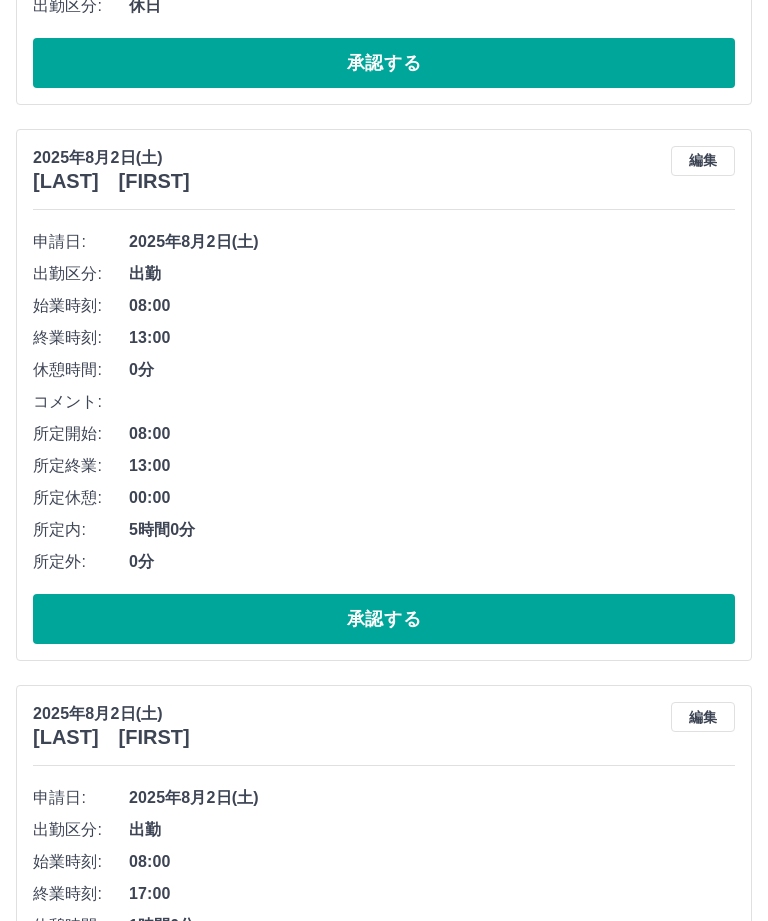 click on "承認する" at bounding box center (384, 1444) 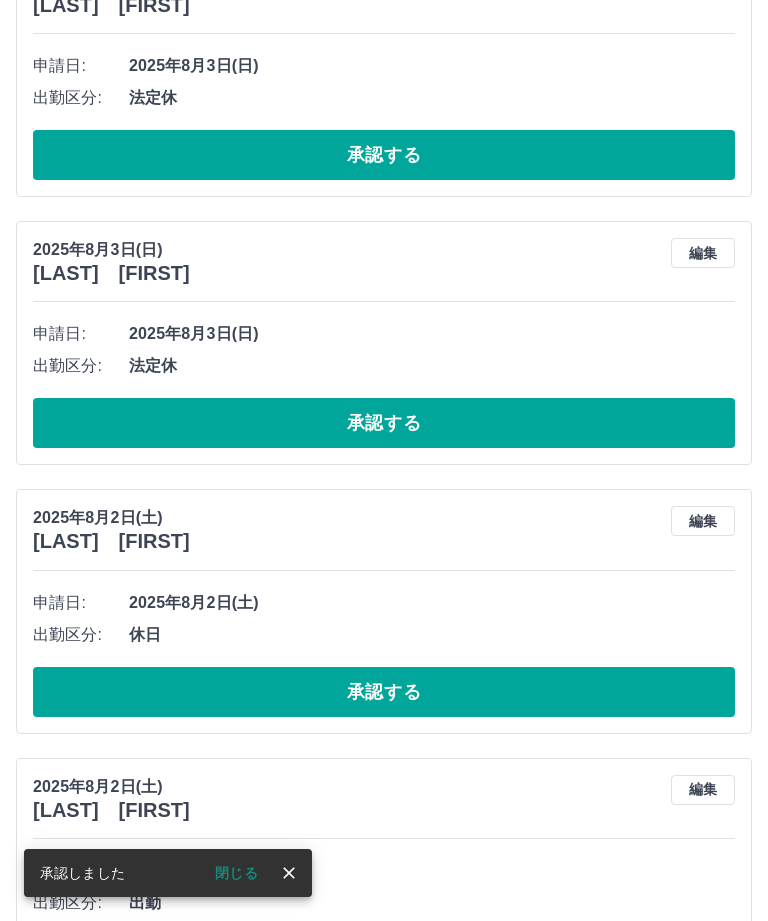 scroll, scrollTop: 3024, scrollLeft: 0, axis: vertical 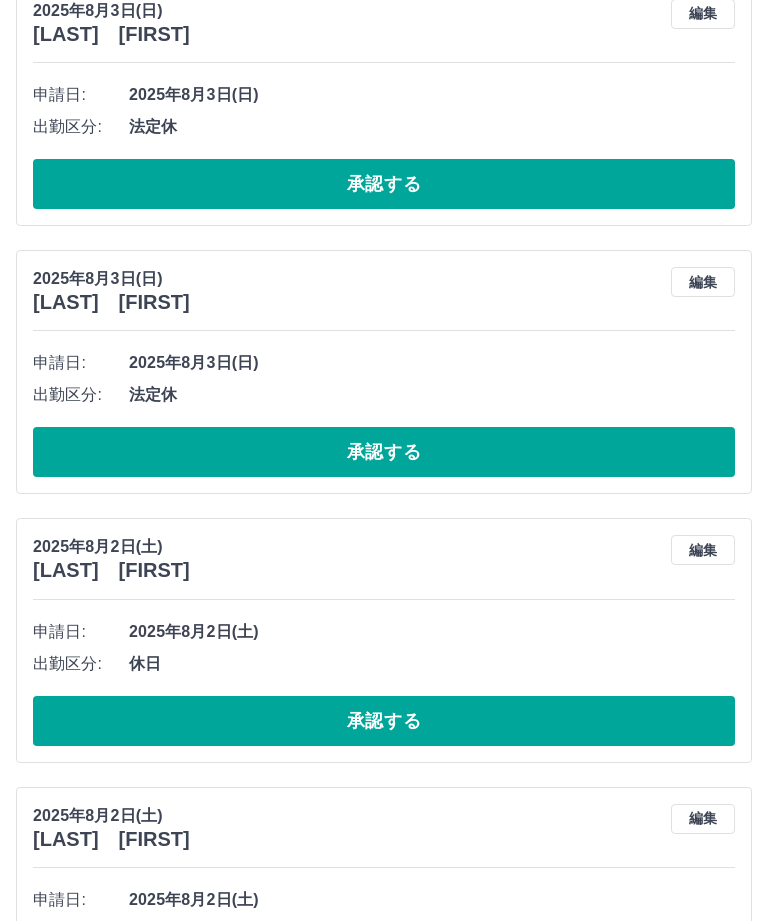 click on "承認する" at bounding box center [384, 1278] 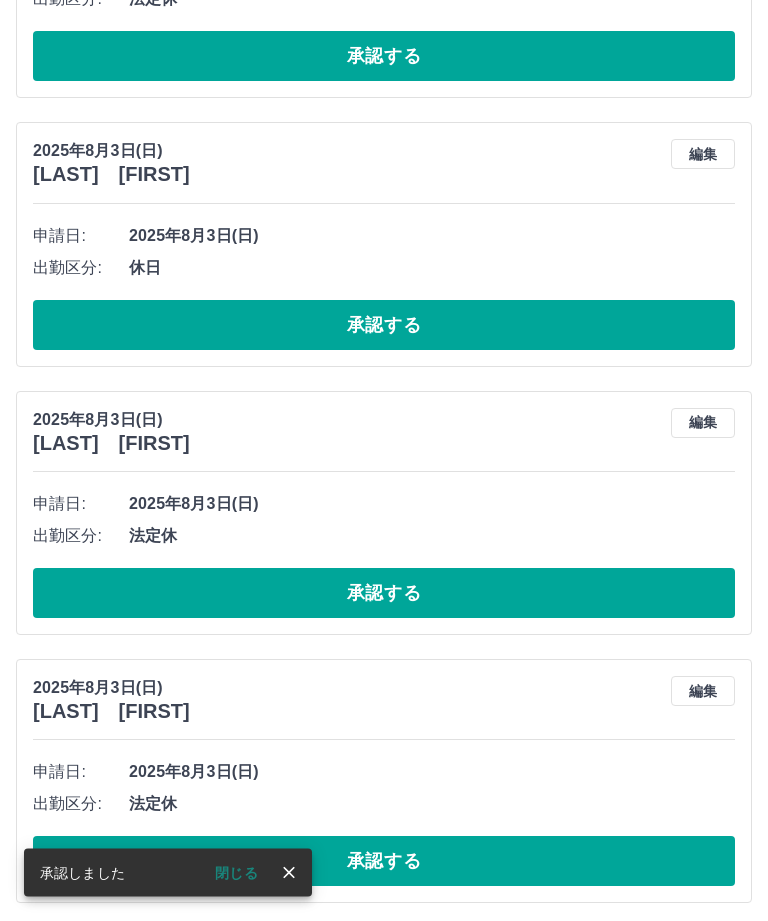 scroll, scrollTop: 2605, scrollLeft: 0, axis: vertical 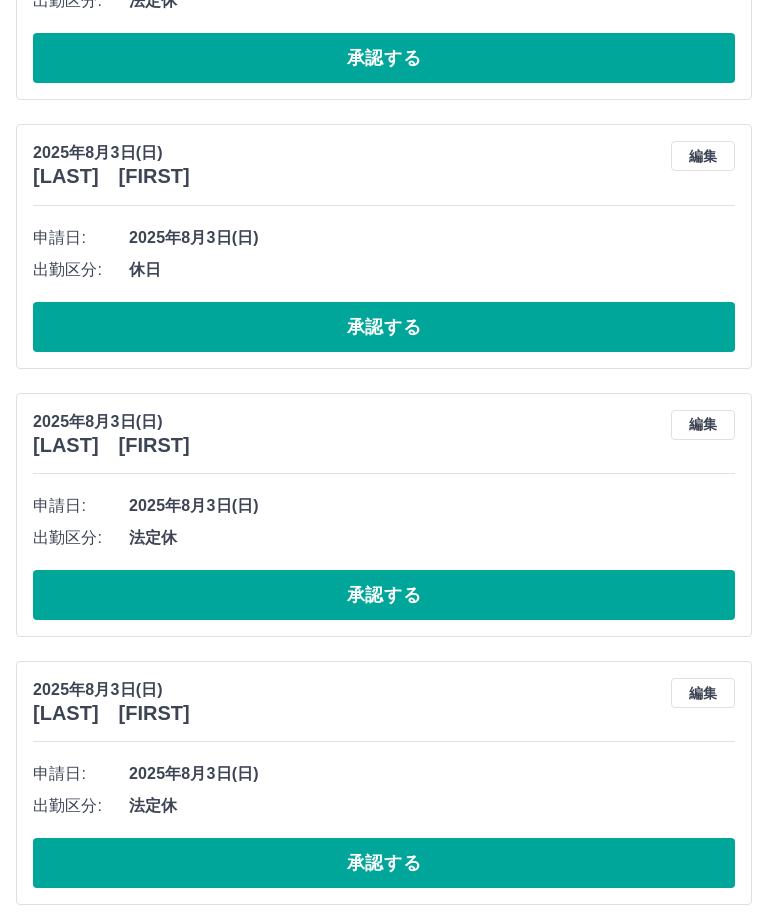 click on "承認する" at bounding box center (384, 1132) 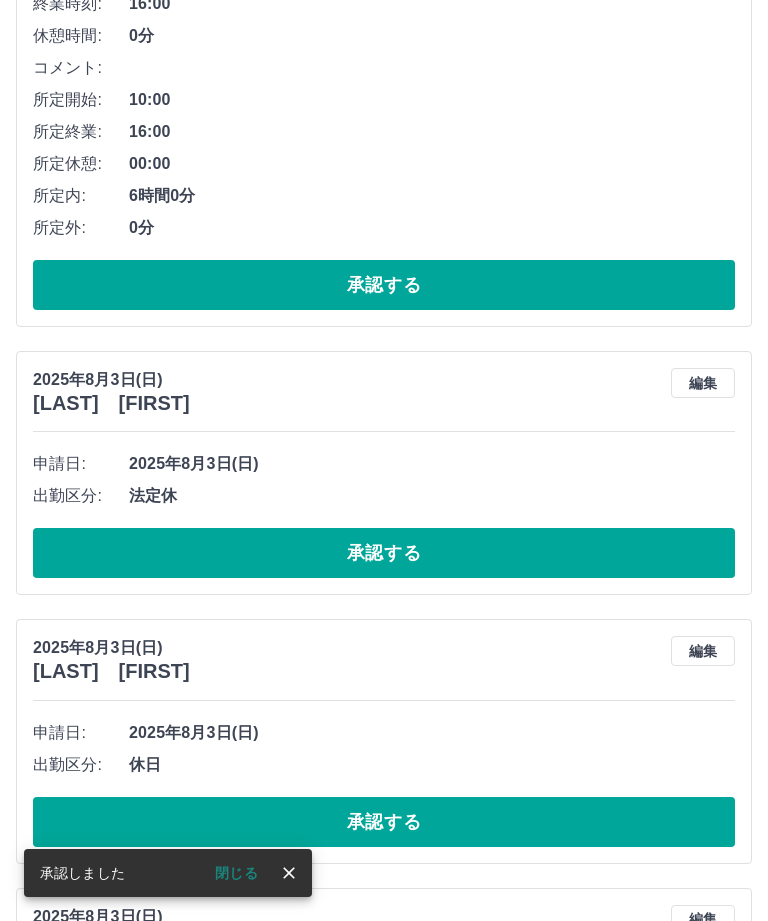 scroll, scrollTop: 2106, scrollLeft: 0, axis: vertical 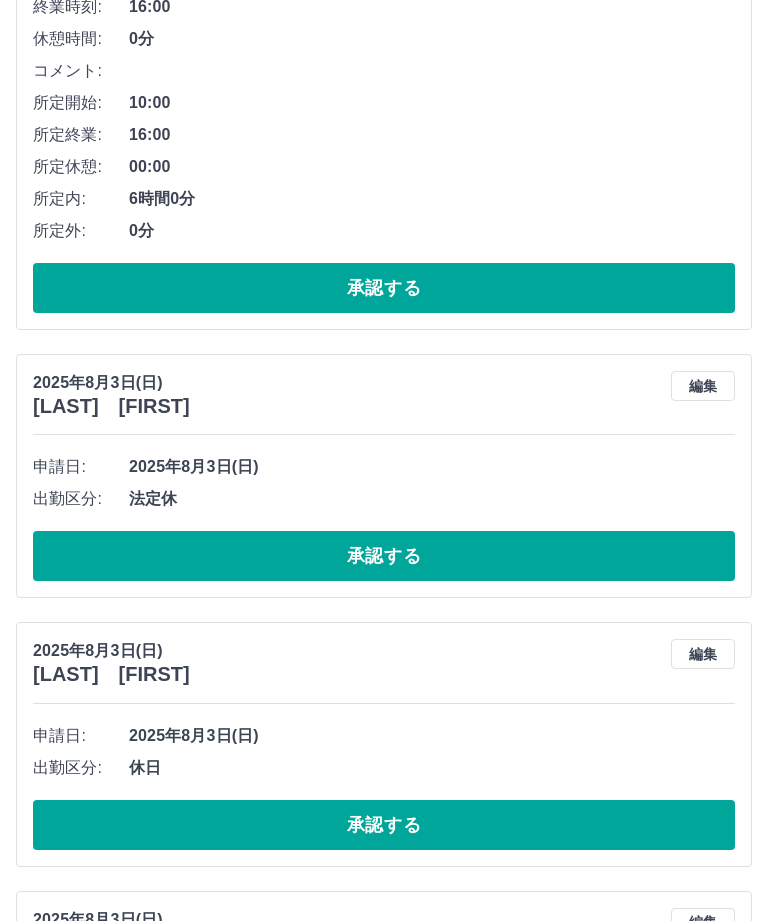 click on "承認する" at bounding box center (384, 1094) 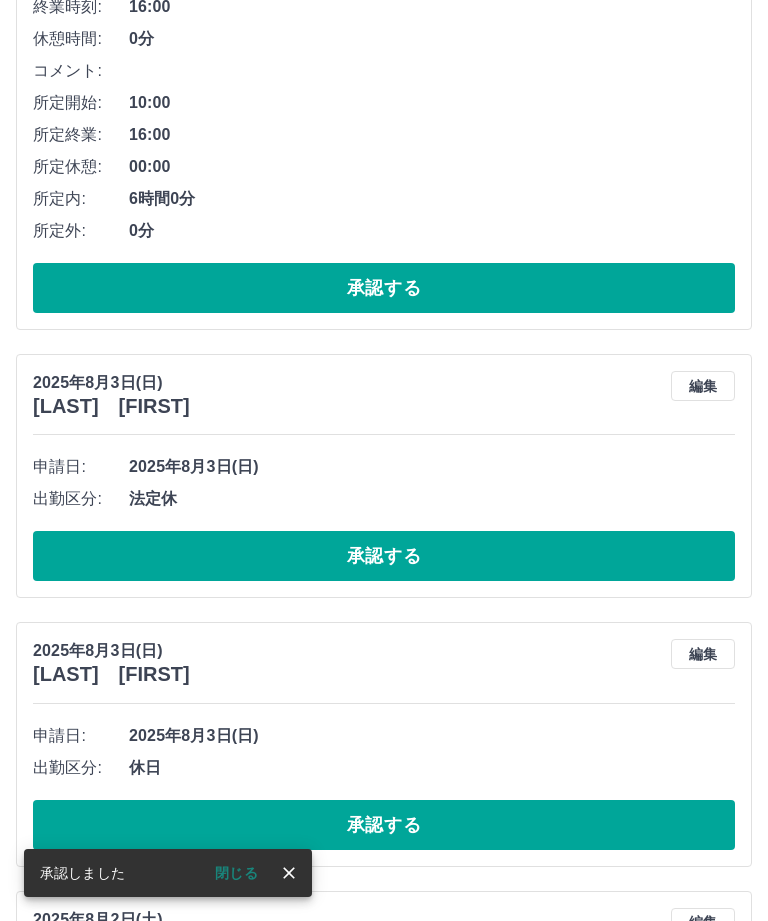 click on "編集" at bounding box center [703, 654] 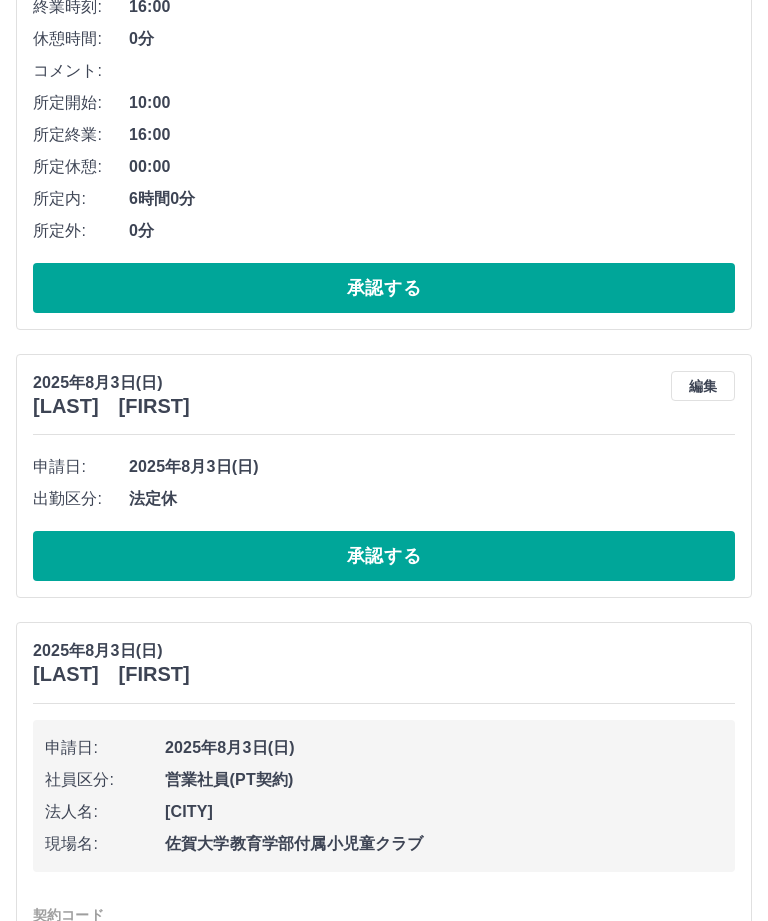 type on "********" 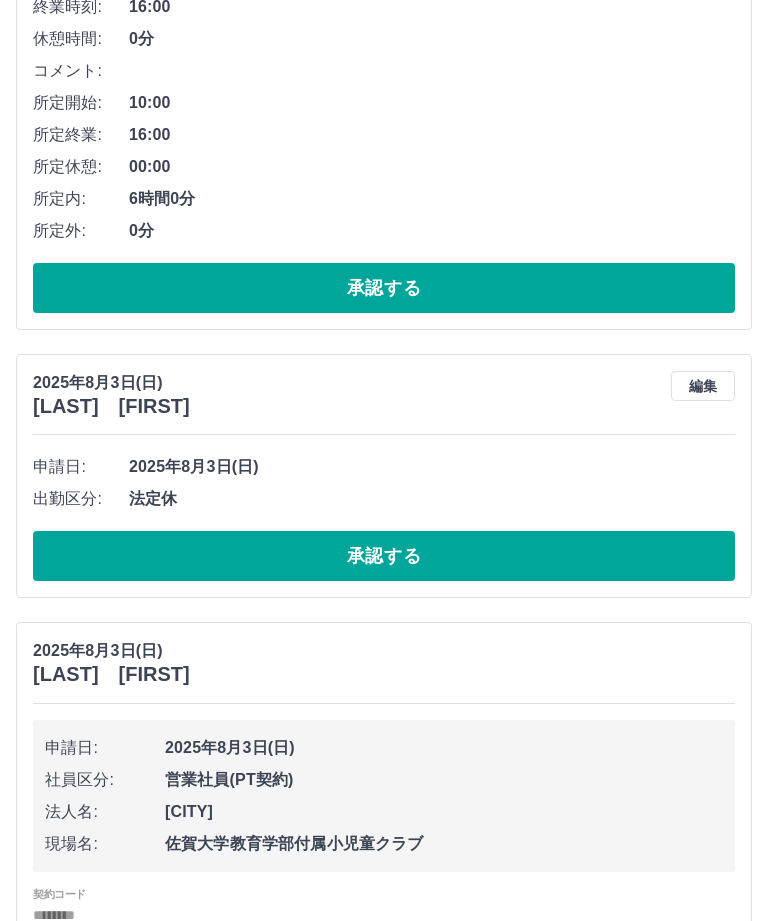 click on "**" at bounding box center [384, 974] 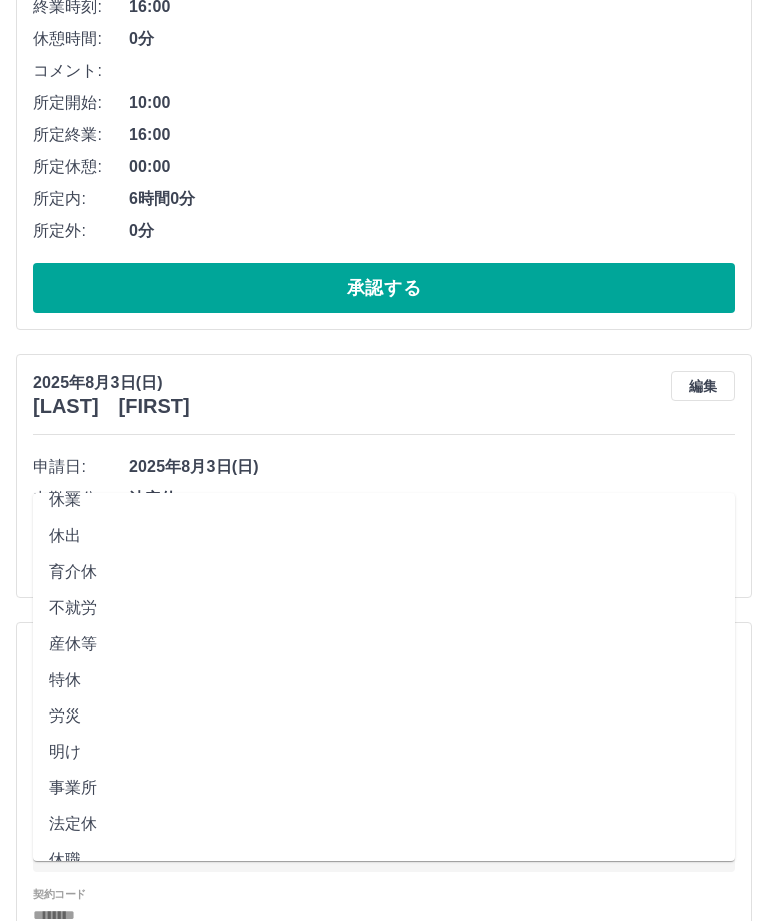 scroll, scrollTop: 270, scrollLeft: 0, axis: vertical 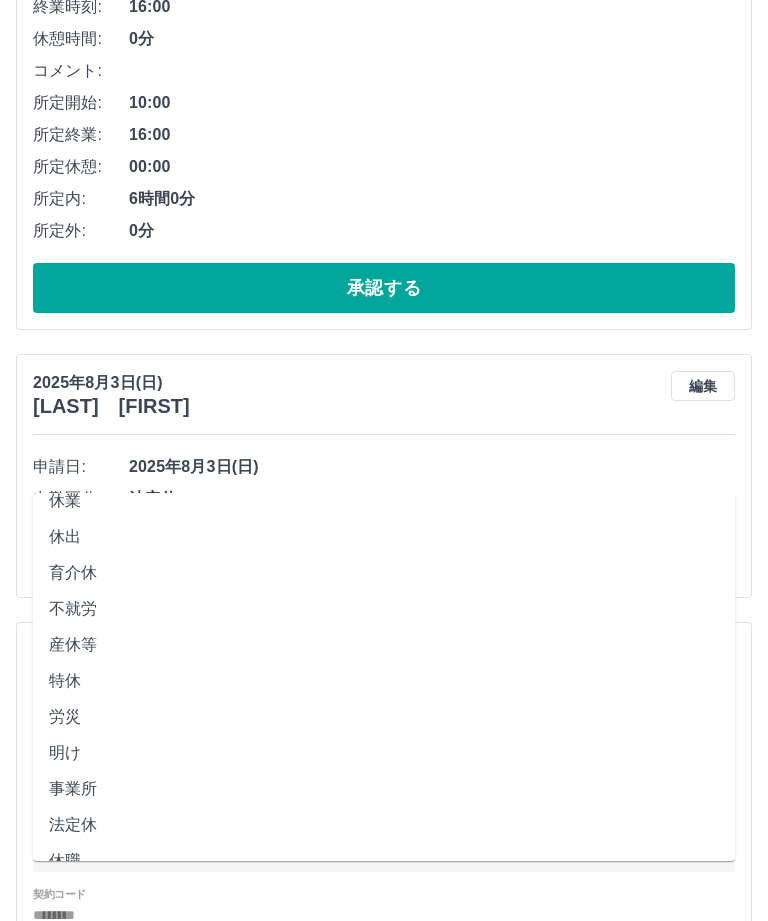 click on "法定休" at bounding box center (384, 825) 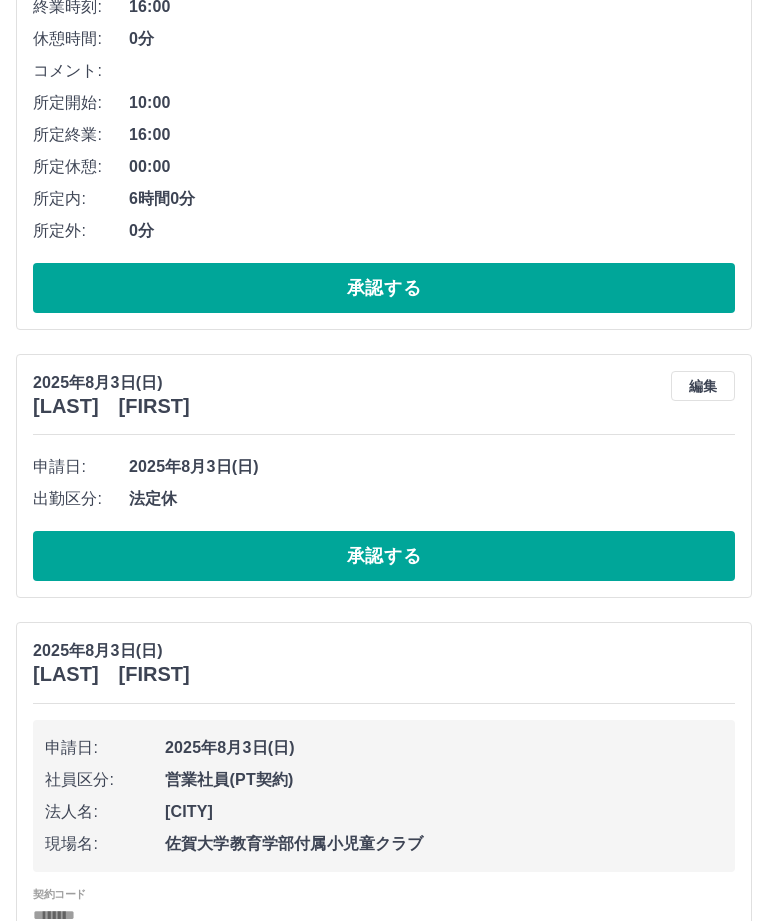 type on "***" 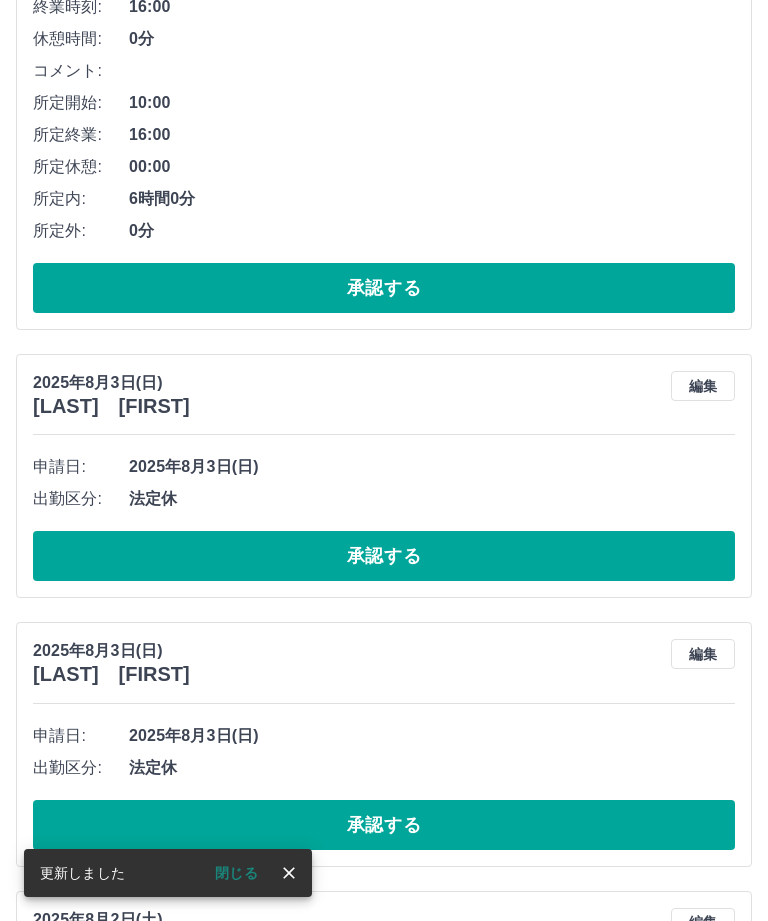 click on "承認する" at bounding box center [384, 825] 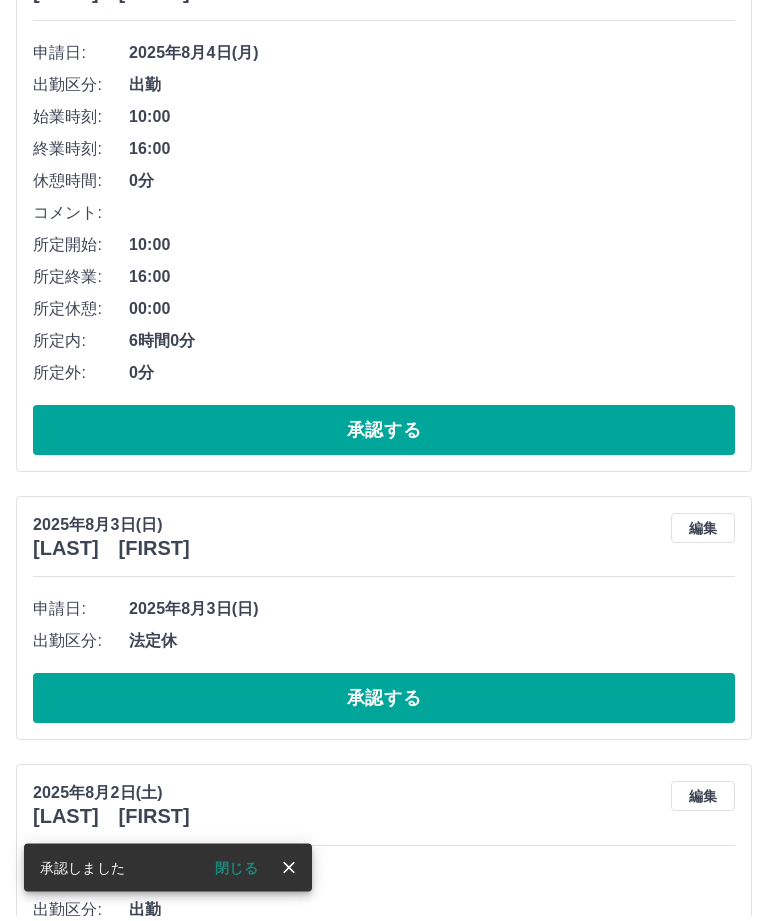 scroll, scrollTop: 1966, scrollLeft: 0, axis: vertical 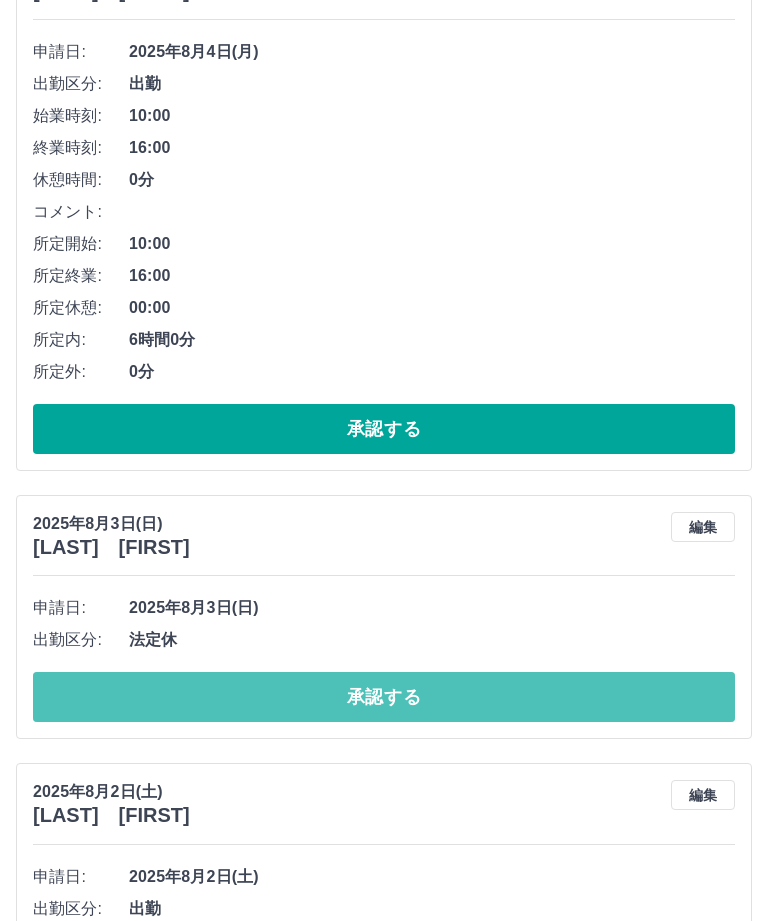 click on "承認する" at bounding box center (384, 697) 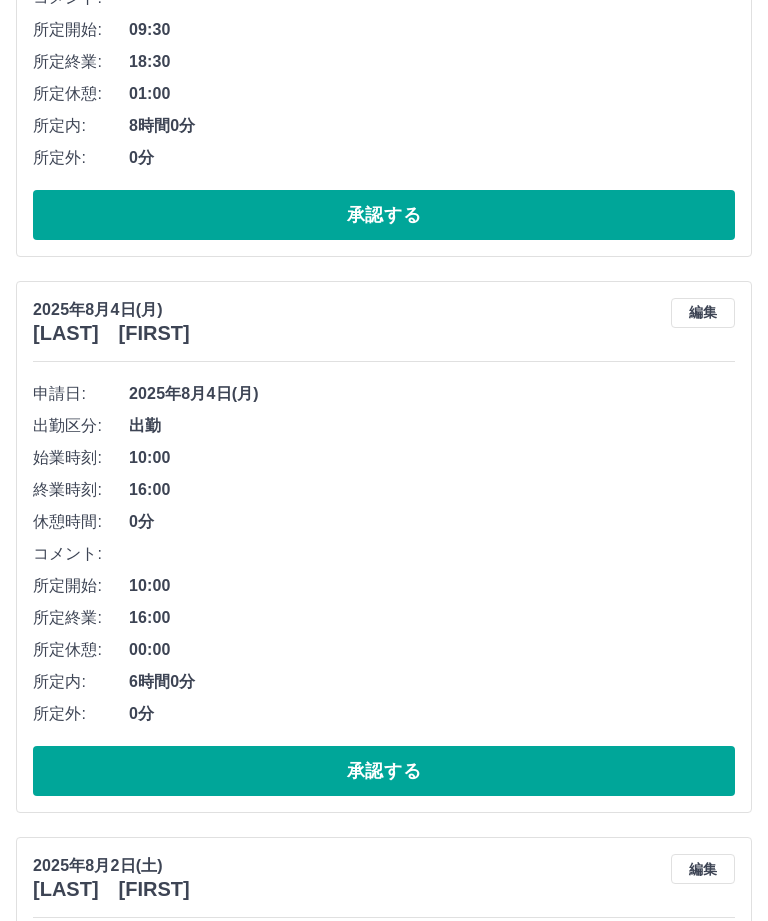 scroll, scrollTop: 1624, scrollLeft: 0, axis: vertical 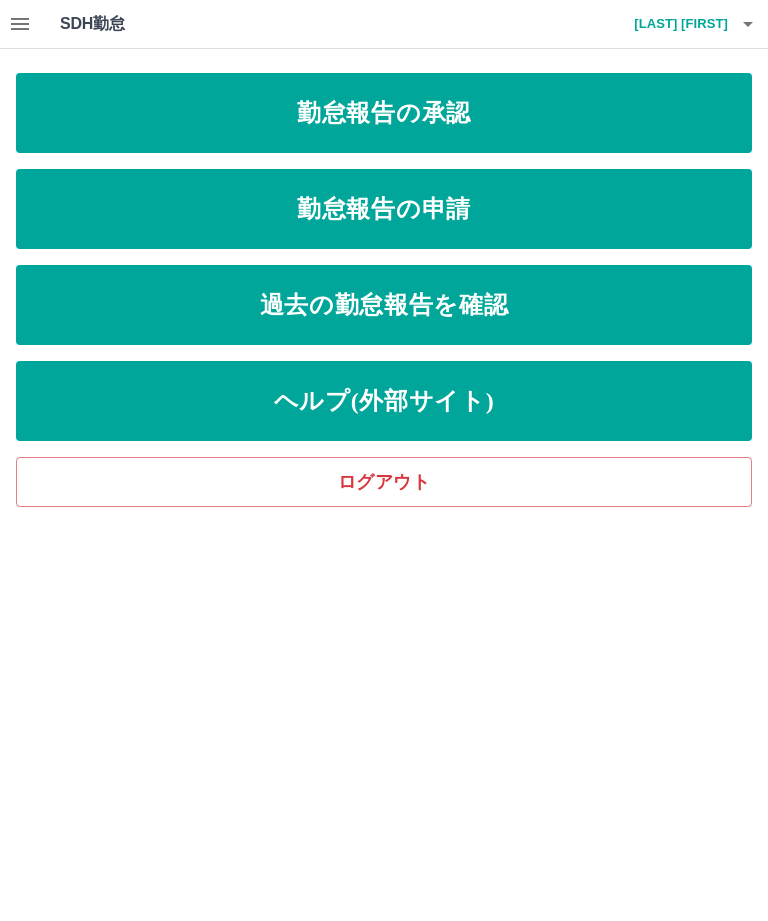 click on "[LAST] [FIRST]" at bounding box center [668, 24] 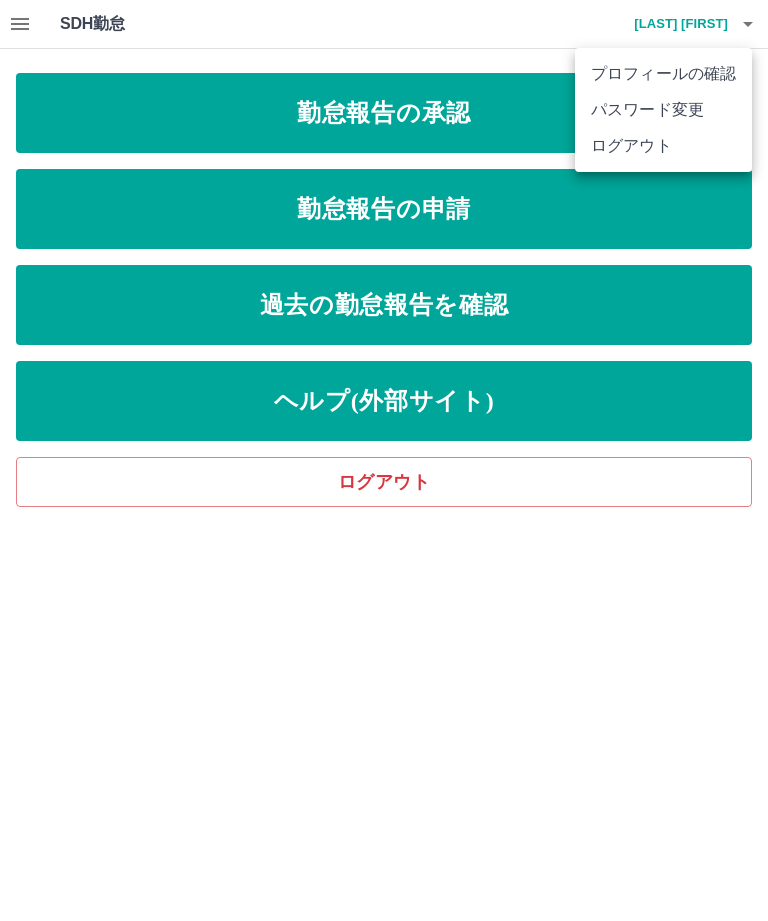 click on "ログアウト" at bounding box center [663, 146] 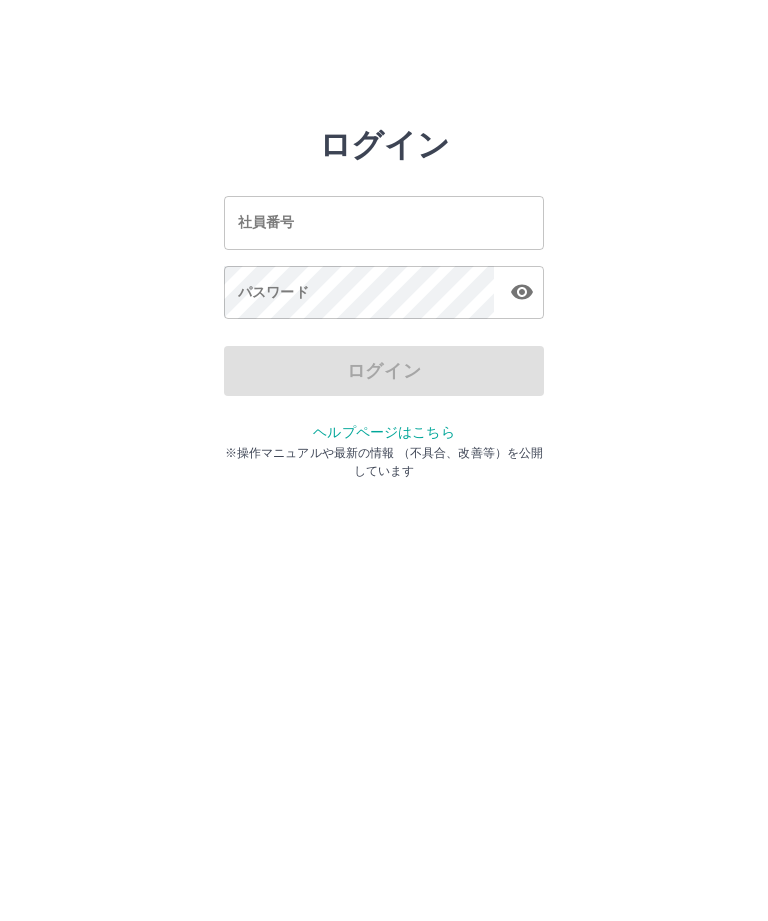 scroll, scrollTop: 0, scrollLeft: 0, axis: both 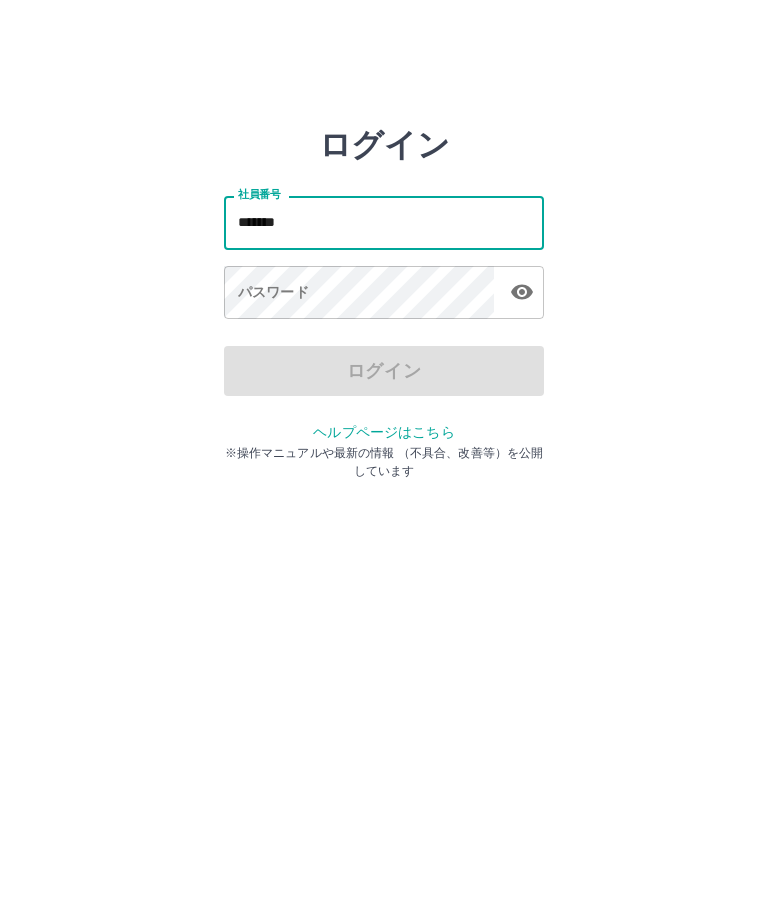 type on "*******" 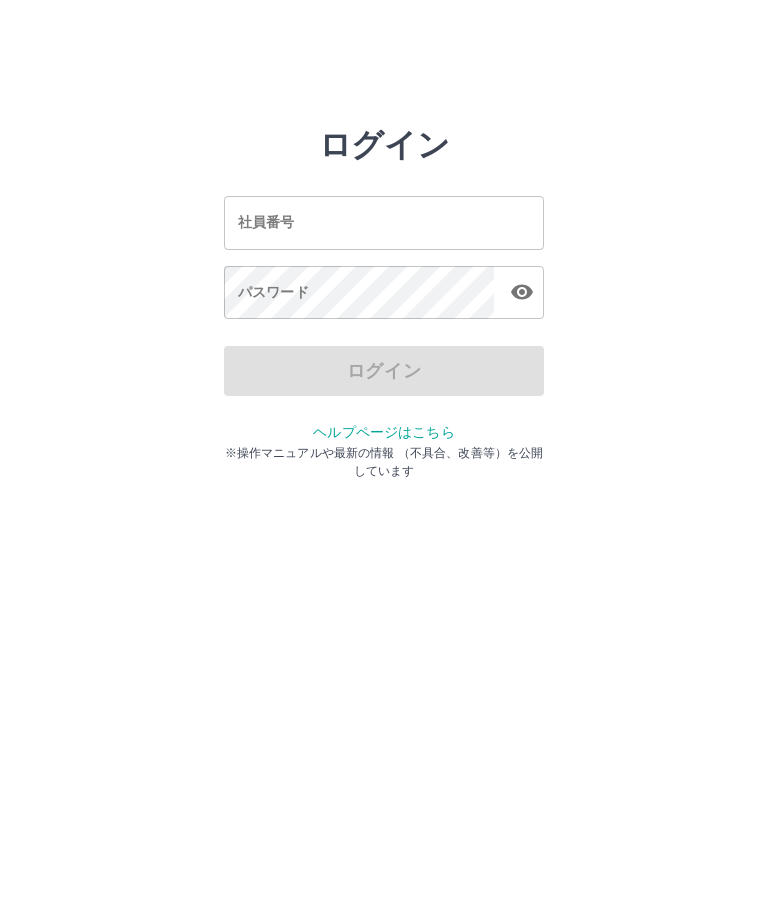 scroll, scrollTop: 0, scrollLeft: 0, axis: both 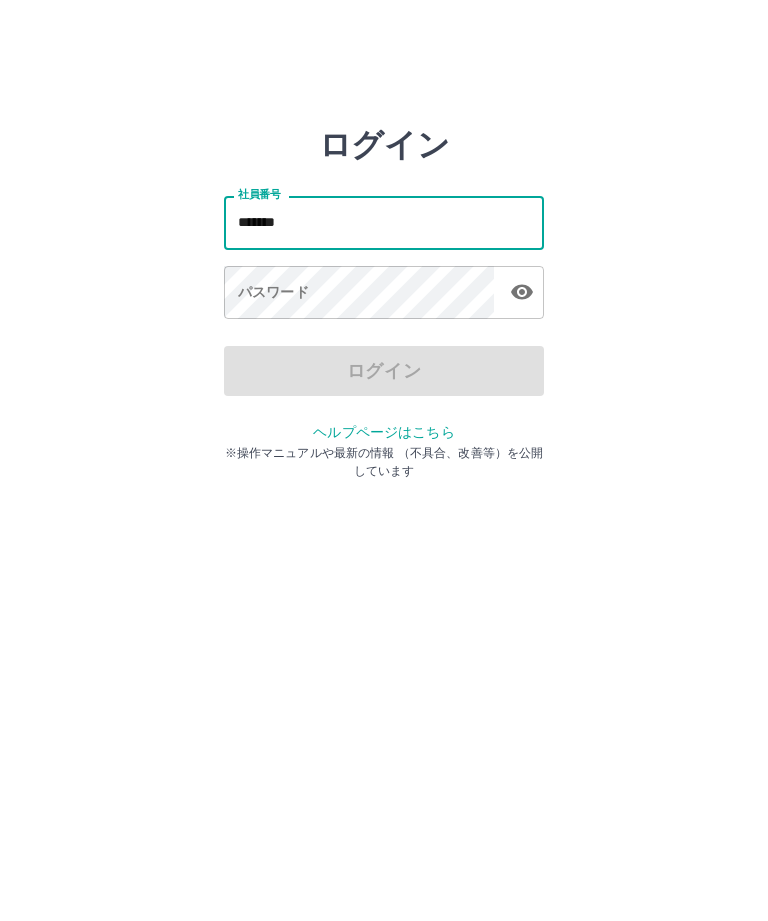 type on "*******" 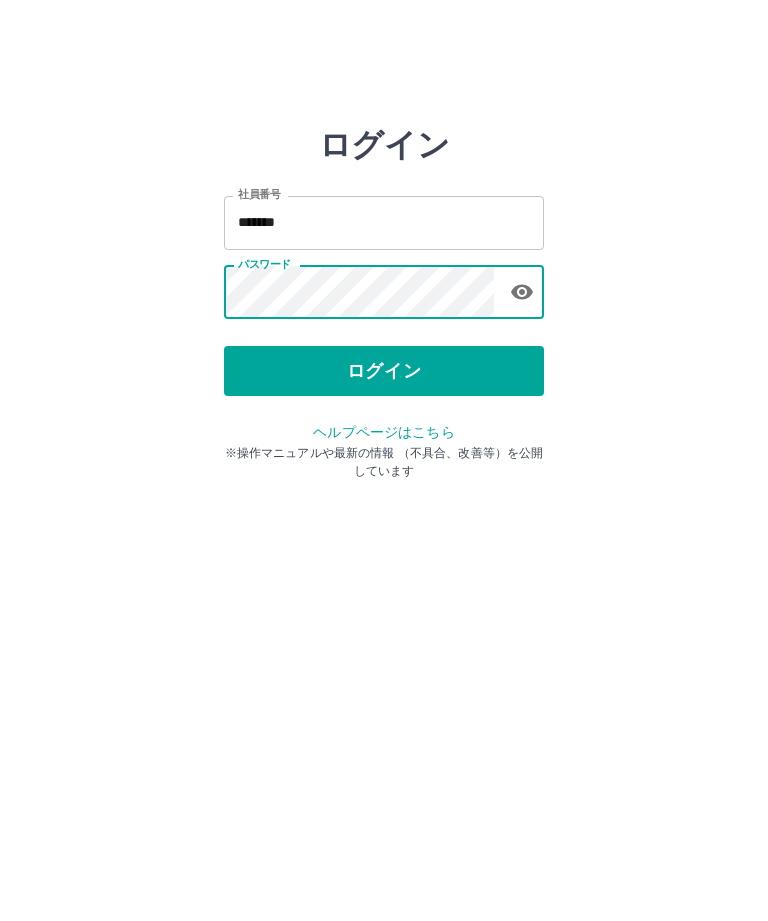 click on "ログイン" at bounding box center [384, 371] 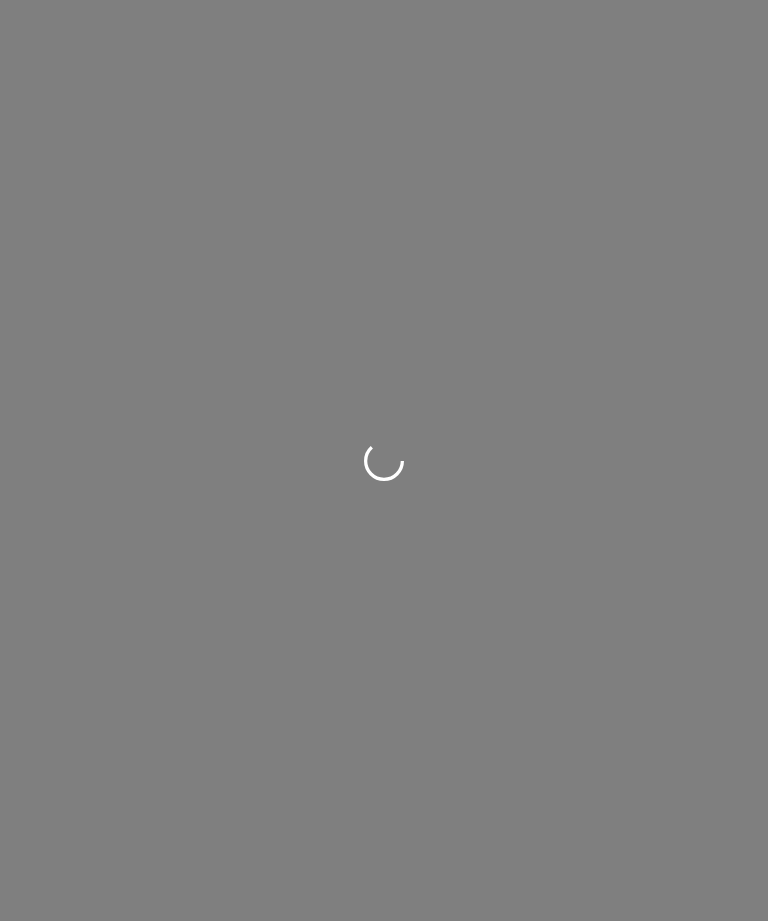 scroll, scrollTop: 0, scrollLeft: 0, axis: both 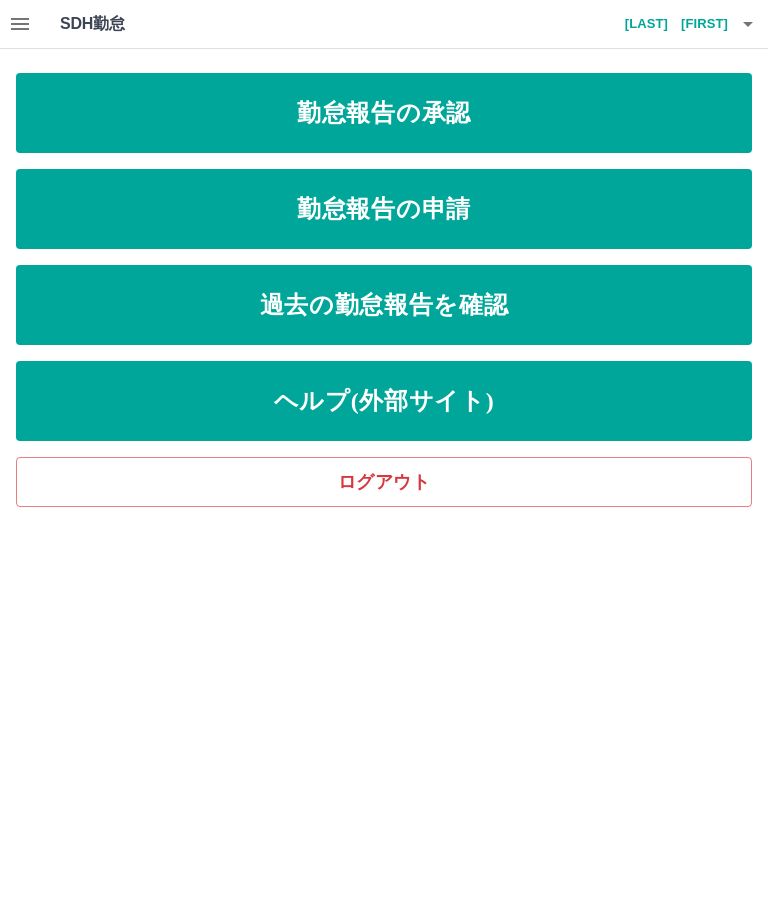 click on "勤怠報告の申請" at bounding box center [384, 209] 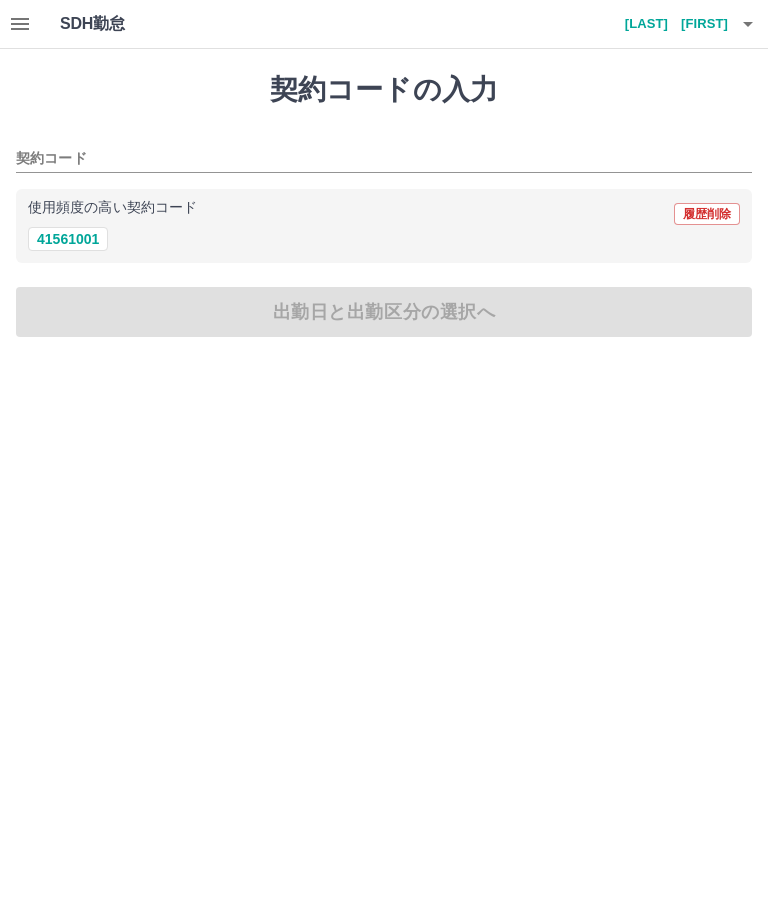 click on "41561001" at bounding box center [68, 239] 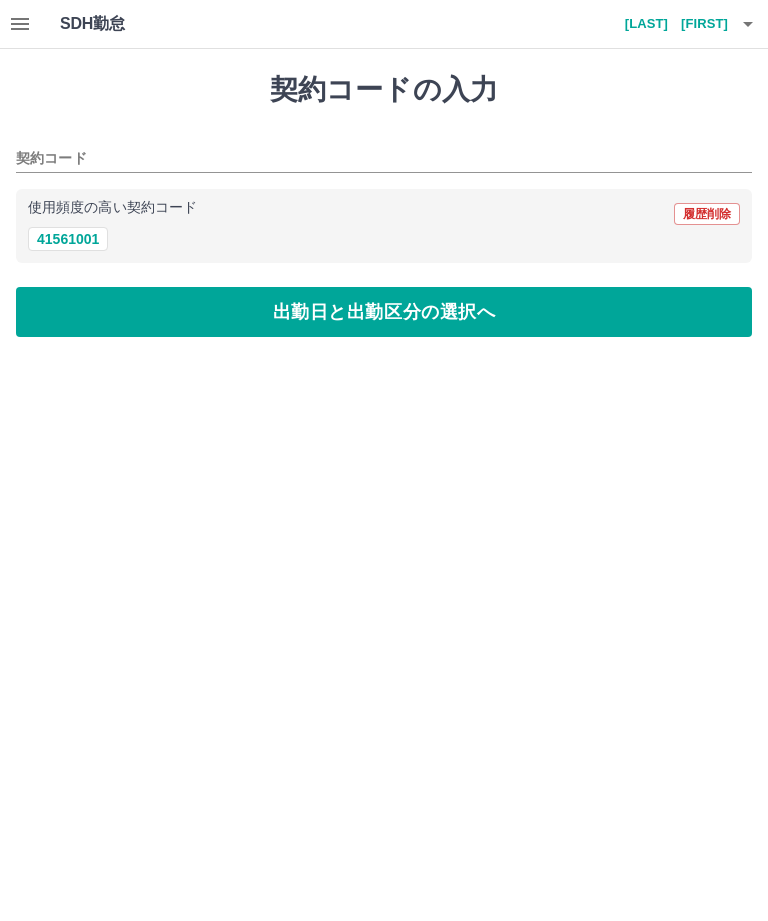 type on "********" 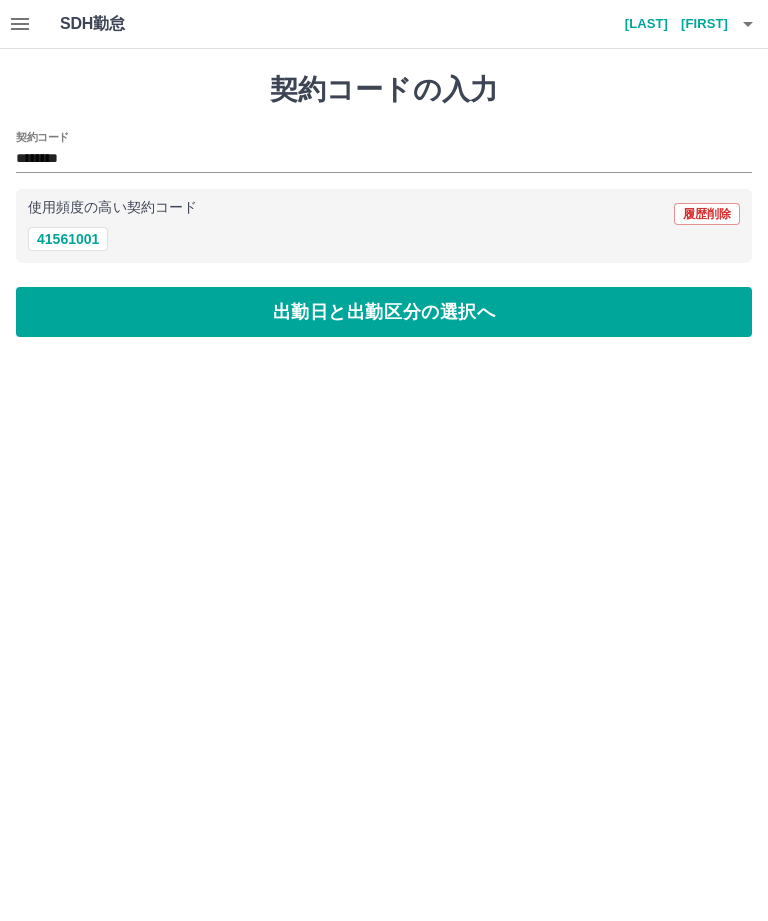 click on "出勤日と出勤区分の選択へ" at bounding box center (384, 312) 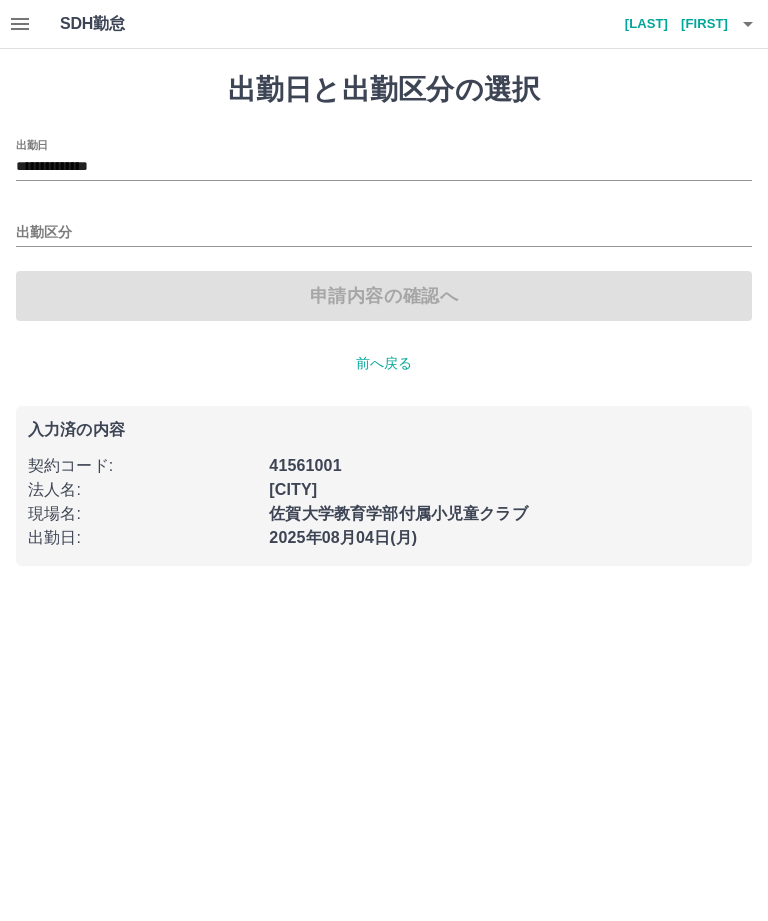 click on "出勤区分" at bounding box center (384, 233) 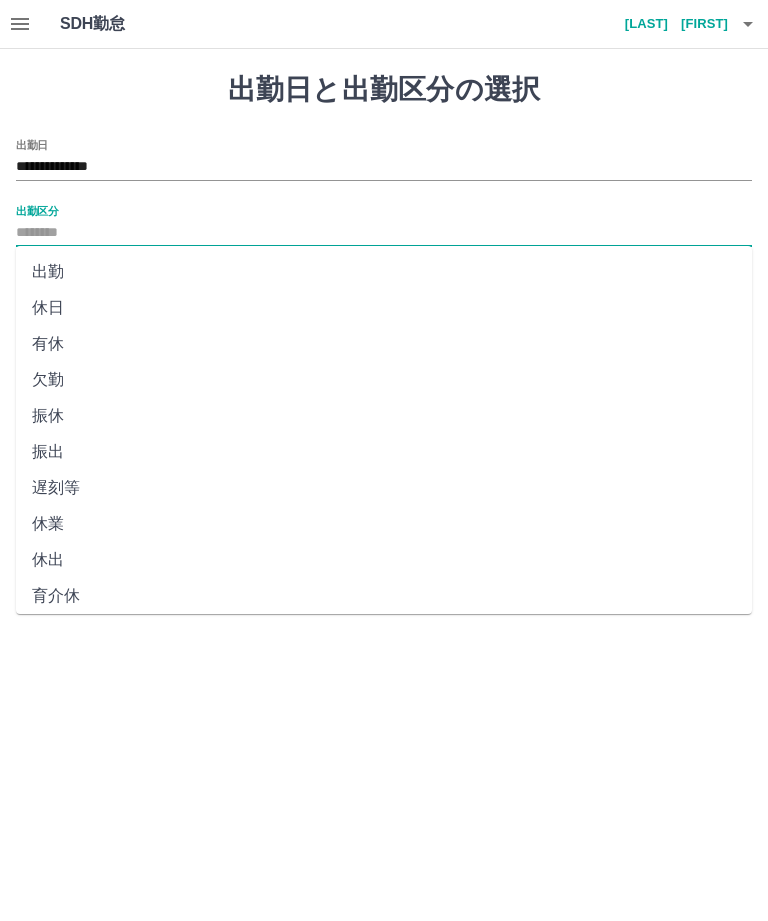 click on "出勤" at bounding box center (384, 272) 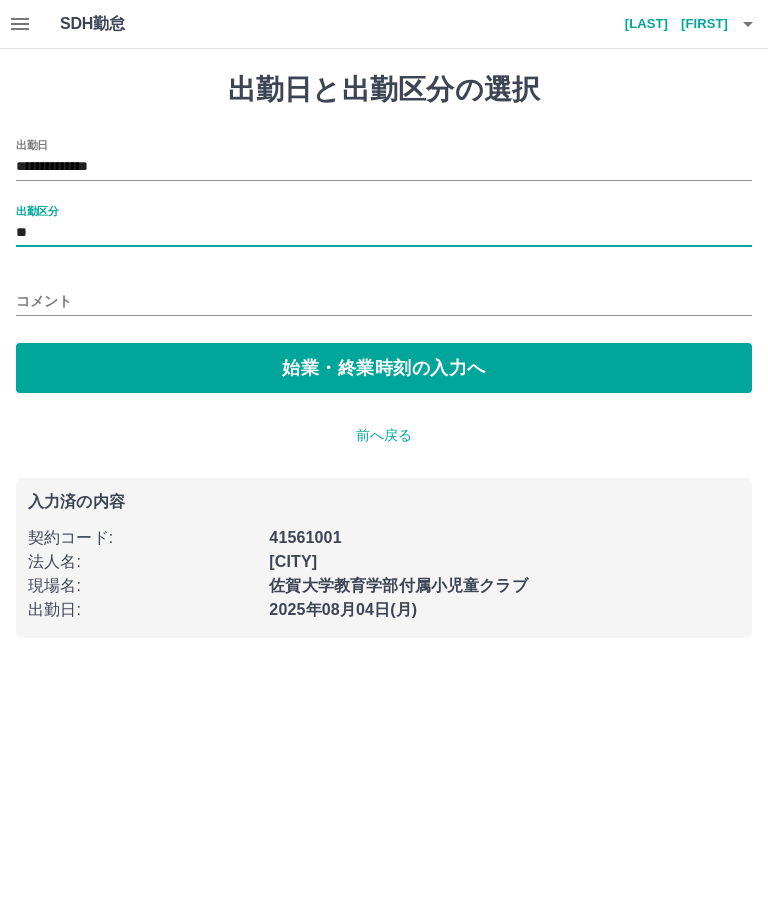 click on "コメント" at bounding box center [384, 301] 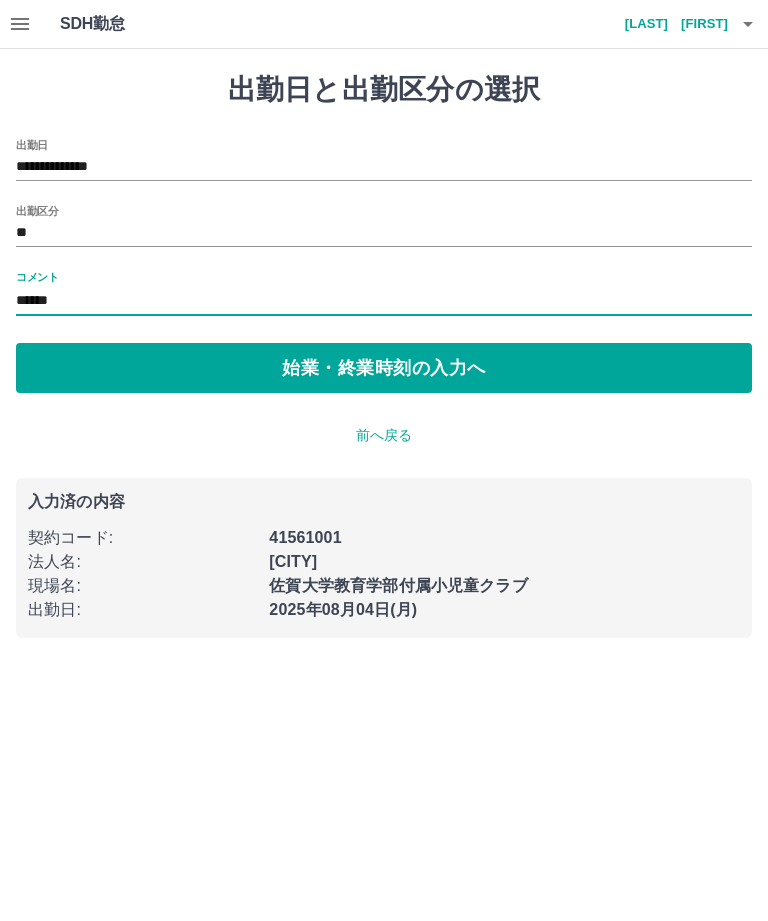 type on "*****" 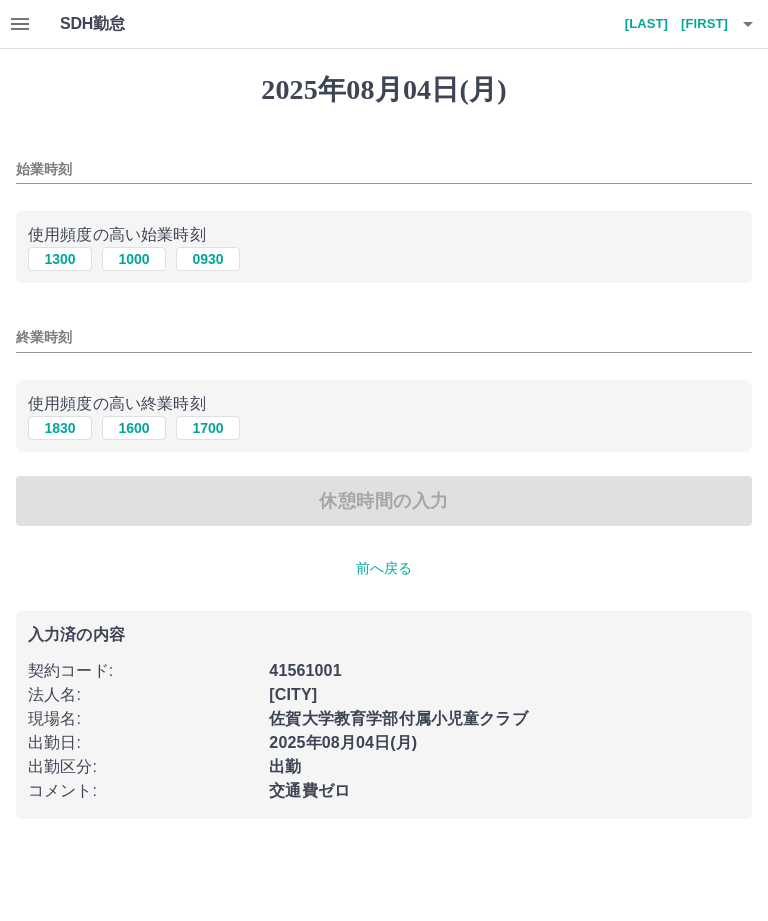 click on "始業時刻" at bounding box center (384, 169) 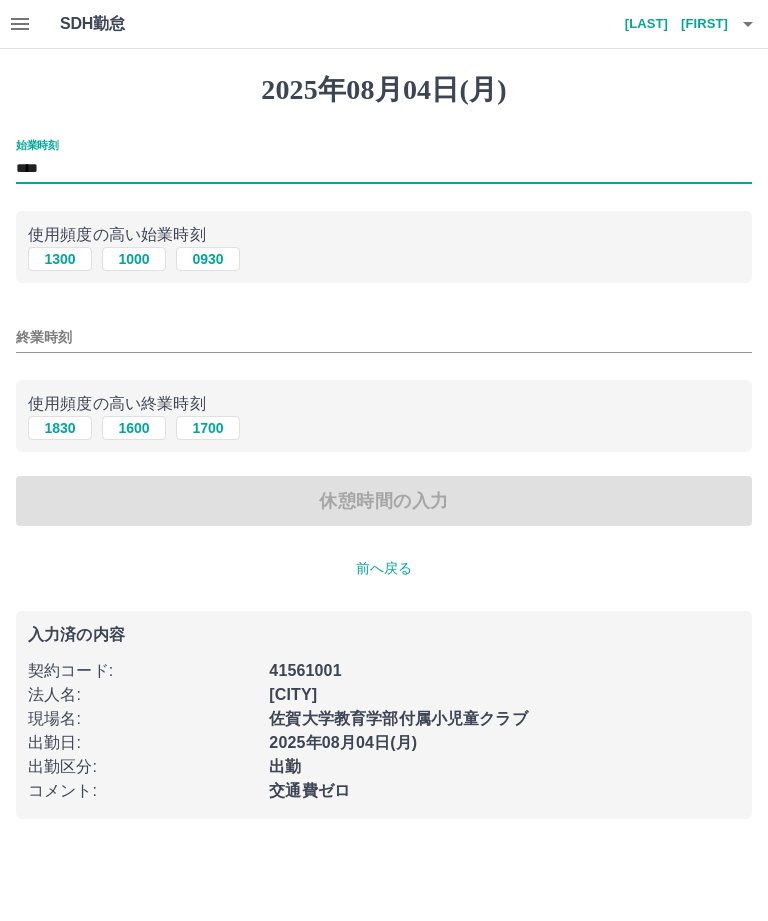 type on "****" 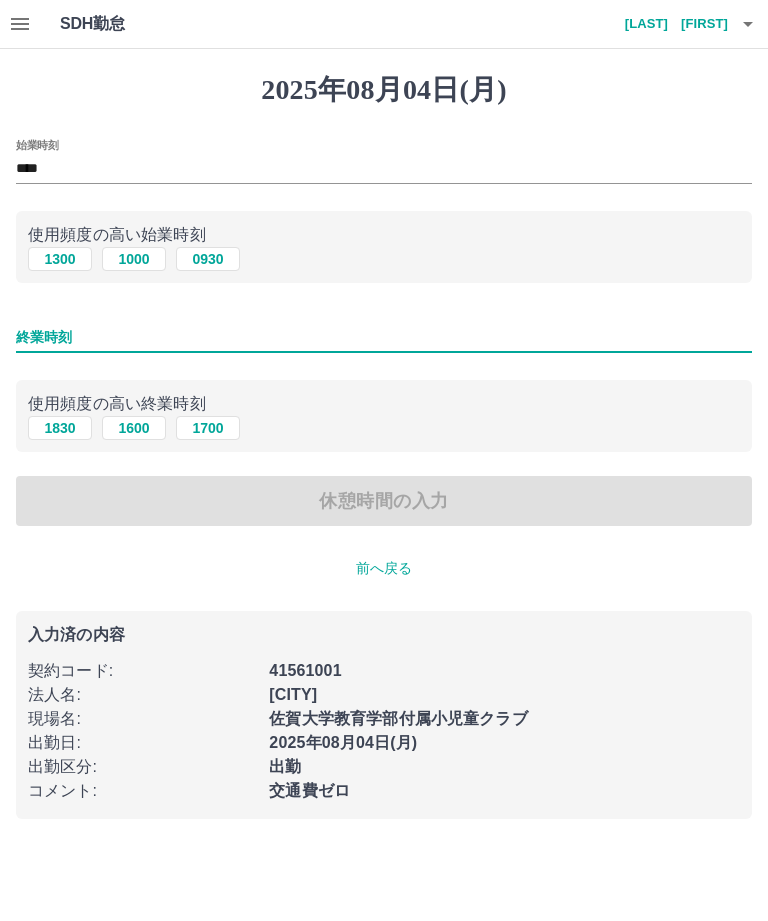 click on "1700" at bounding box center (208, 428) 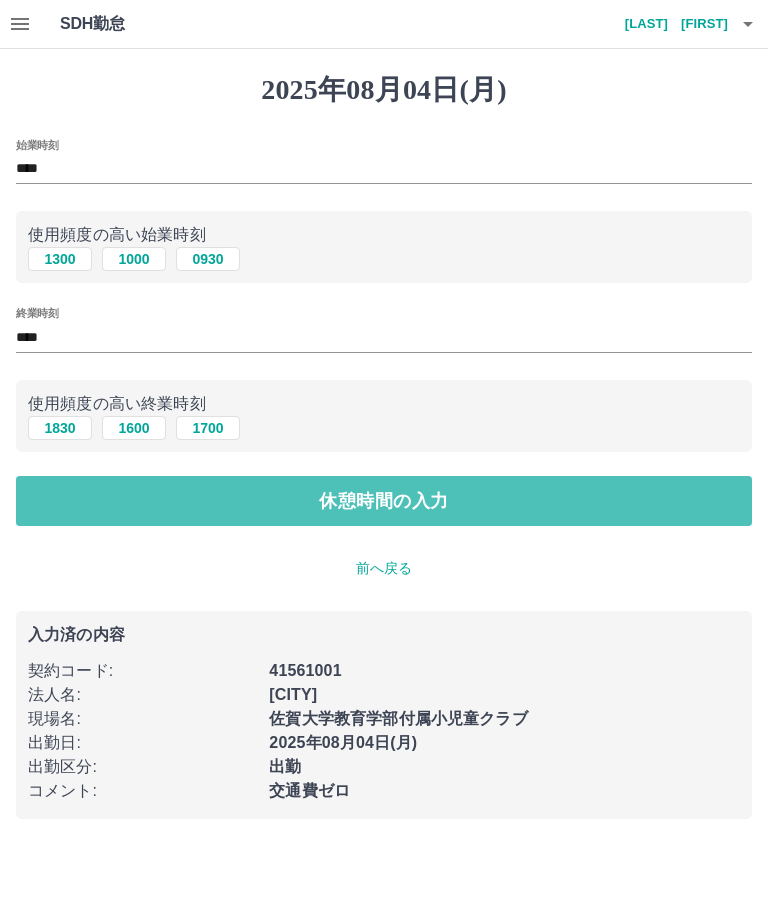 click on "休憩時間の入力" at bounding box center [384, 501] 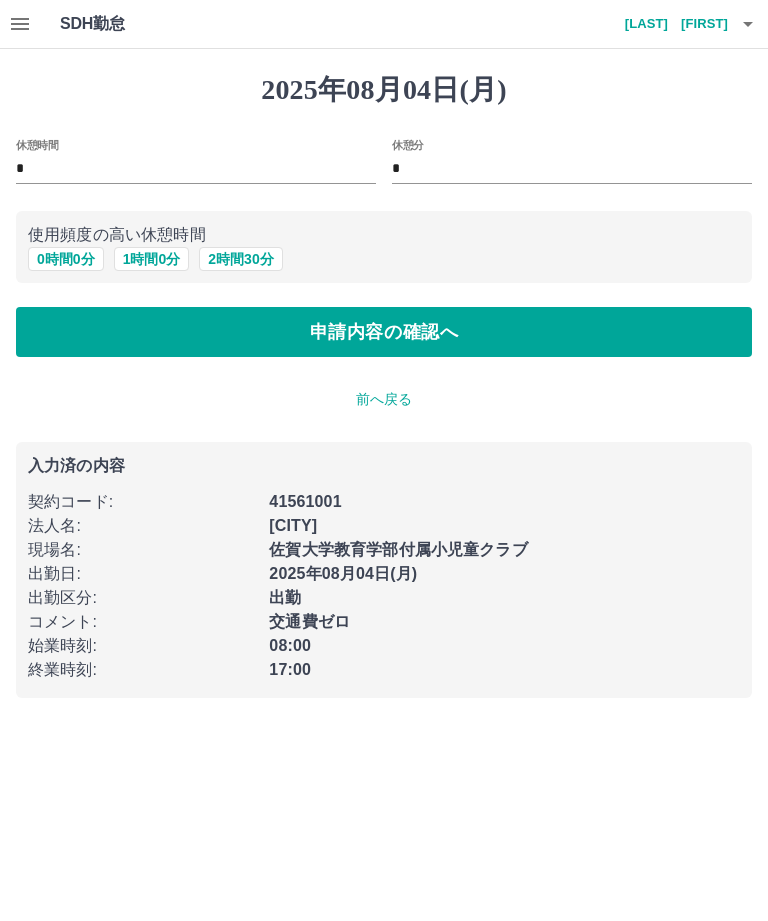 click on "1 時間 0 分" at bounding box center (152, 259) 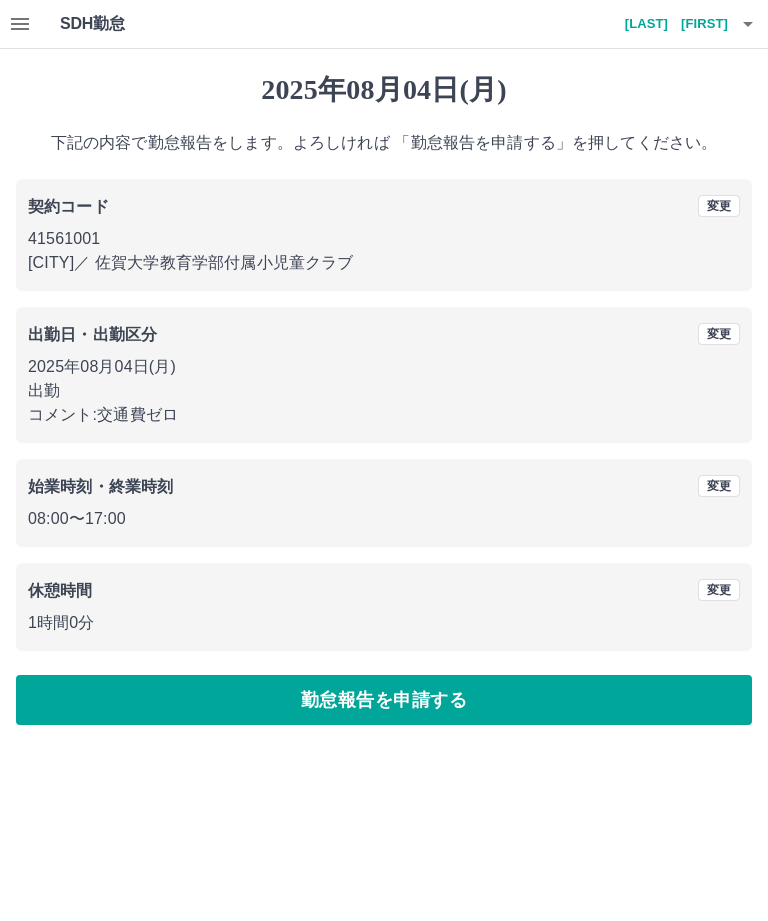click on "変更" at bounding box center [719, 334] 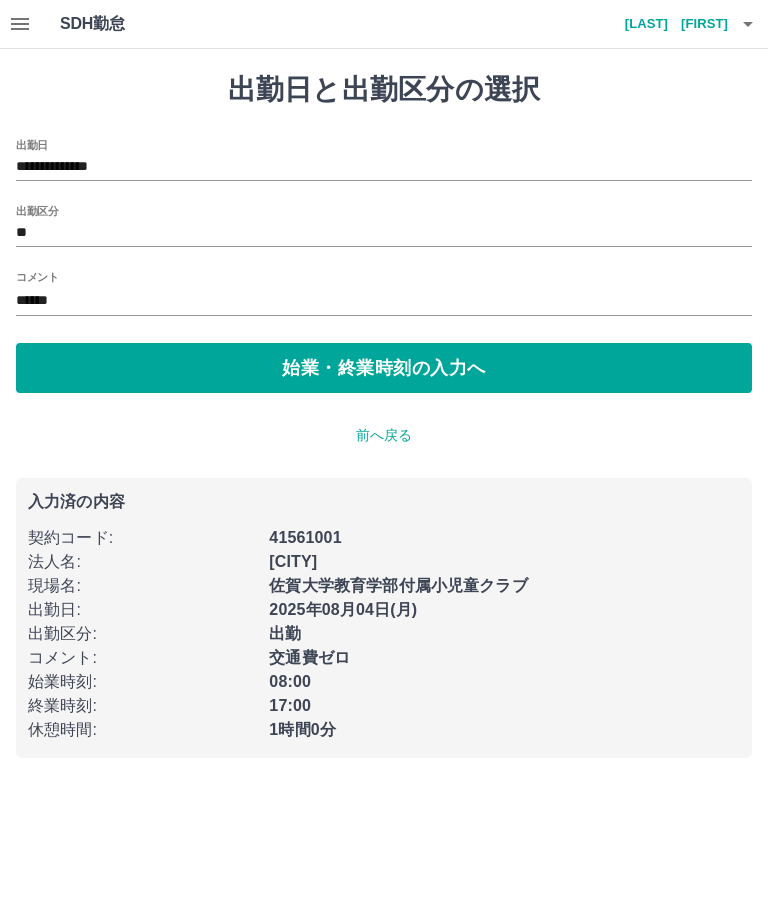 click on "*****" at bounding box center (384, 301) 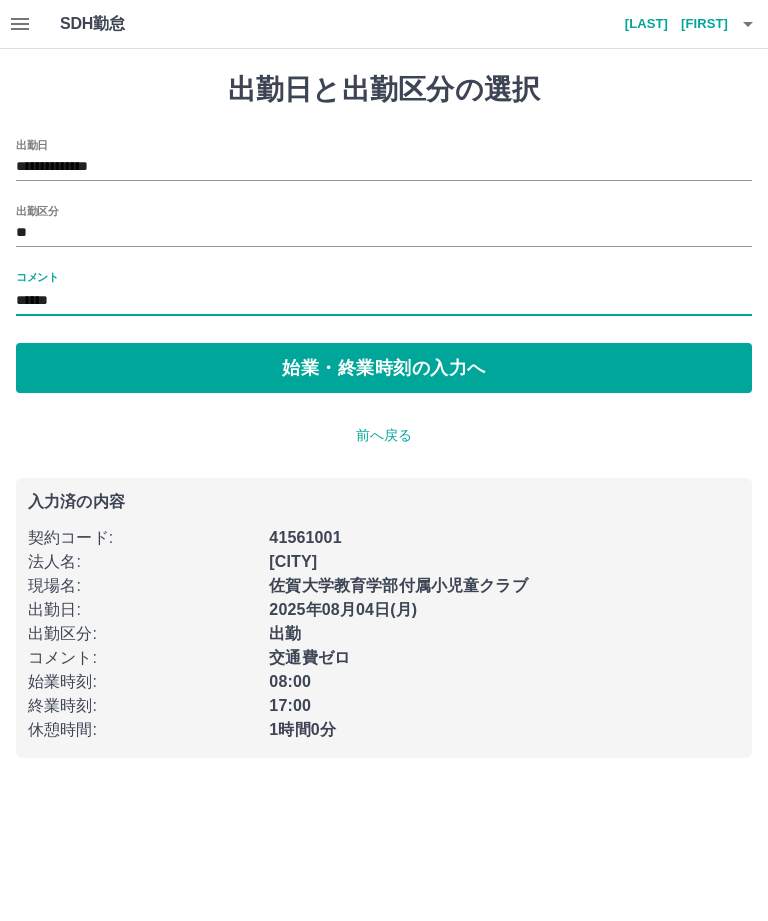 click on "*****" at bounding box center (384, 301) 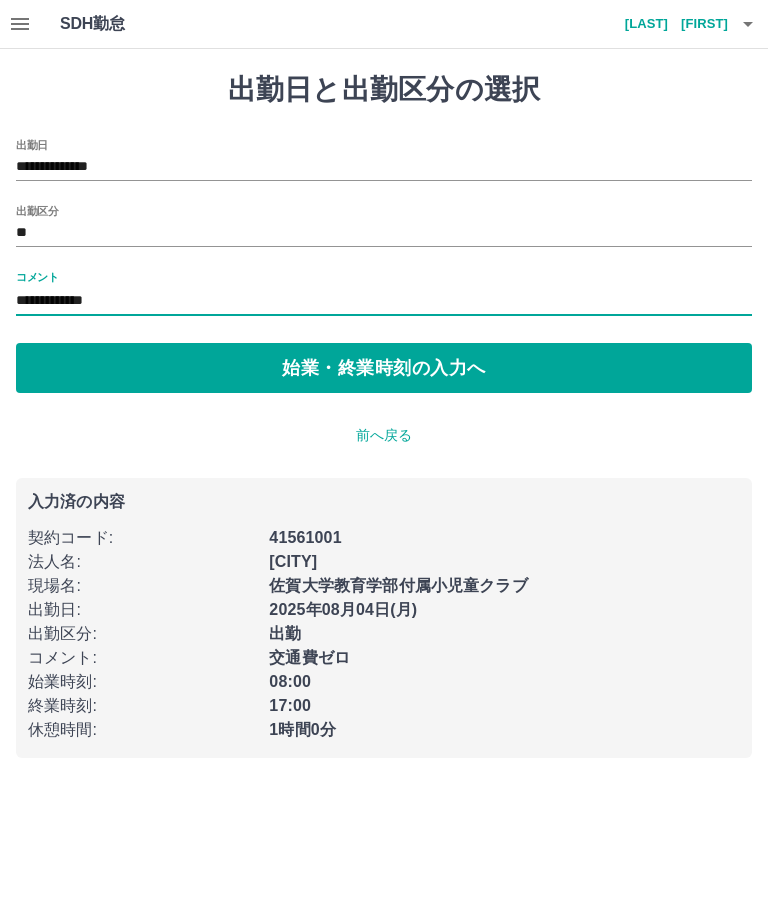 type on "**********" 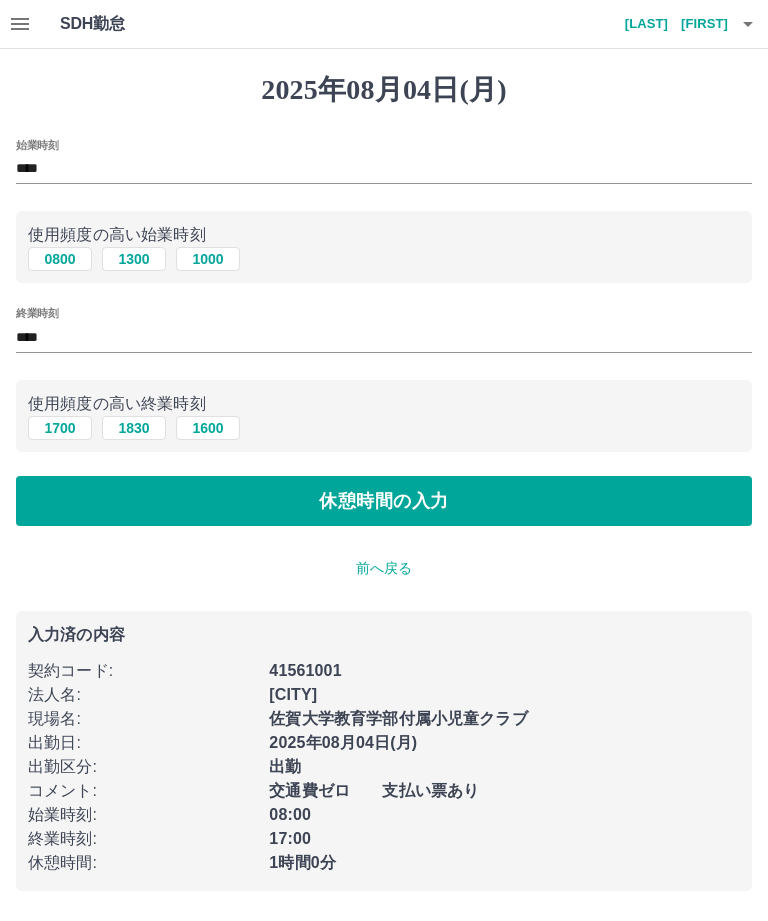 click on "休憩時間の入力" at bounding box center (384, 501) 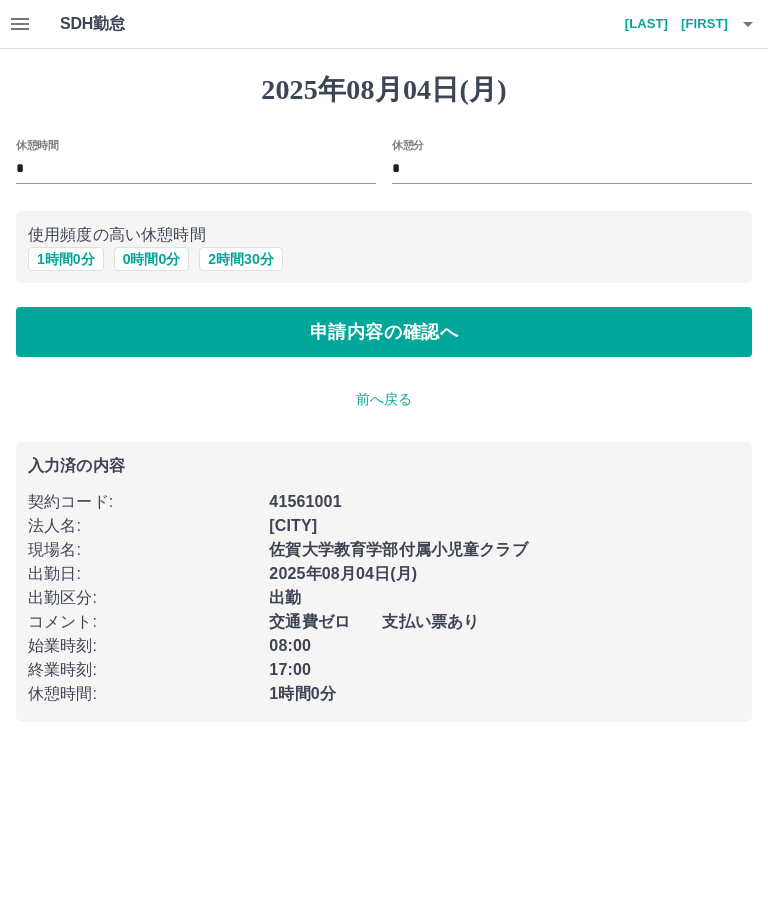 click on "申請内容の確認へ" at bounding box center (384, 332) 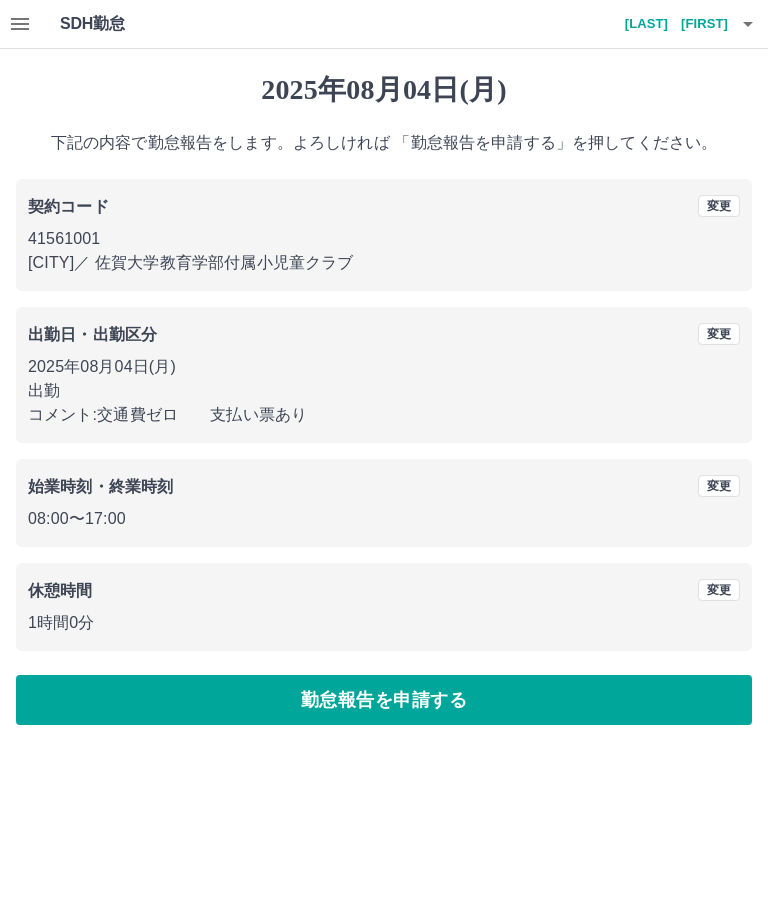 click on "勤怠報告を申請する" at bounding box center (384, 700) 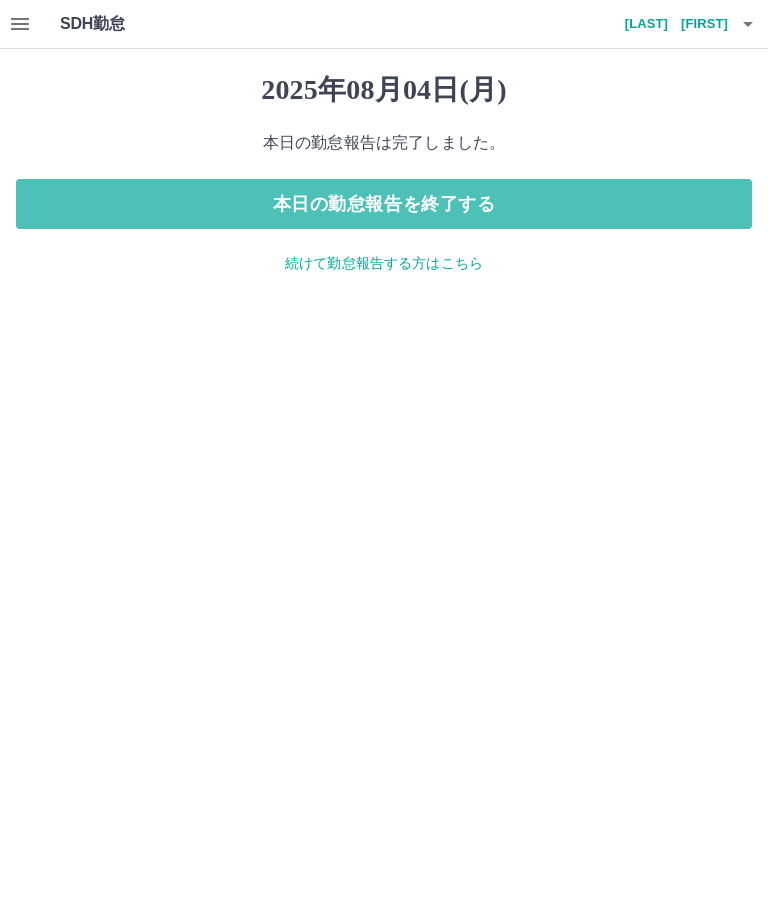 click on "本日の勤怠報告を終了する" at bounding box center (384, 204) 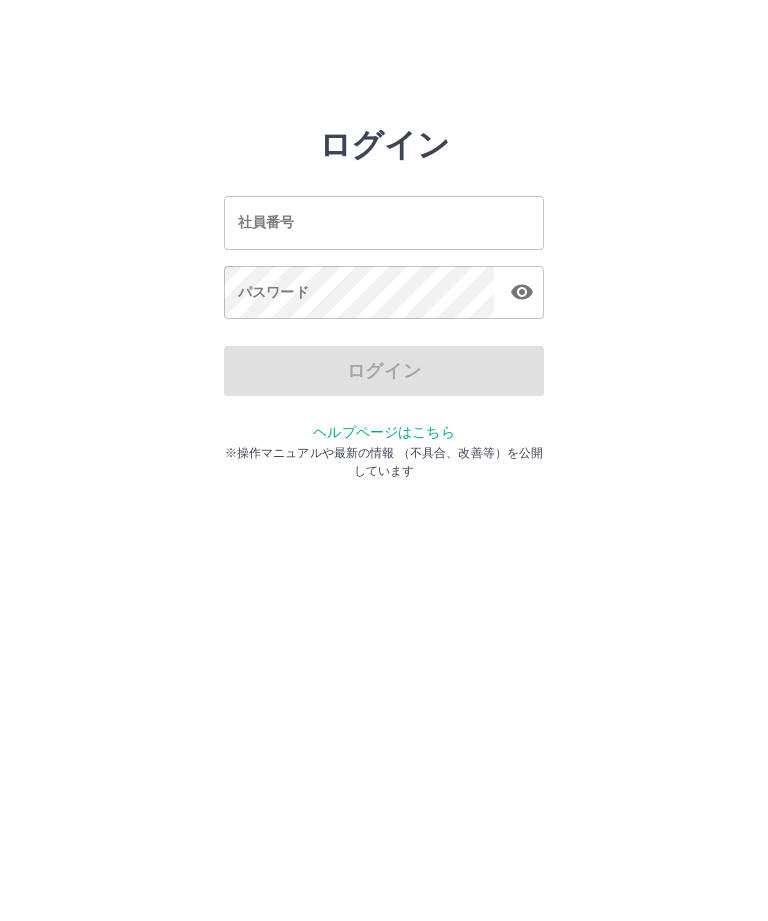 scroll, scrollTop: 0, scrollLeft: 0, axis: both 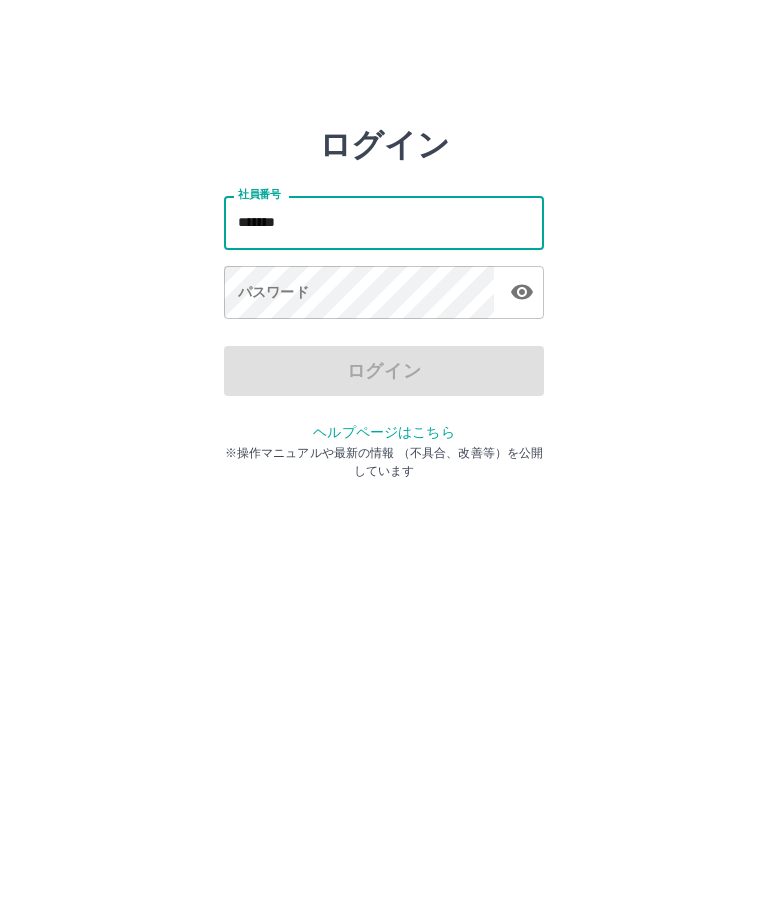 type on "*******" 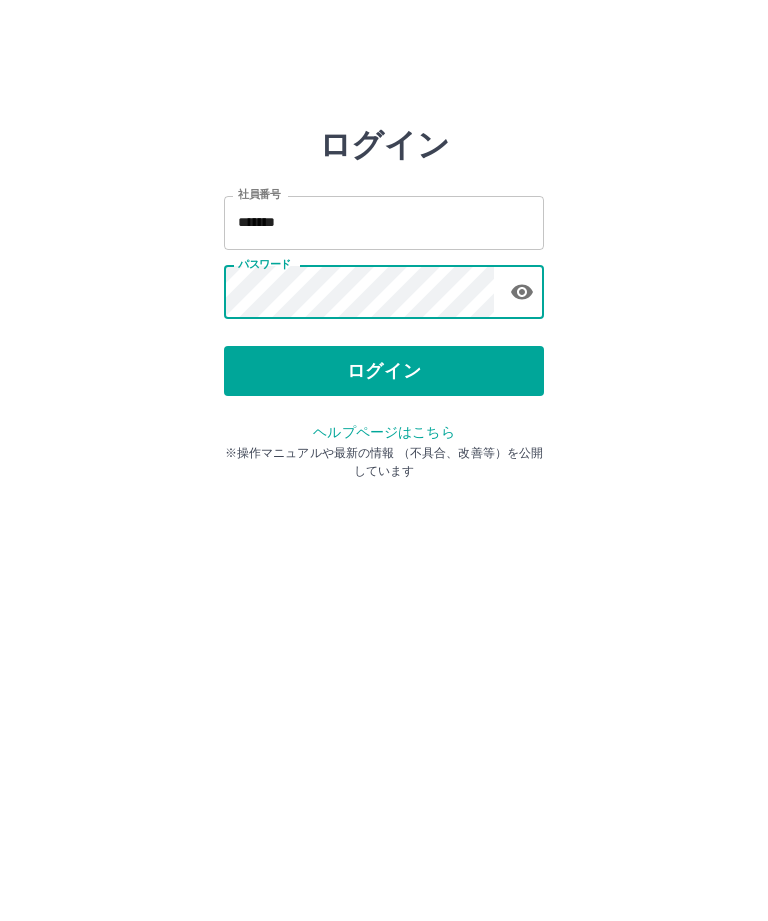 click on "ログイン" at bounding box center (384, 371) 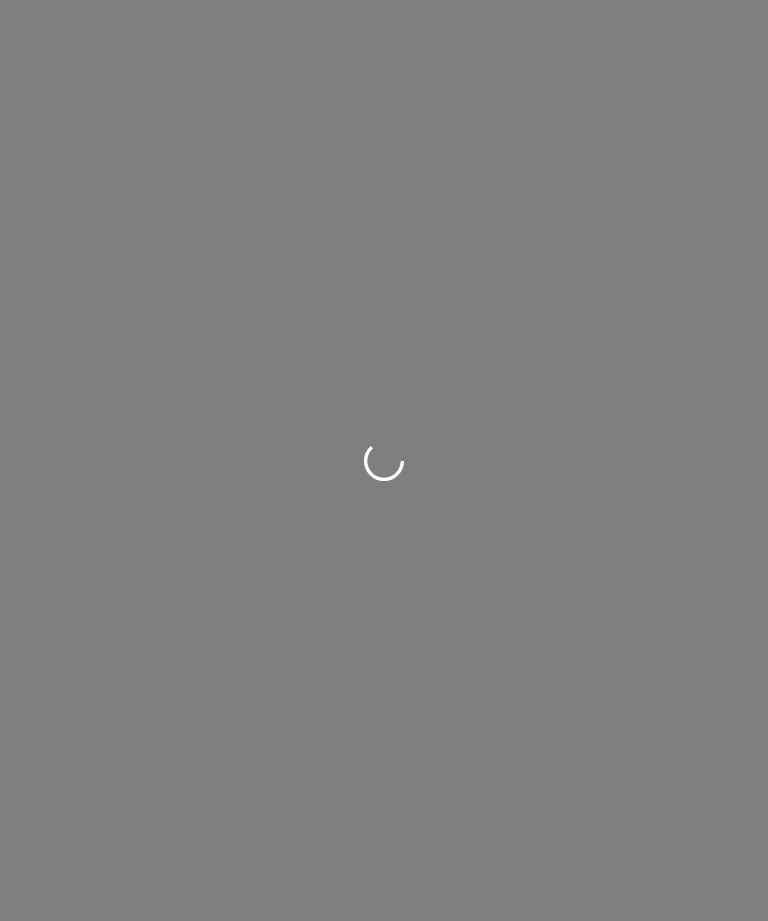 scroll, scrollTop: 0, scrollLeft: 0, axis: both 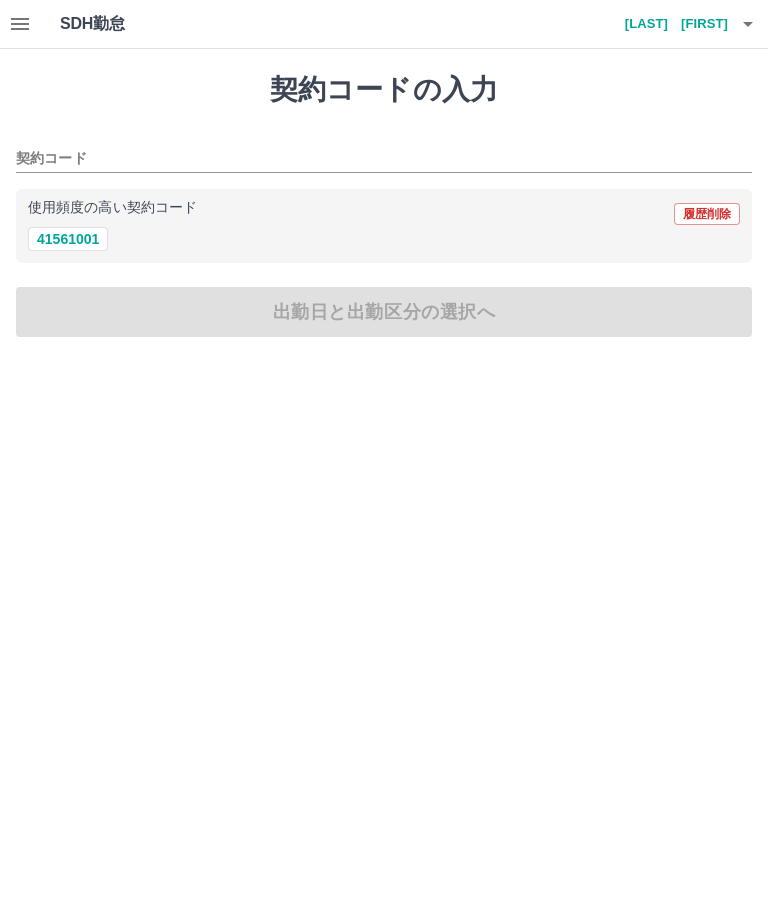 click on "41561001" at bounding box center [68, 239] 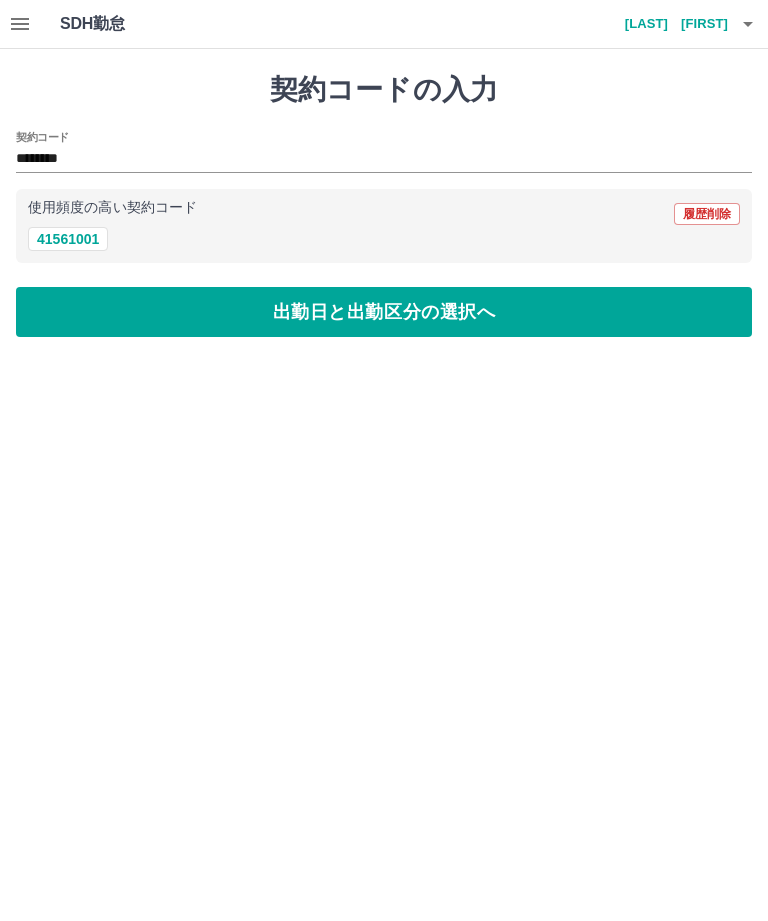 click on "出勤日と出勤区分の選択へ" at bounding box center [384, 312] 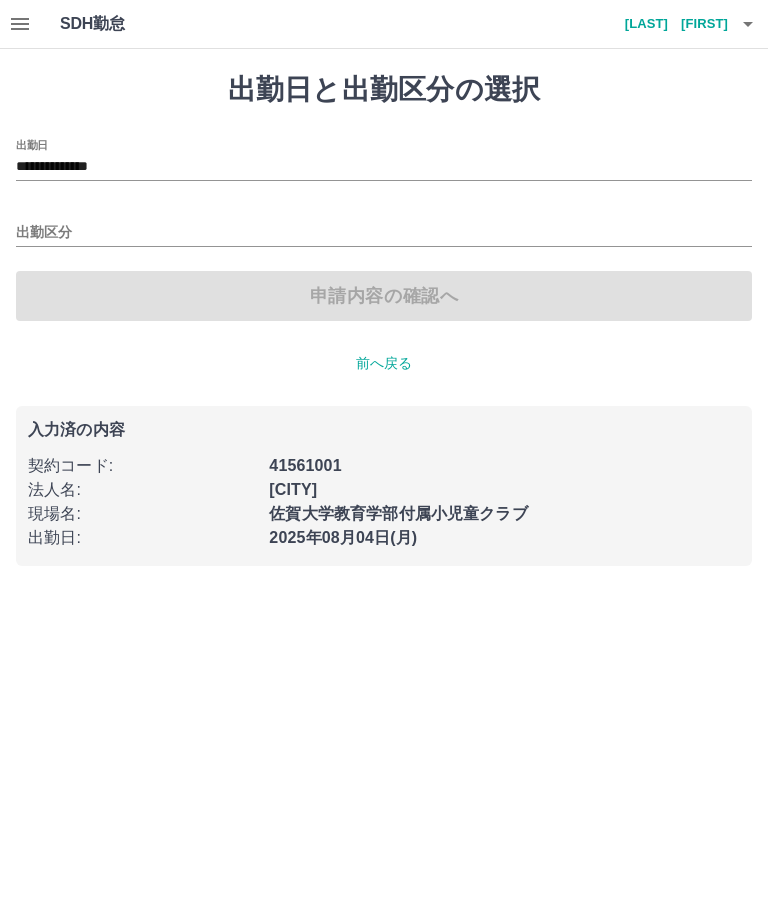 click on "出勤区分" at bounding box center [384, 233] 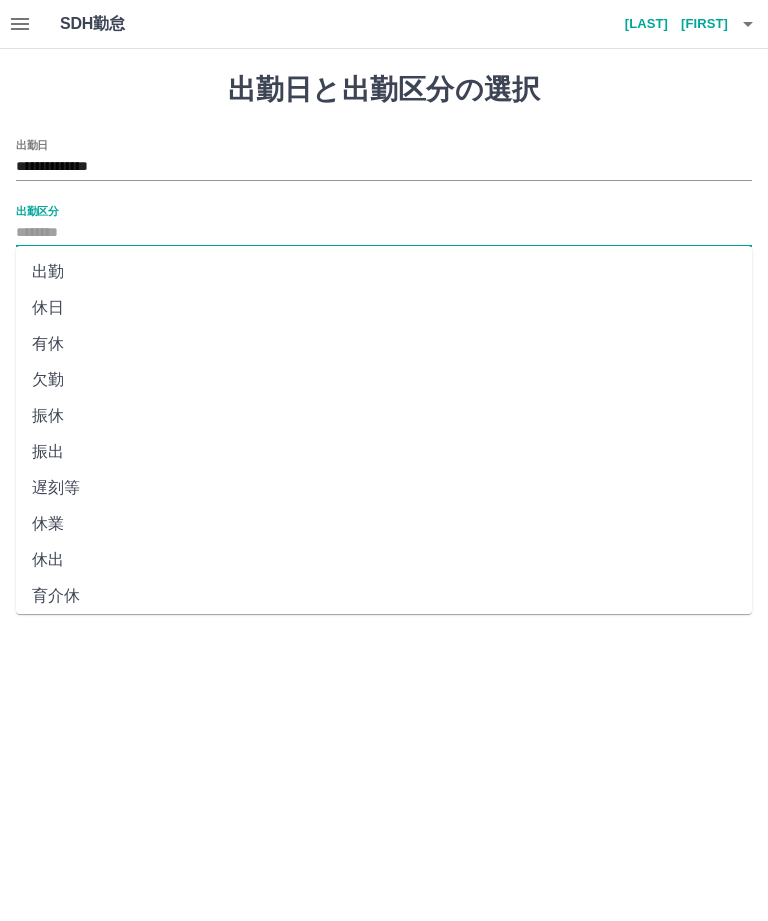 click on "休日" at bounding box center [384, 308] 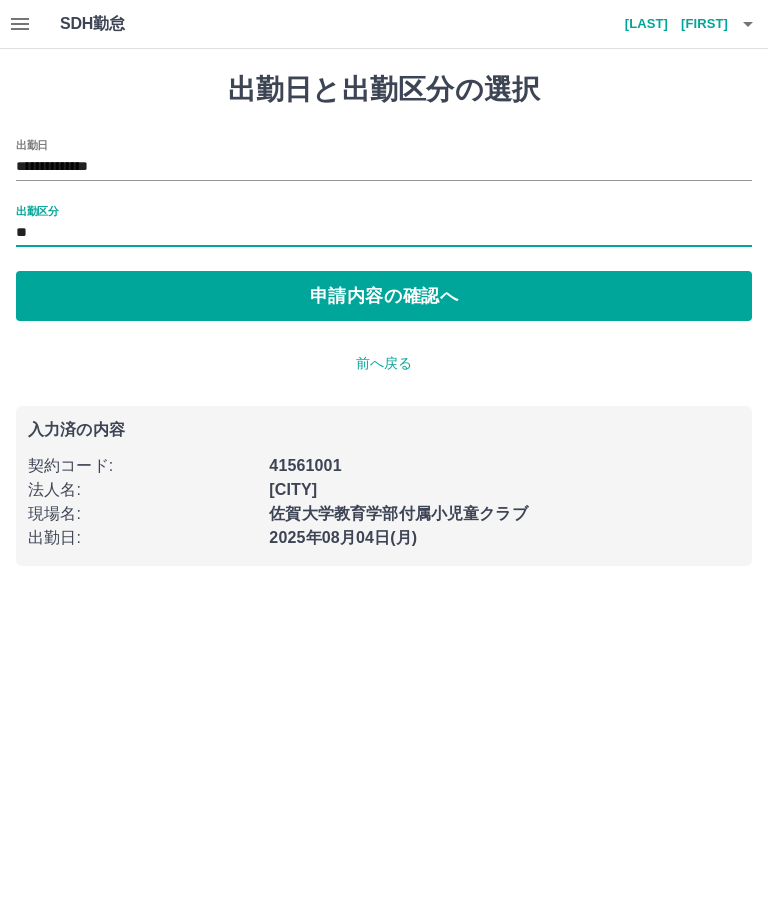 type on "**" 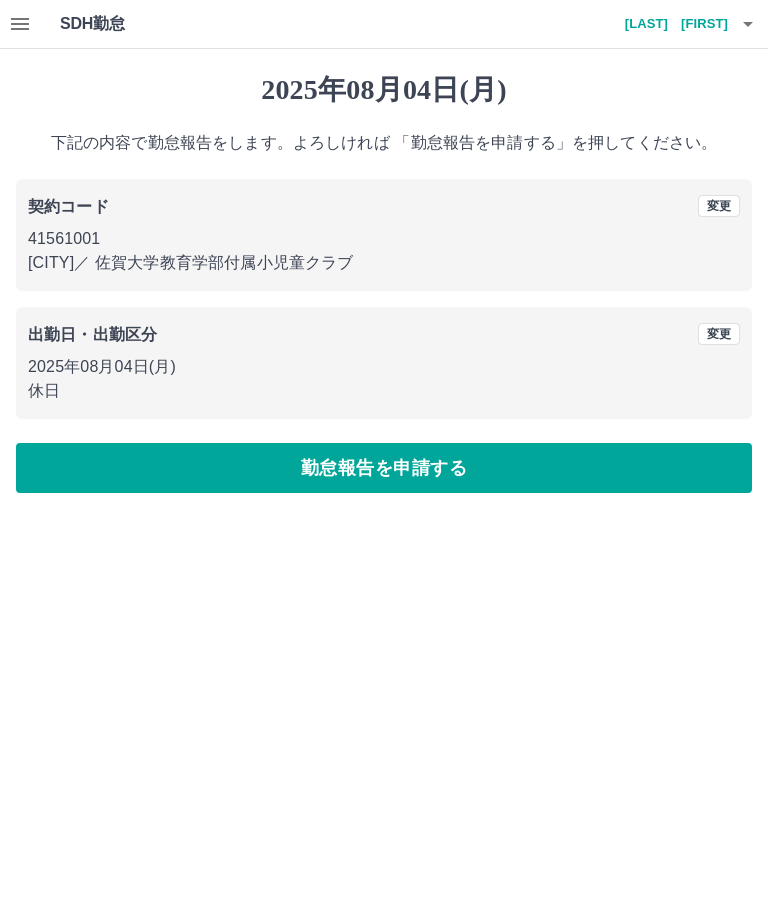 click on "勤怠報告を申請する" at bounding box center (384, 468) 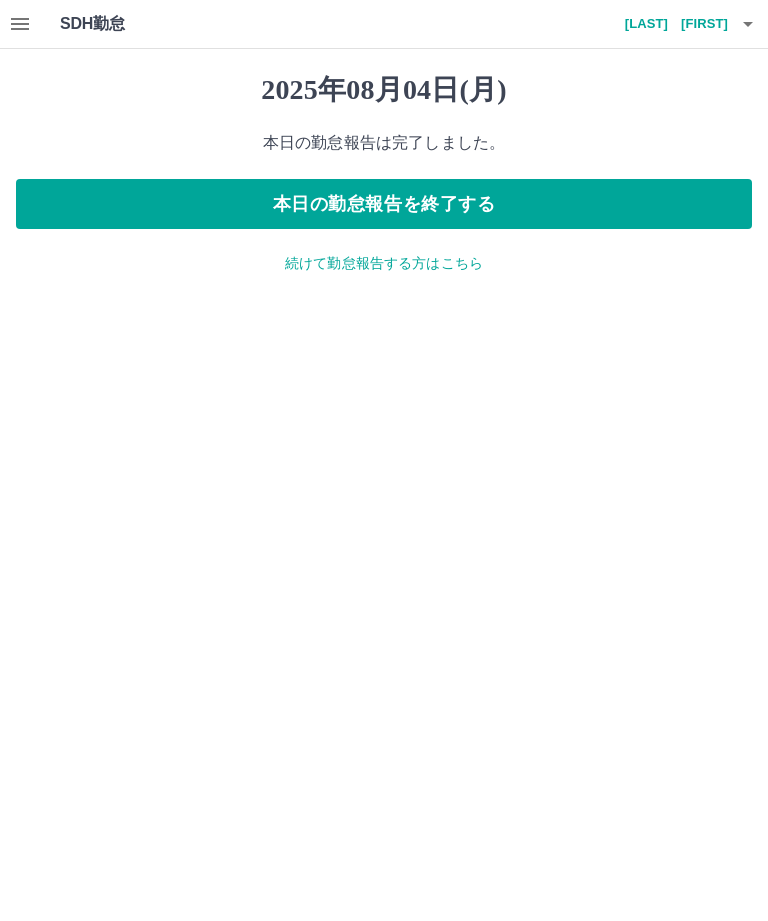 click on "続けて勤怠報告する方はこちら" at bounding box center [384, 263] 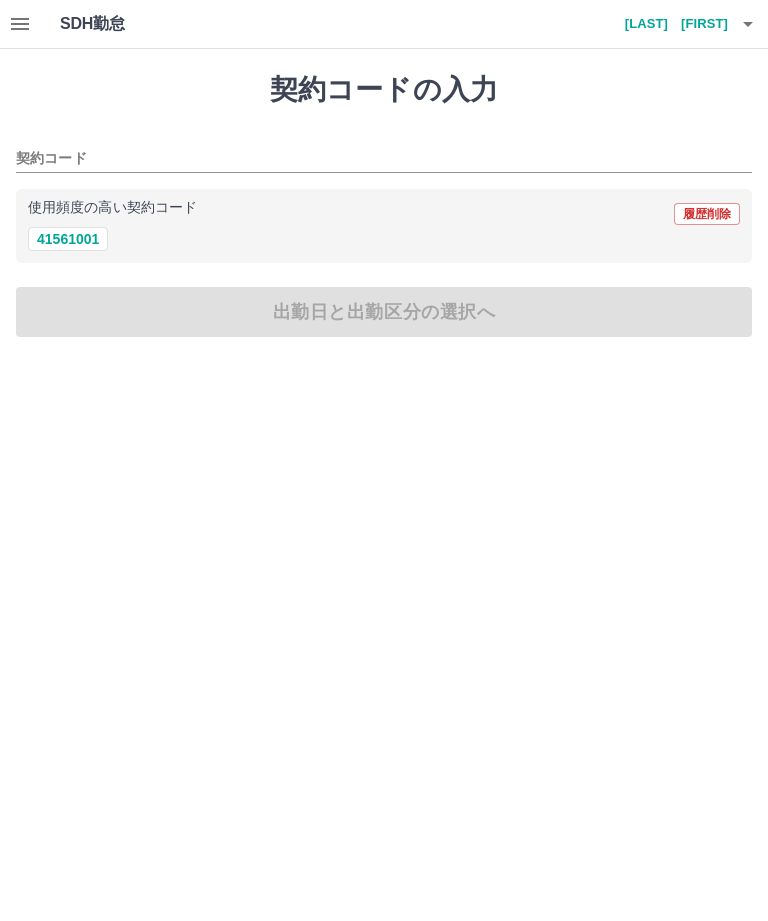 click on "41561001" at bounding box center (68, 239) 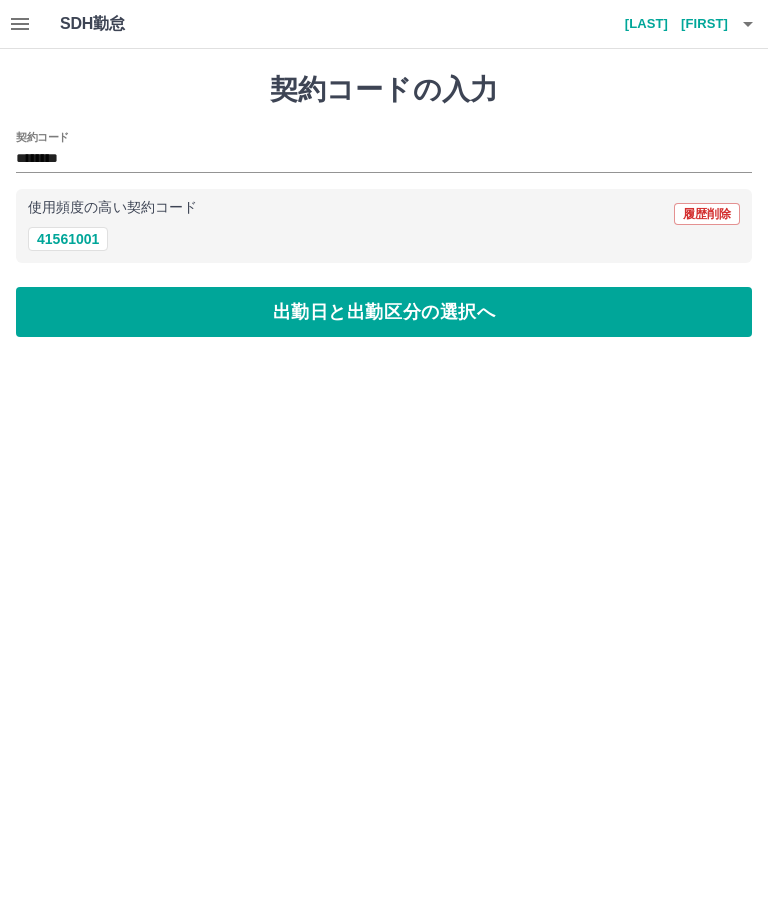 type on "********" 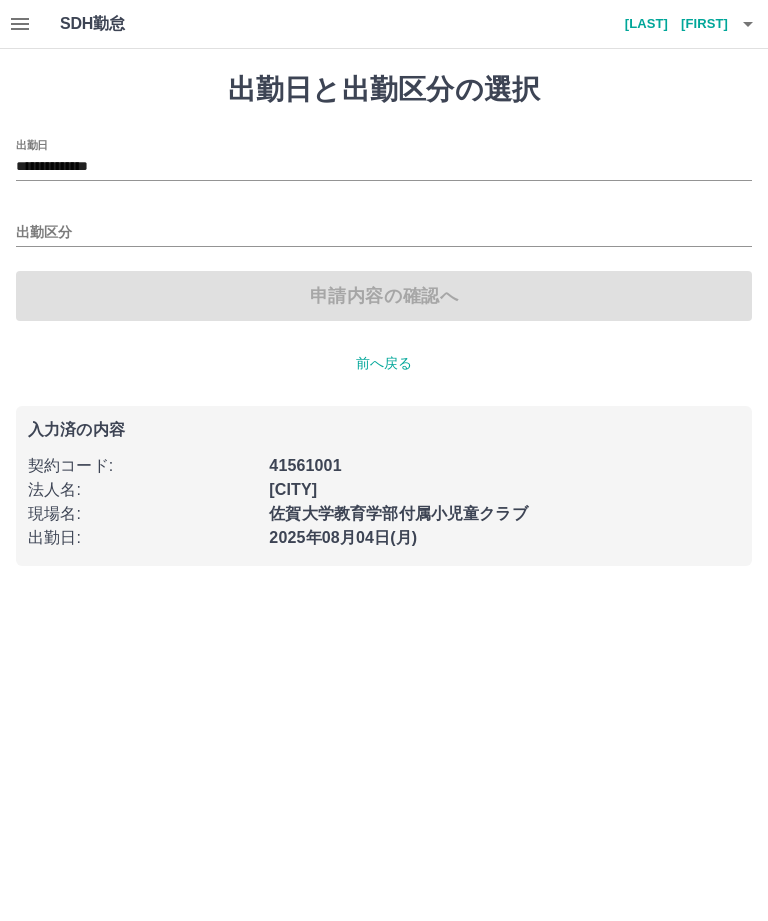click on "**********" at bounding box center (384, 167) 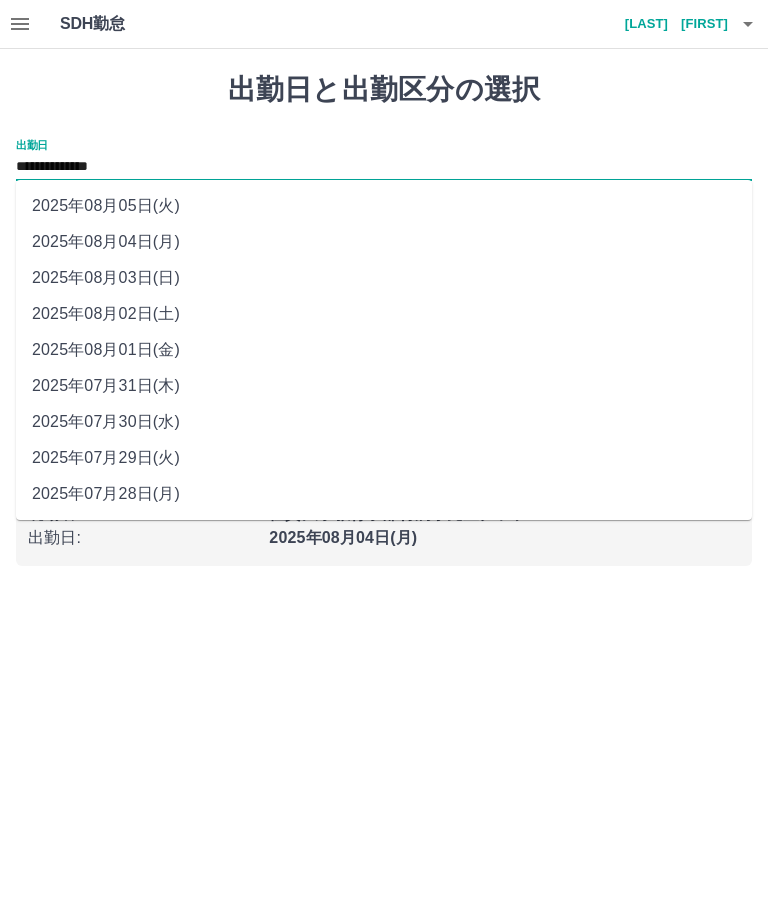 click on "2025年08月03日(日)" at bounding box center (384, 278) 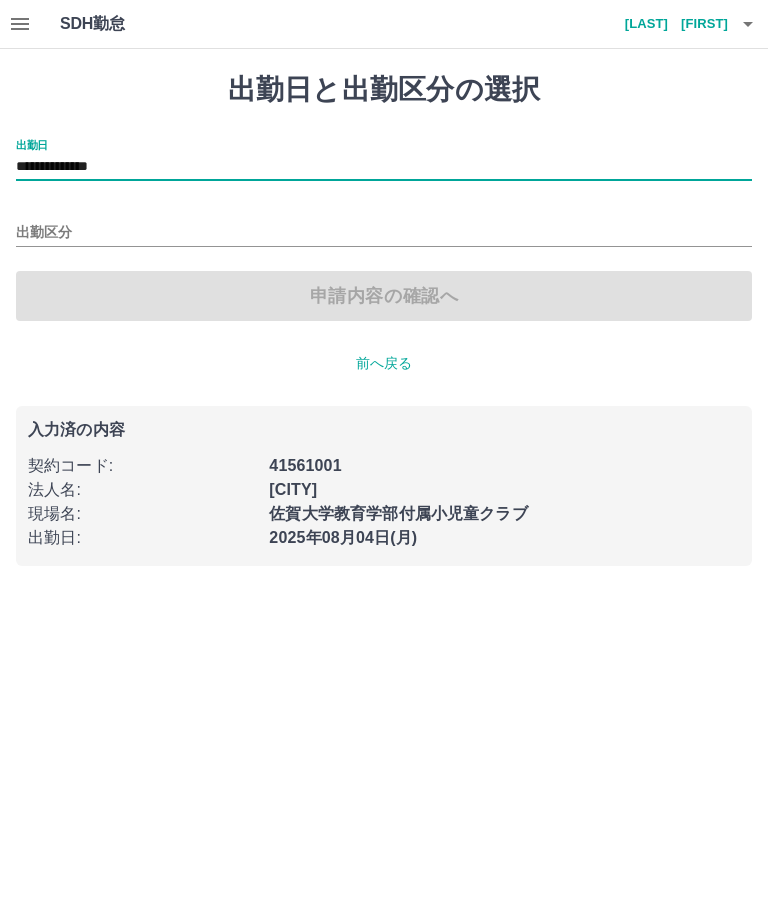 click on "出勤区分" at bounding box center [384, 233] 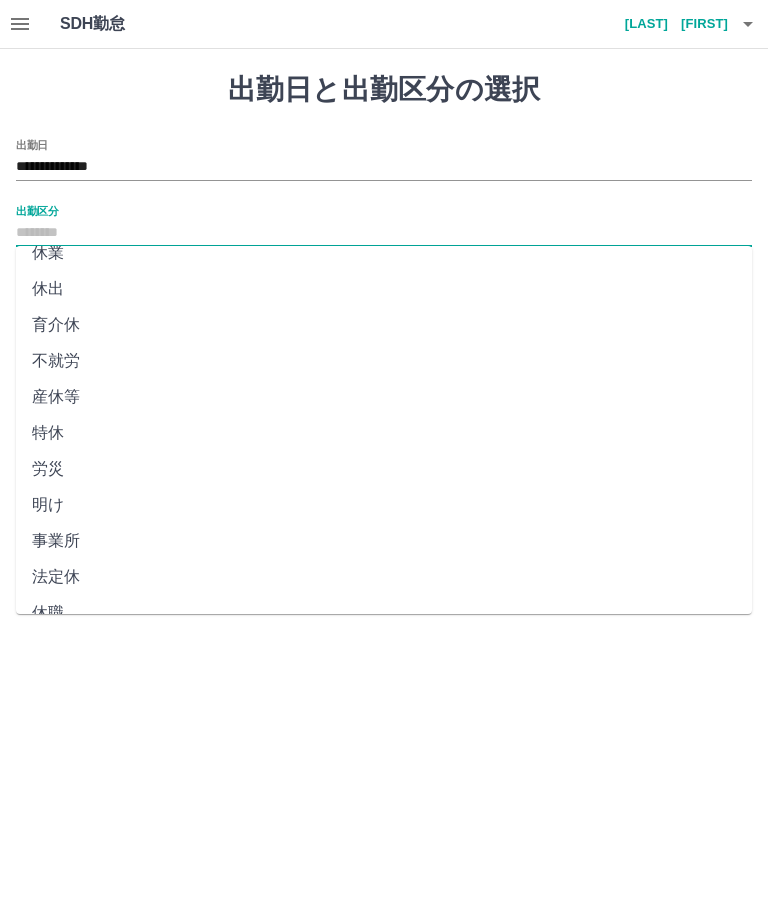 scroll, scrollTop: 270, scrollLeft: 0, axis: vertical 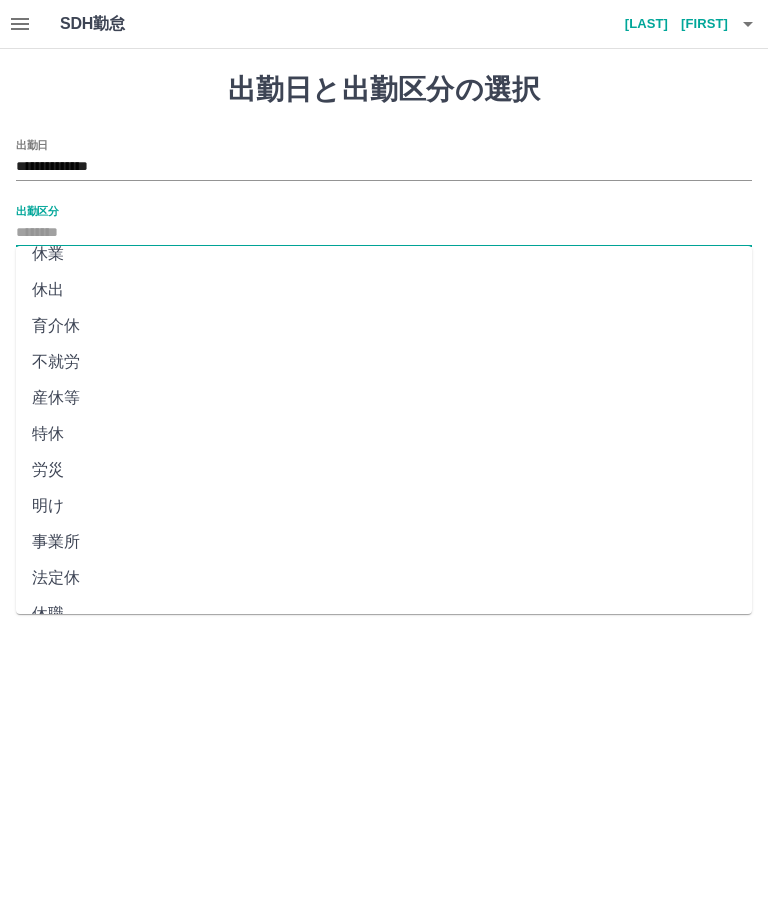 click on "法定休" at bounding box center (384, 578) 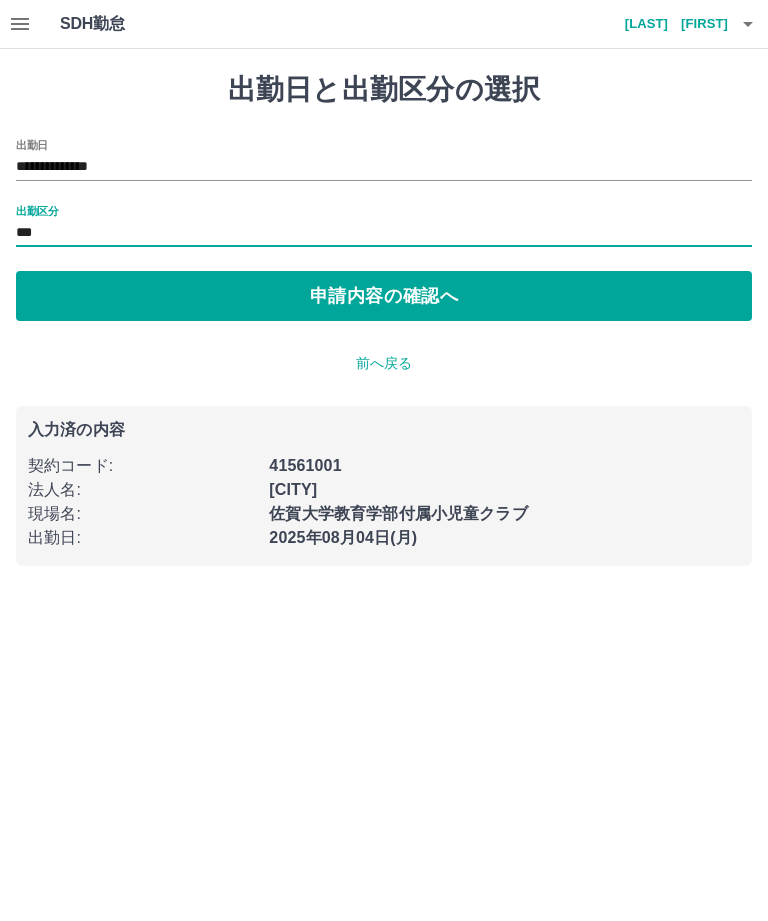 click on "申請内容の確認へ" at bounding box center (384, 296) 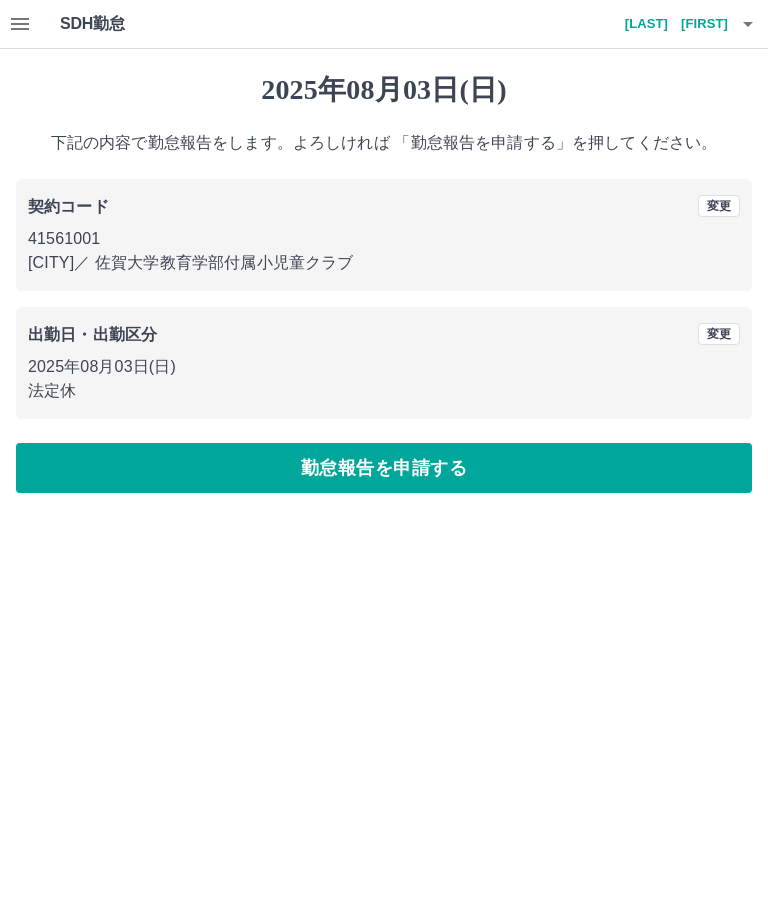 click on "勤怠報告を申請する" at bounding box center (384, 468) 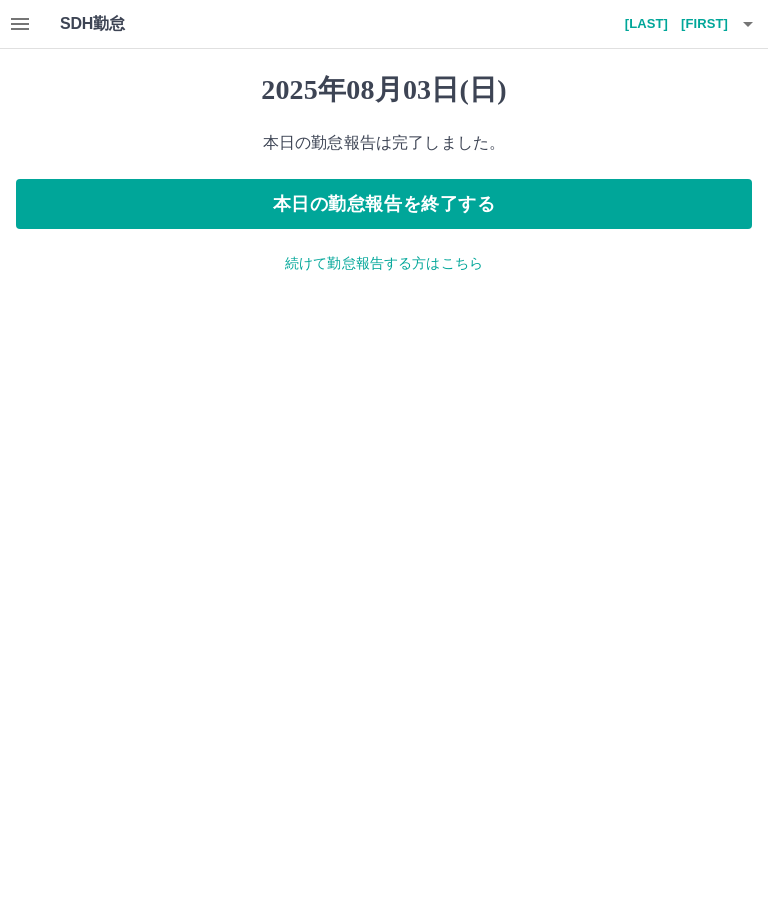 click on "続けて勤怠報告する方はこちら" at bounding box center (384, 263) 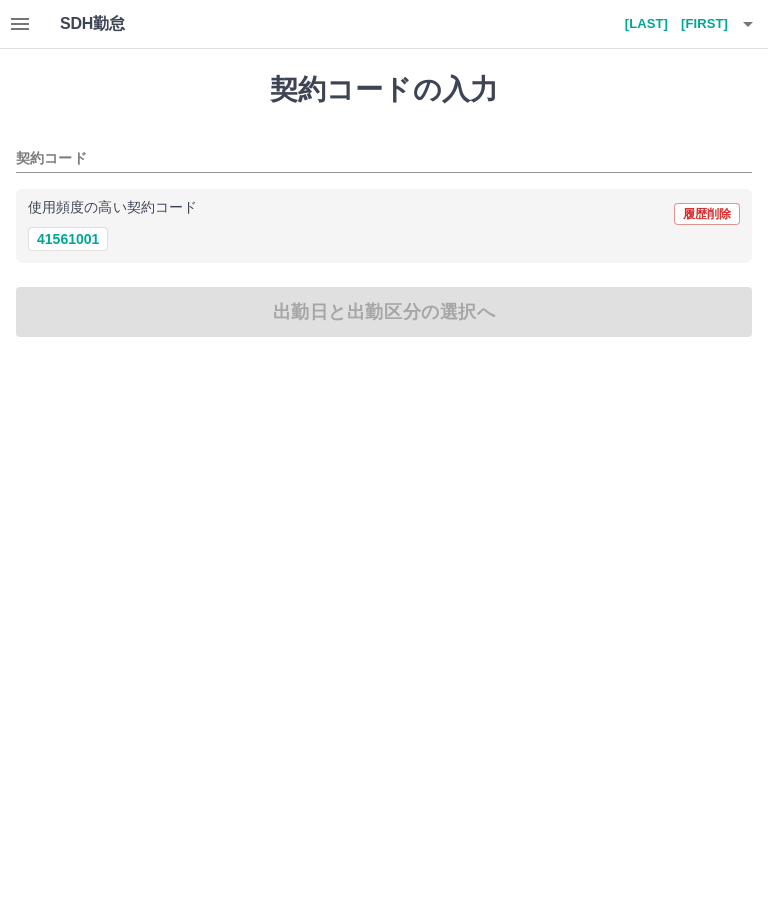click on "41561001" at bounding box center (68, 239) 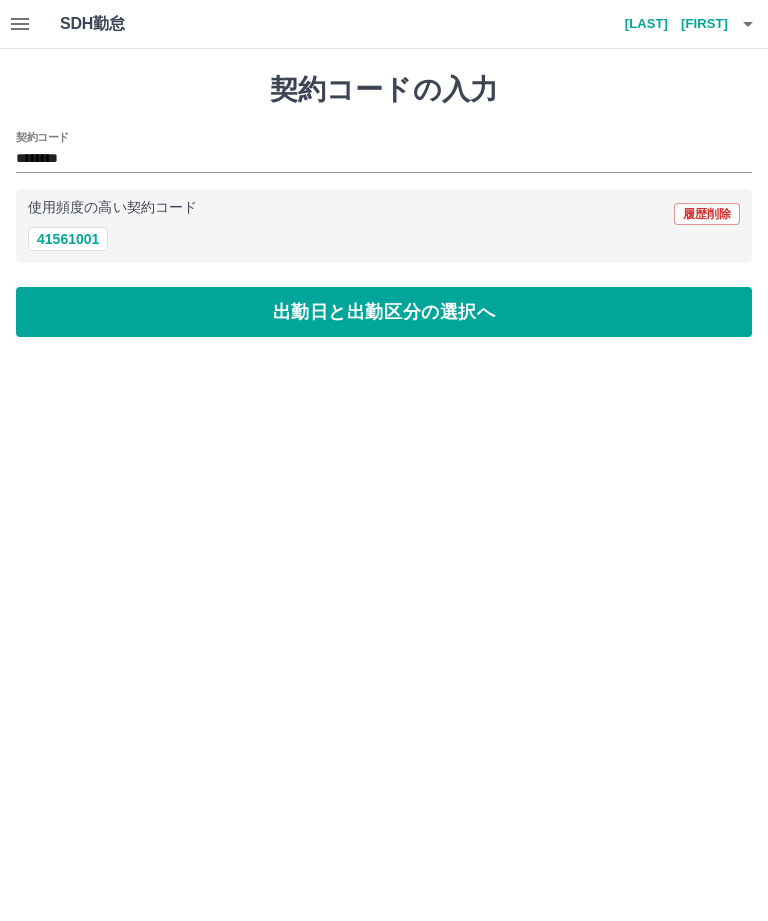 type on "********" 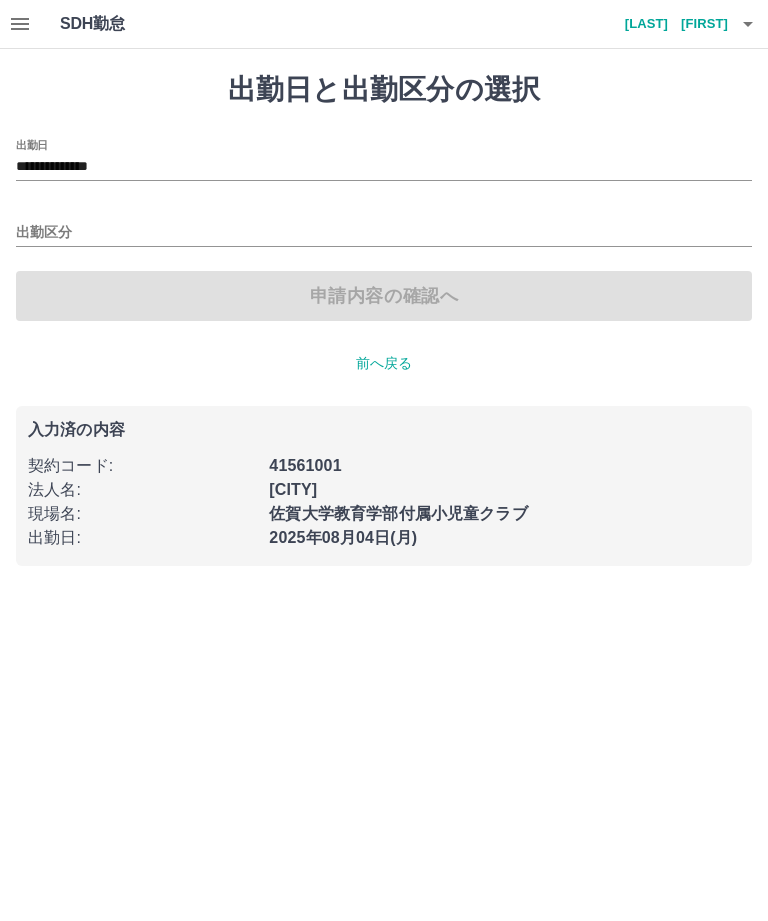 click on "**********" at bounding box center (384, 167) 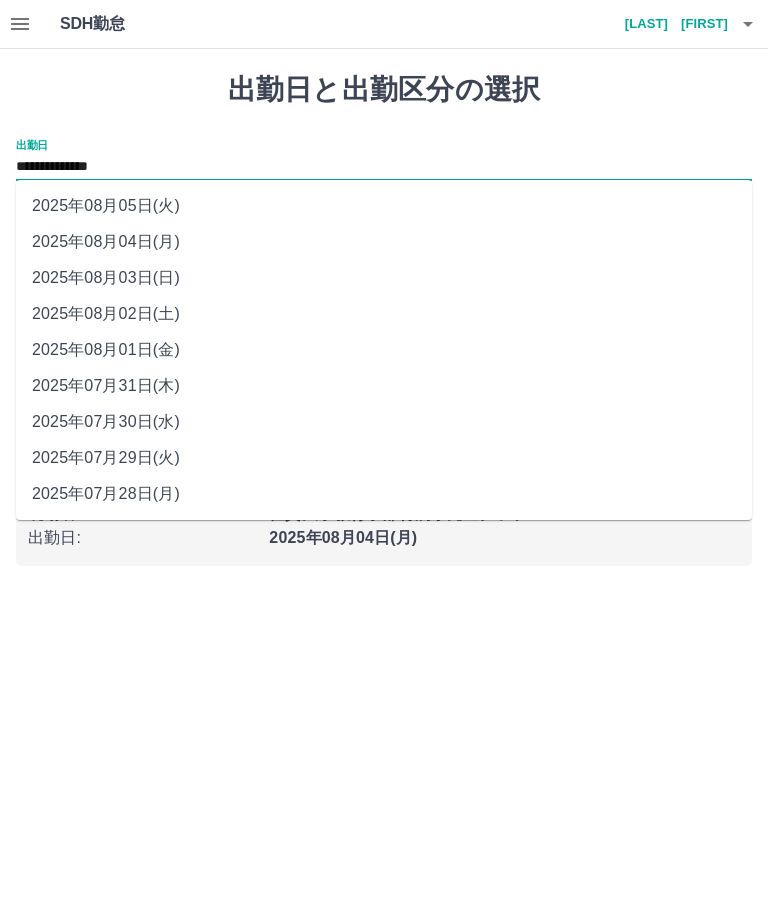 click on "2025年08月02日(土)" at bounding box center [384, 314] 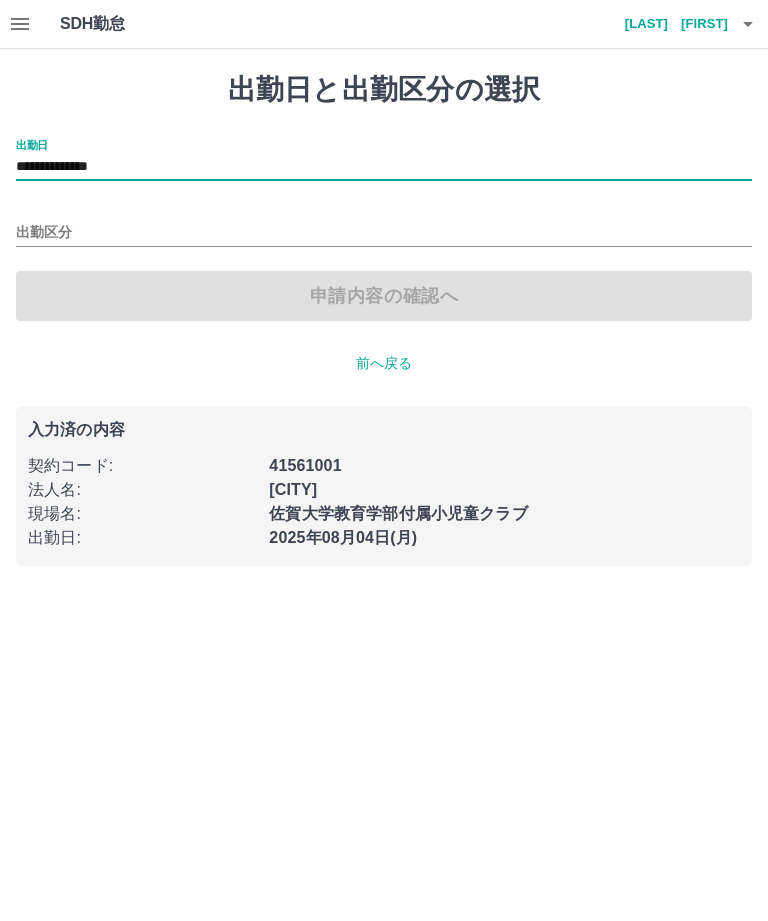 click on "出勤区分" at bounding box center (384, 233) 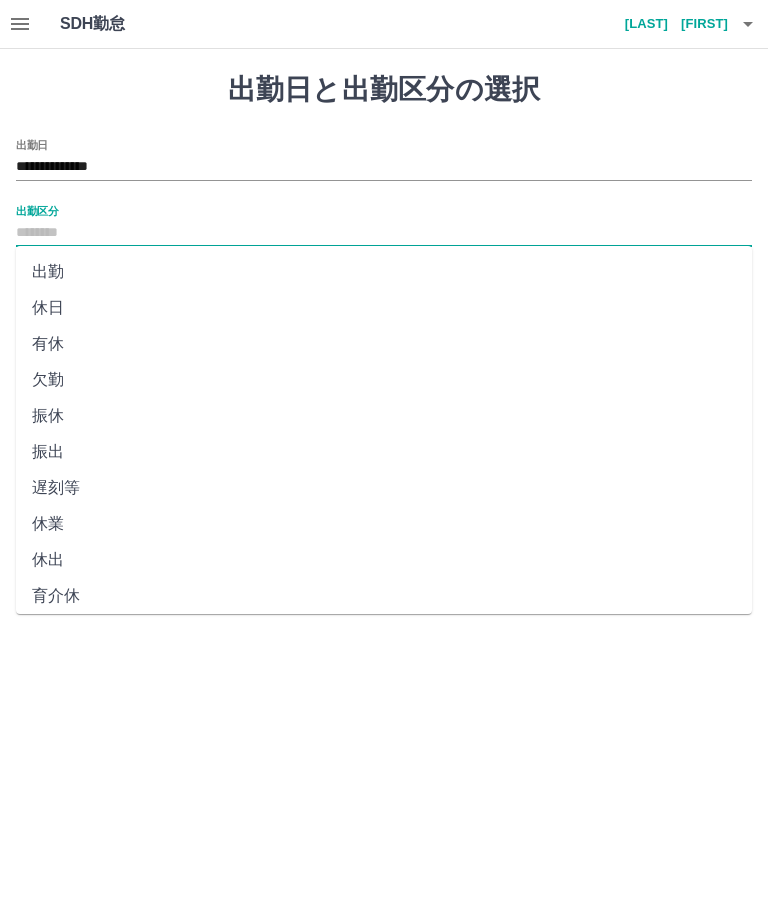click on "休日" at bounding box center (384, 308) 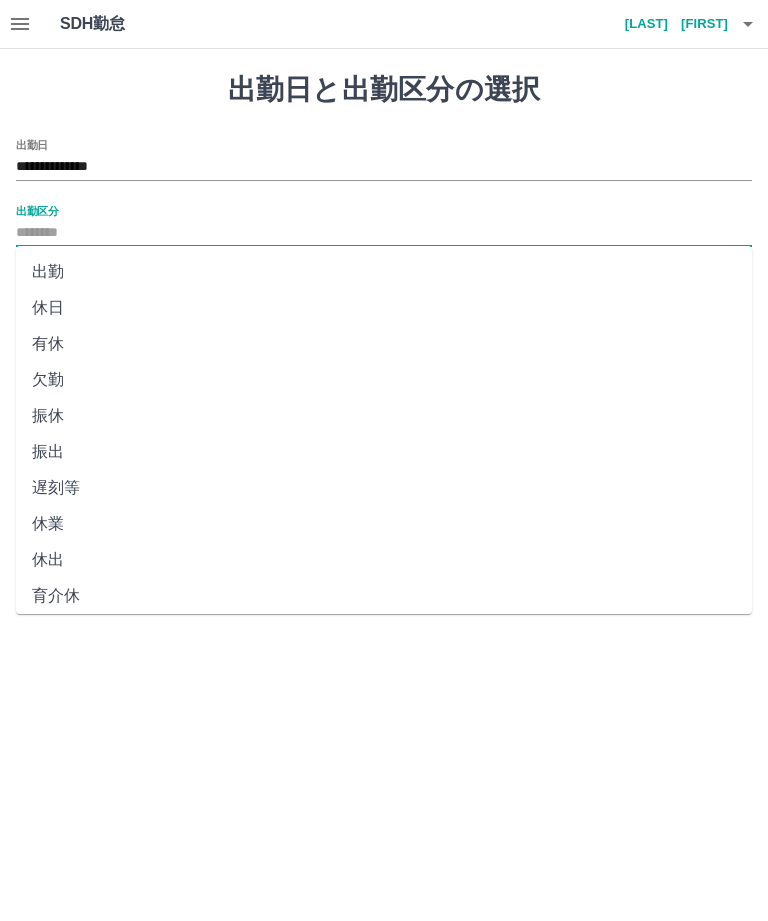 type on "**" 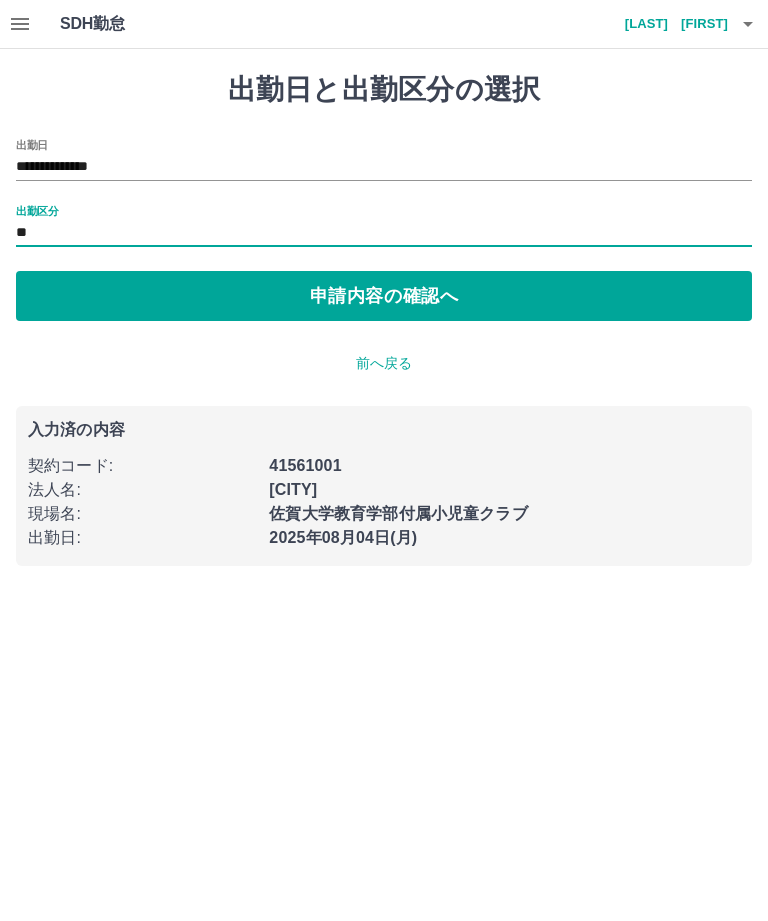 click on "申請内容の確認へ" at bounding box center (384, 296) 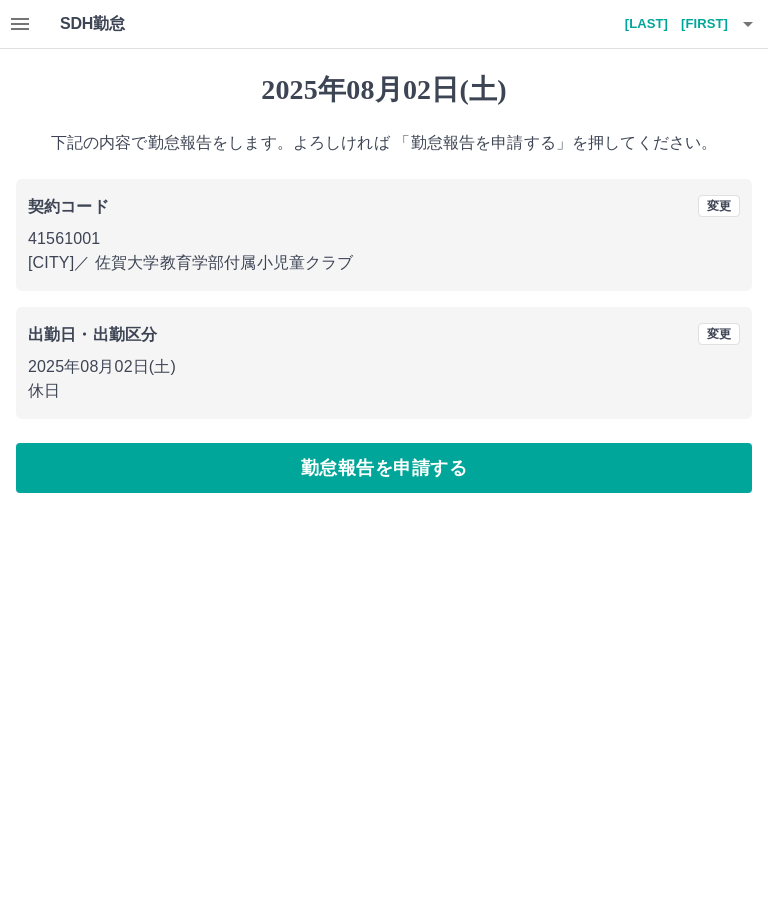 click on "勤怠報告を申請する" at bounding box center [384, 468] 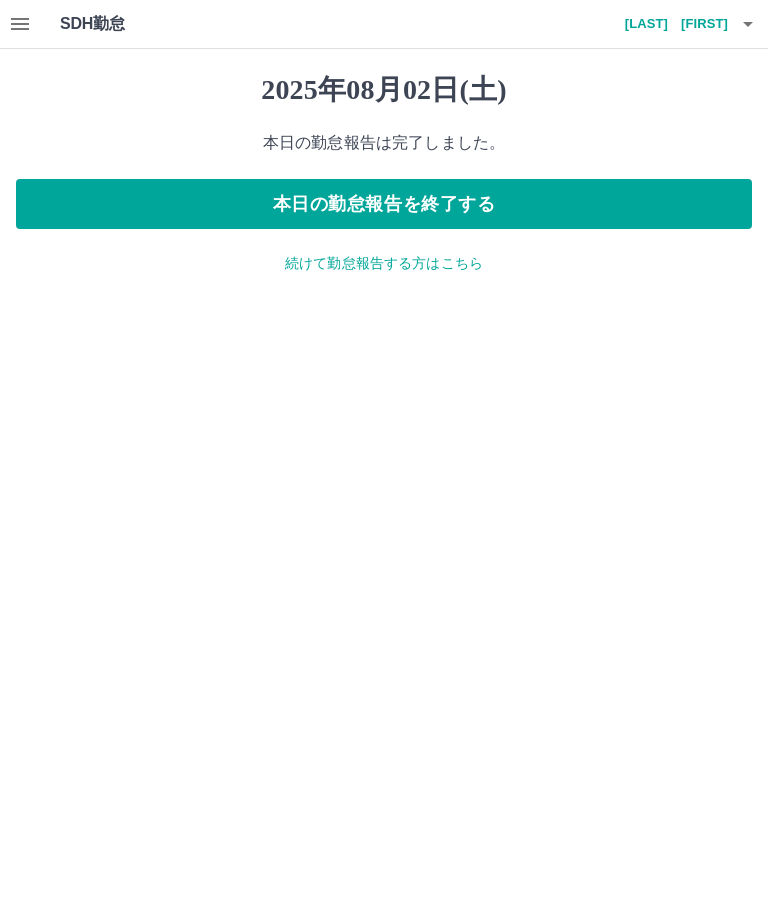 click on "本日の勤怠報告を終了する" at bounding box center [384, 204] 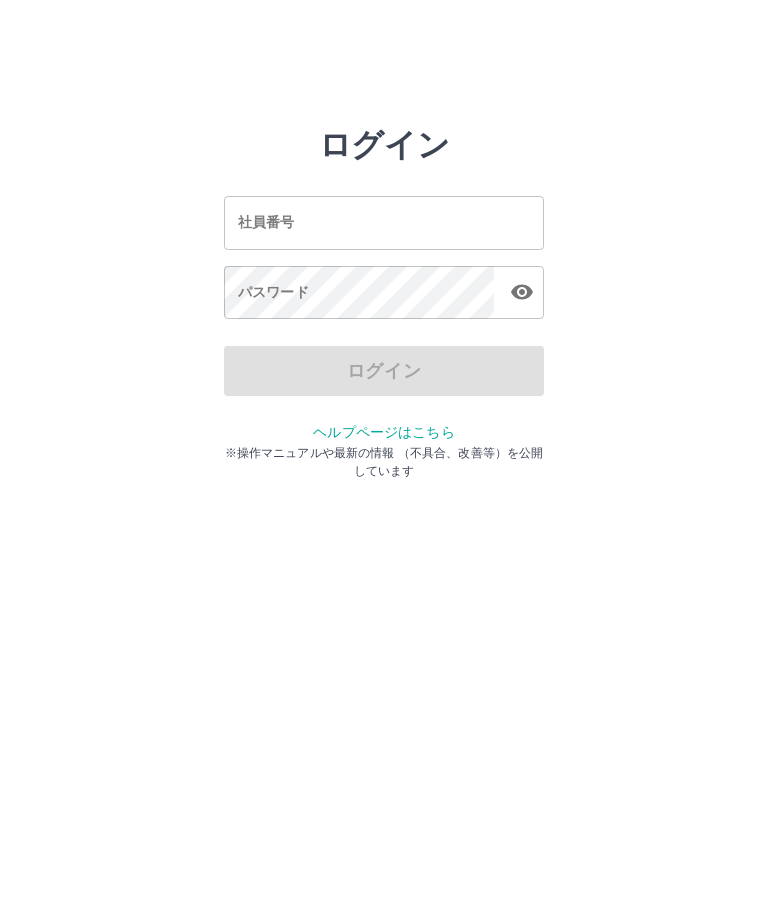 scroll, scrollTop: 0, scrollLeft: 0, axis: both 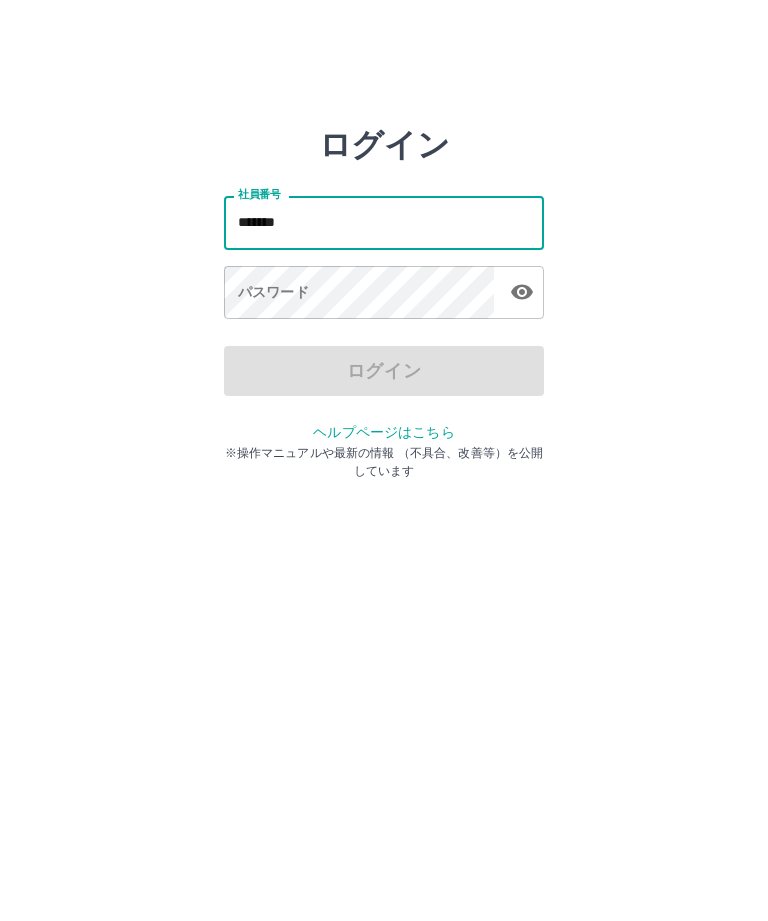 type on "*******" 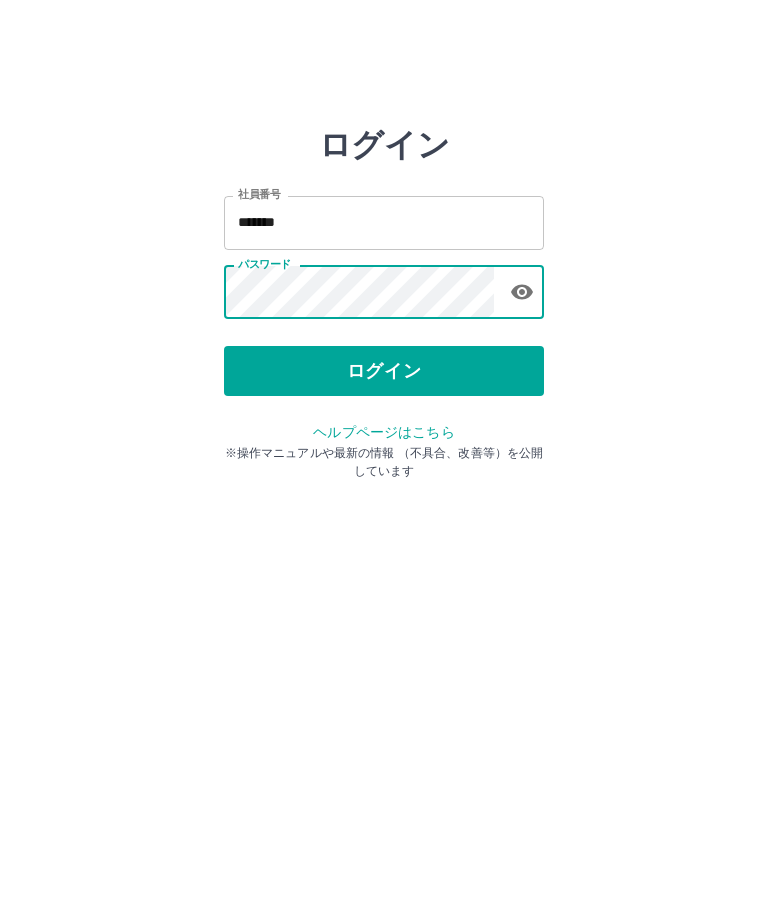 click on "ログイン" at bounding box center [384, 371] 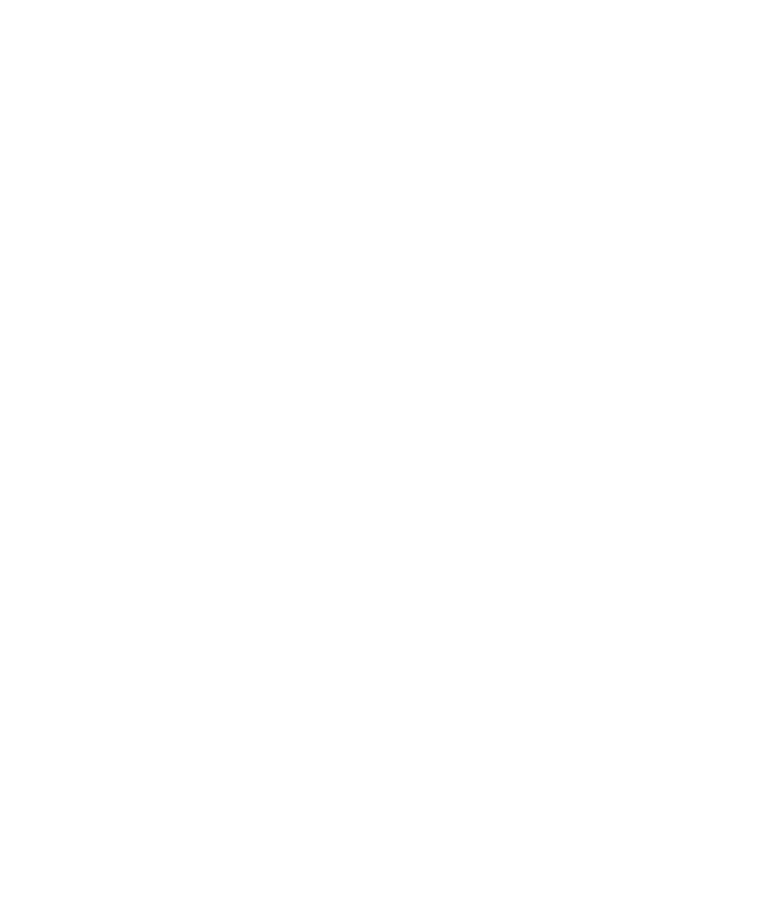 scroll, scrollTop: 0, scrollLeft: 0, axis: both 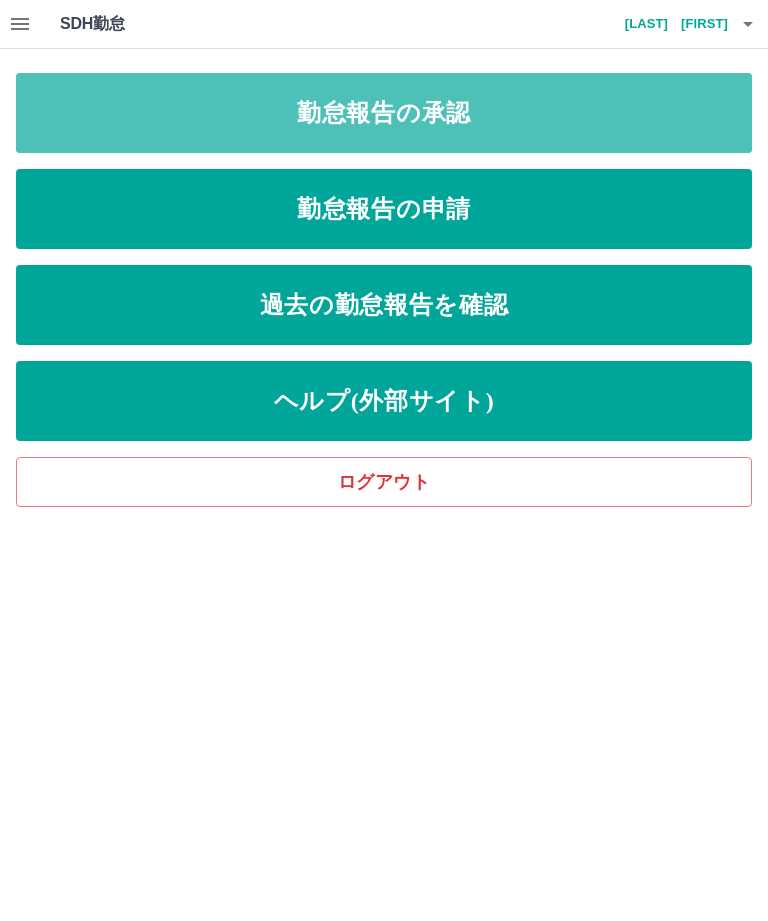 click on "勤怠報告の承認" at bounding box center (384, 113) 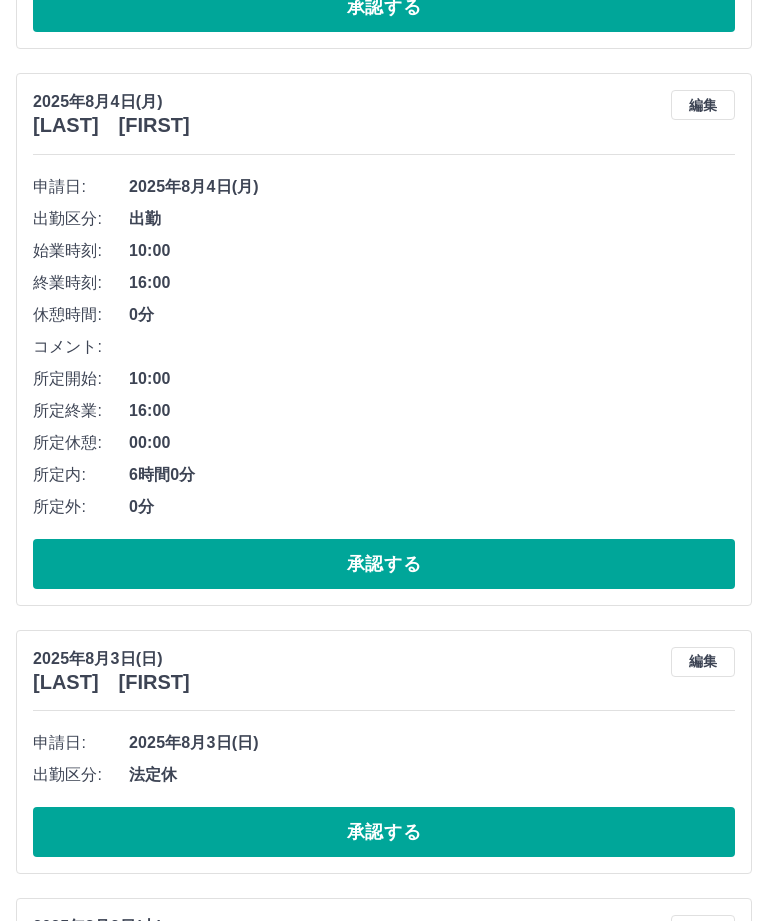 scroll, scrollTop: 3086, scrollLeft: 0, axis: vertical 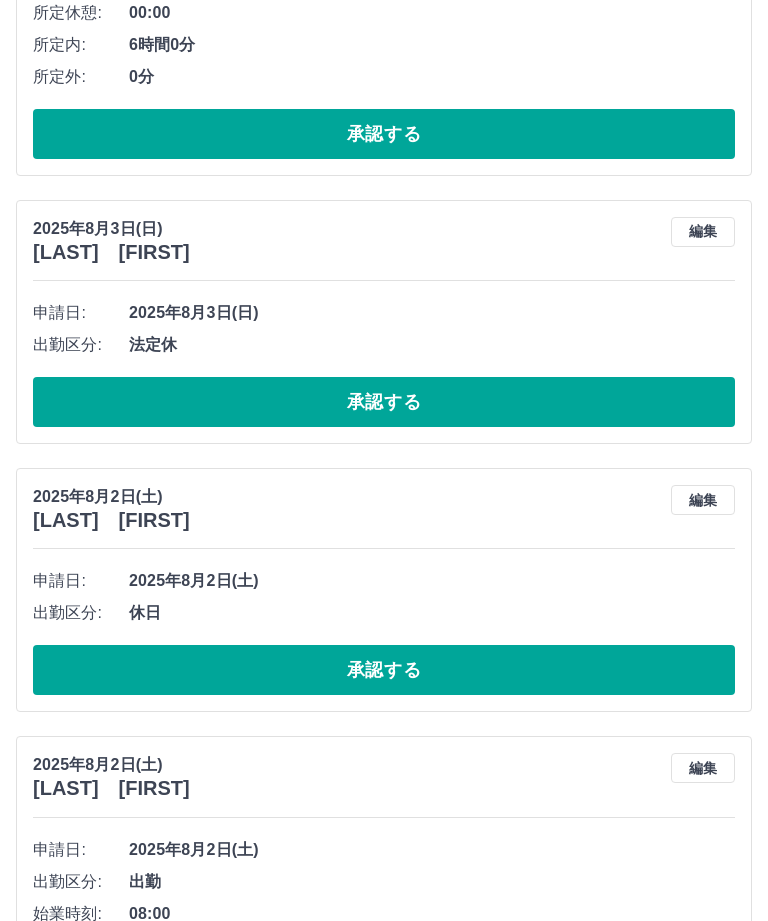 click on "承認する" at bounding box center (384, 1687) 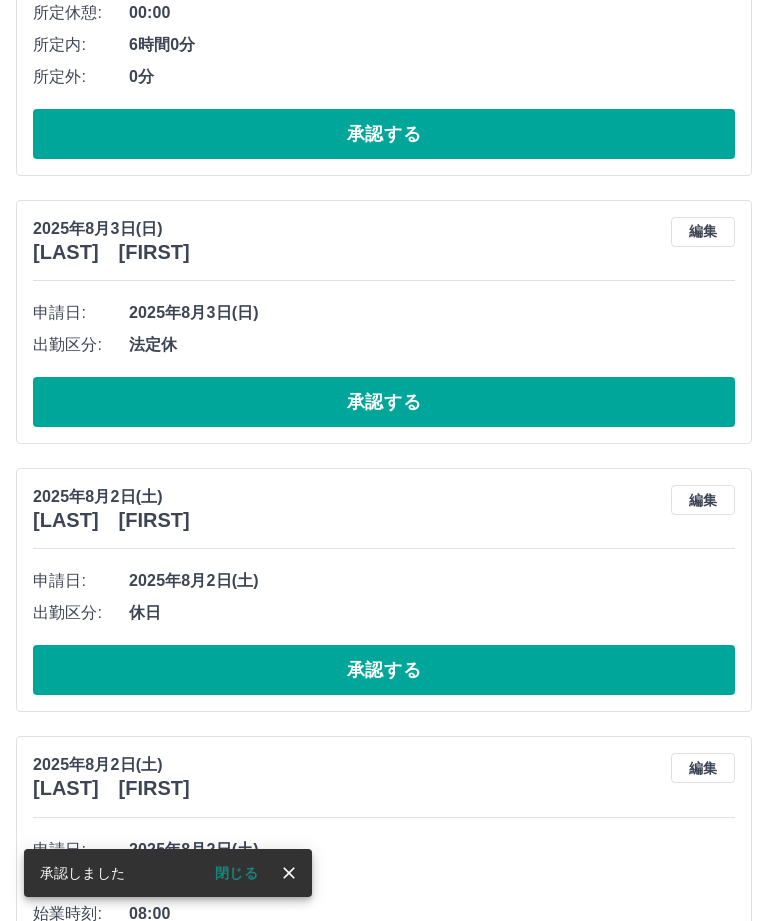 scroll, scrollTop: 2698, scrollLeft: 0, axis: vertical 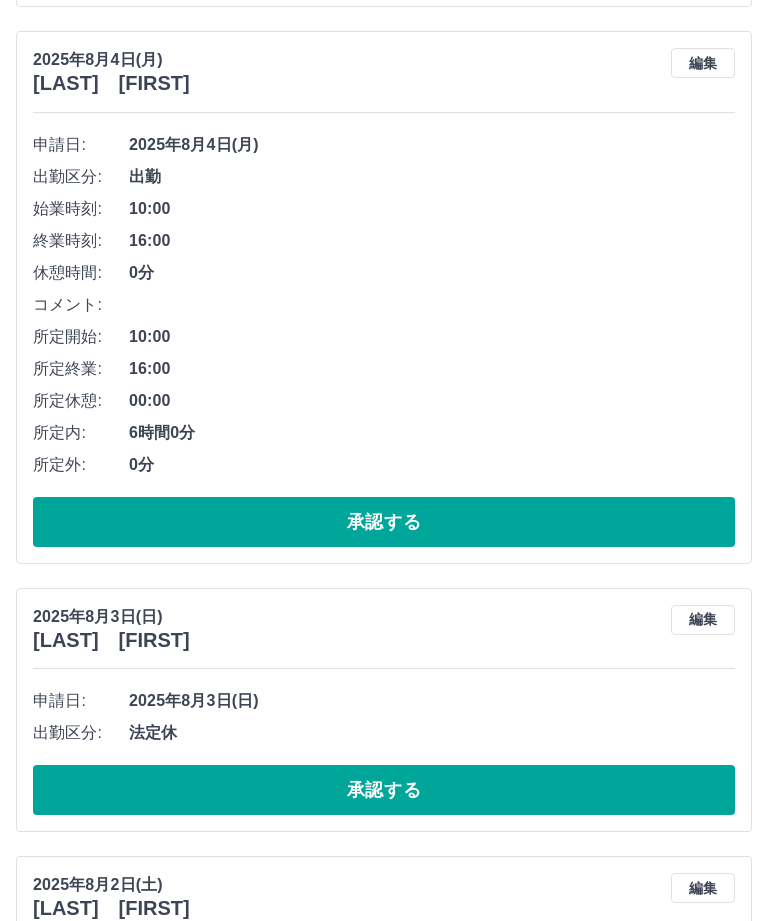 click on "承認する" at bounding box center (384, 1615) 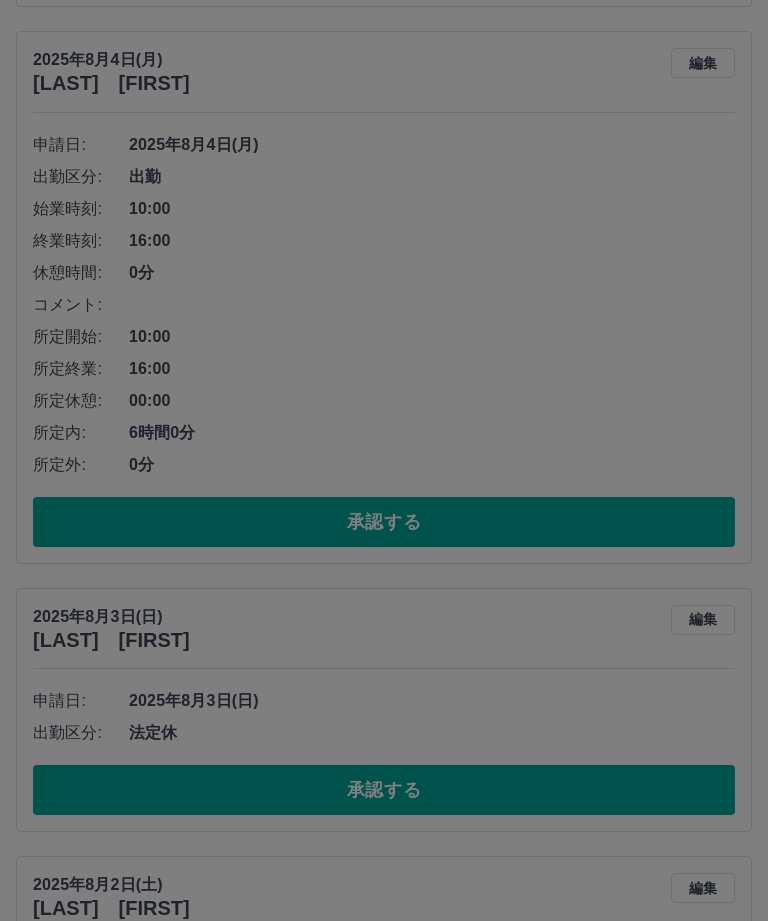 scroll, scrollTop: 2214, scrollLeft: 0, axis: vertical 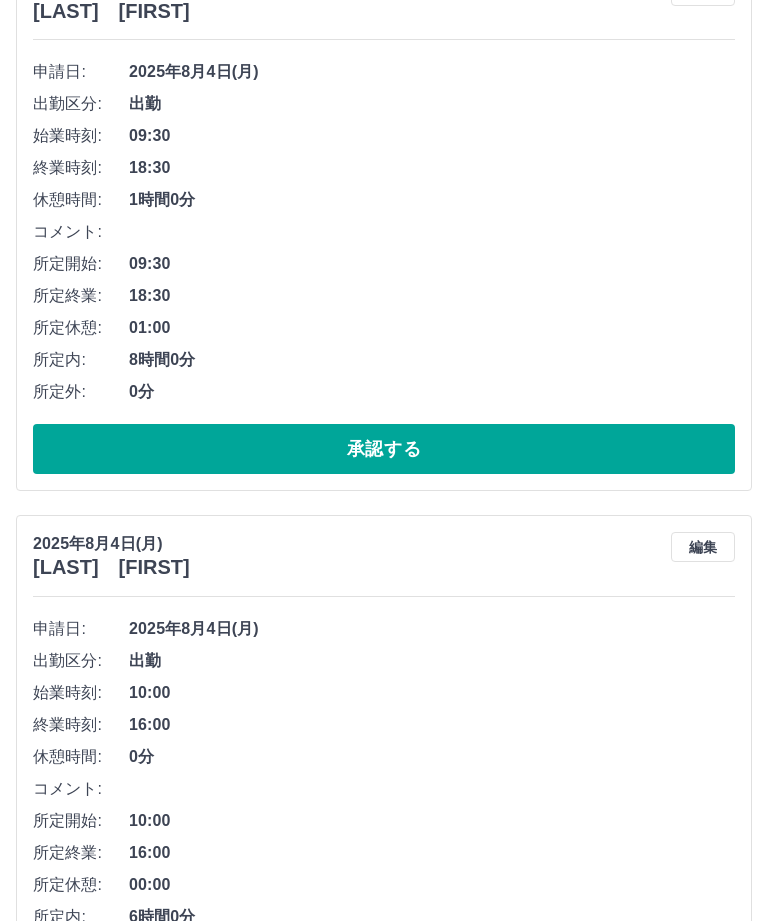 click on "承認する" at bounding box center (384, 1542) 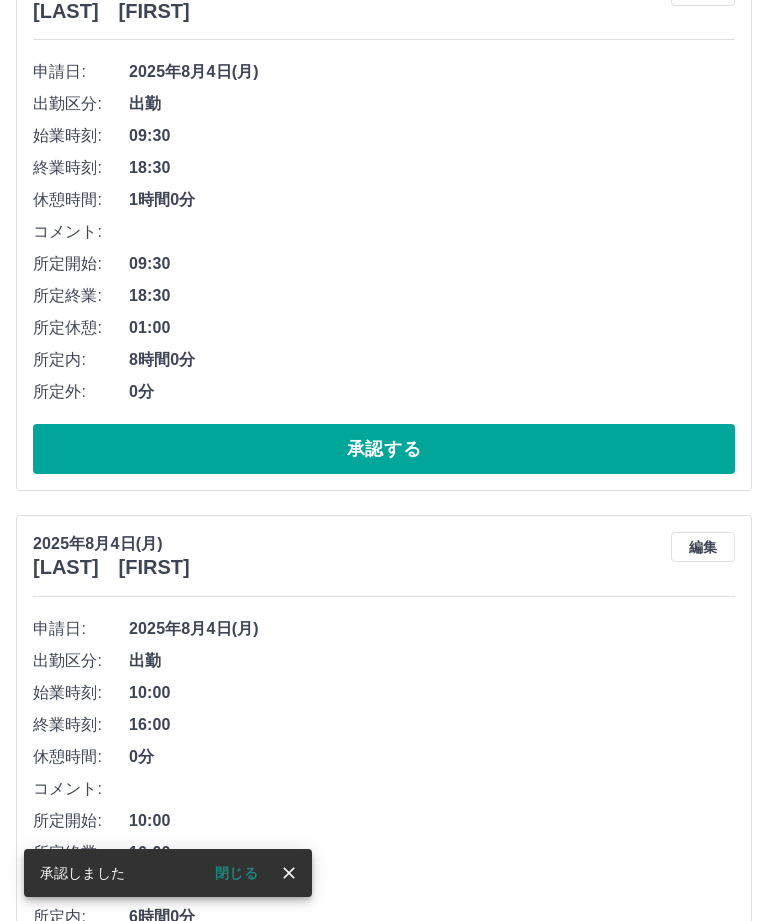 scroll, scrollTop: 2018, scrollLeft: 0, axis: vertical 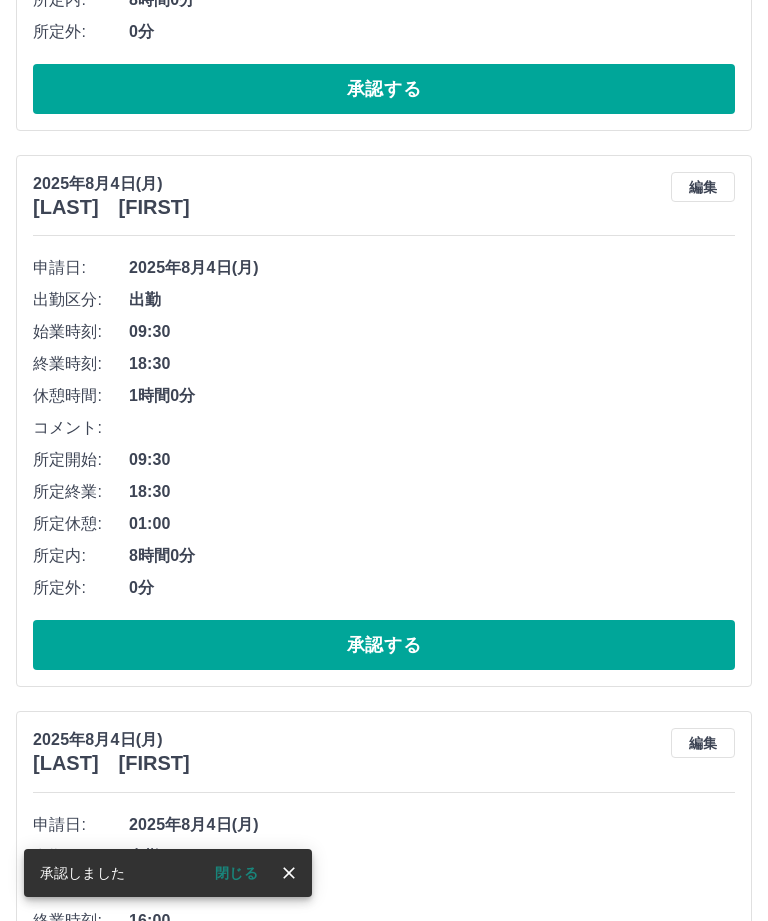 click on "承認する" at bounding box center [384, 1470] 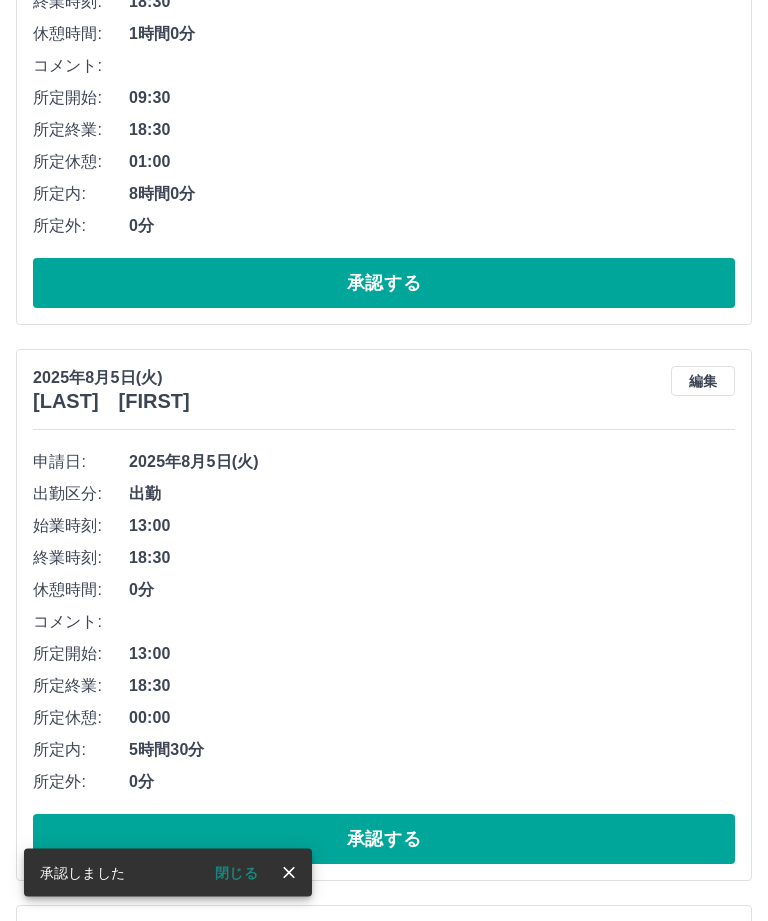scroll, scrollTop: 0, scrollLeft: 0, axis: both 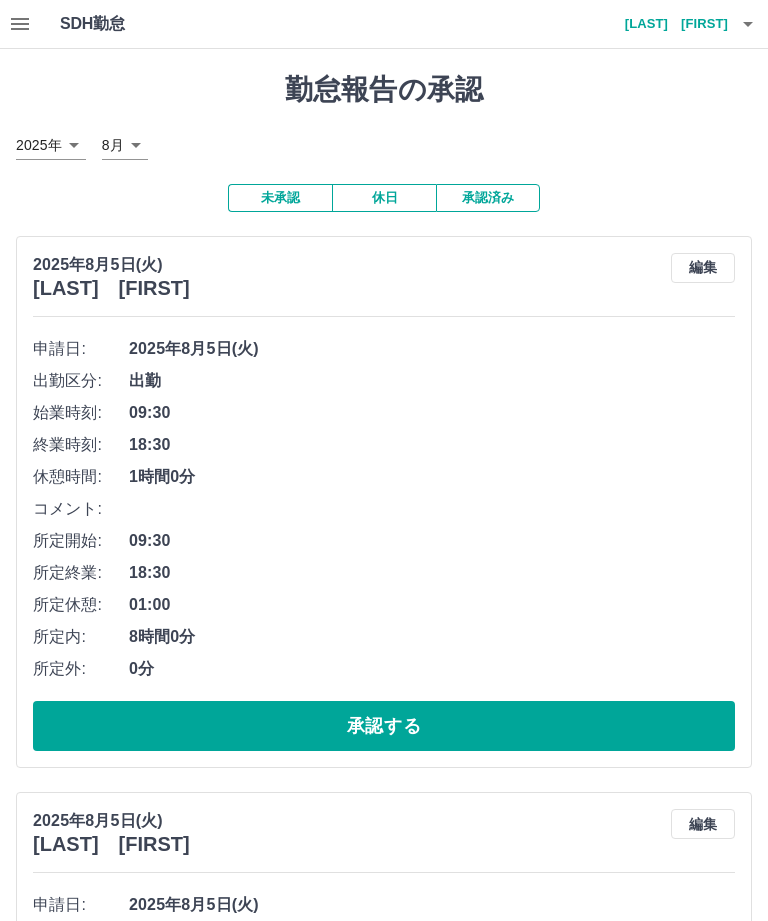 click on "陣内　琴美" at bounding box center (668, 24) 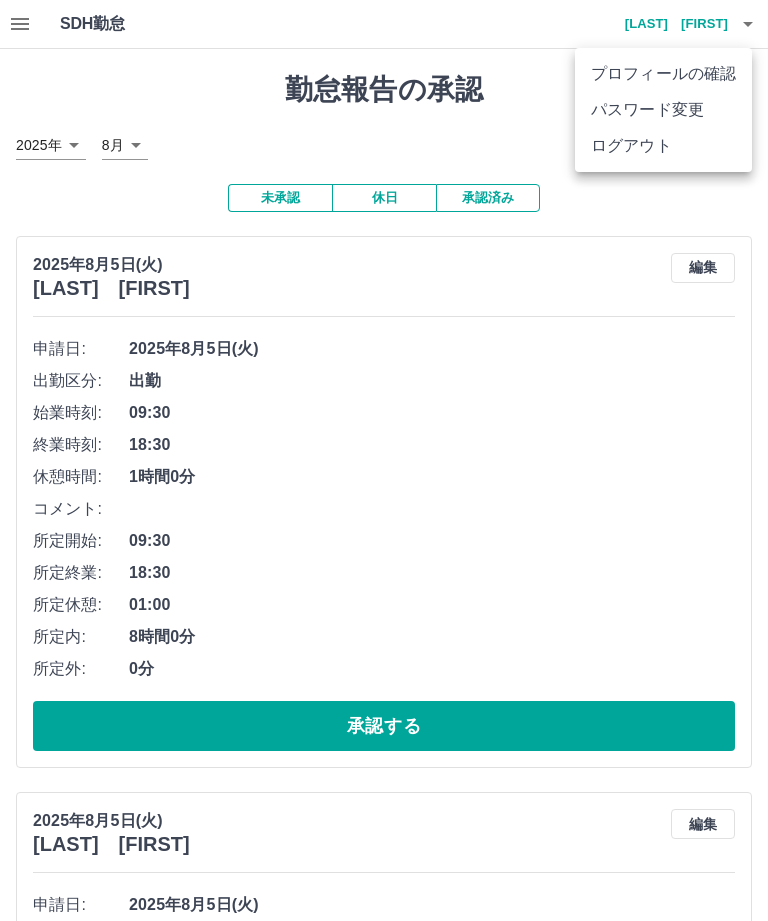 click on "ログアウト" at bounding box center (663, 146) 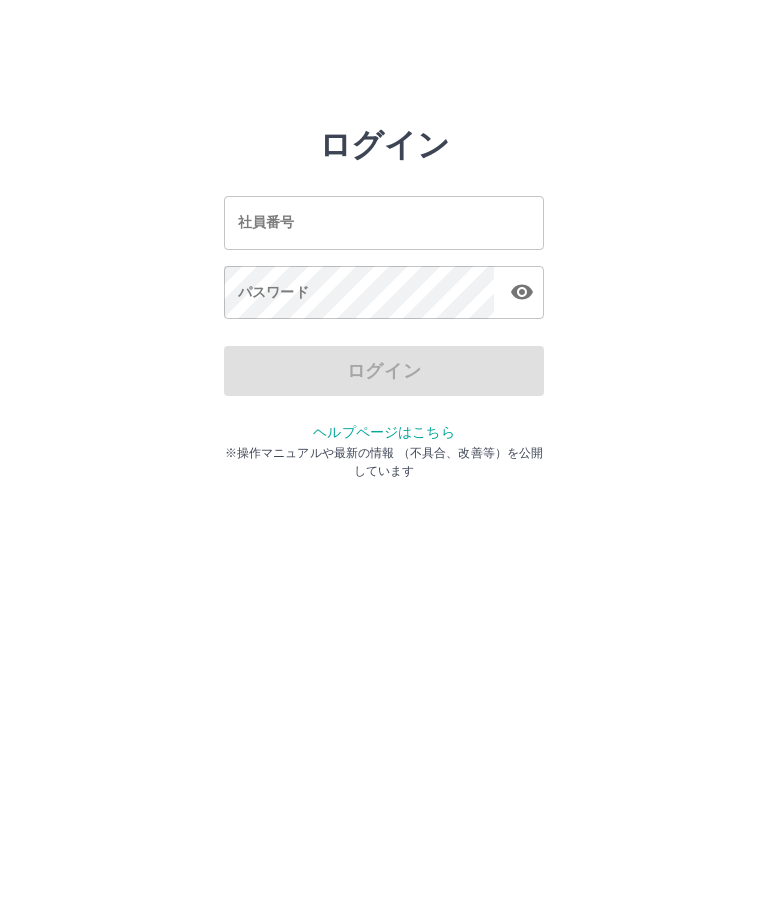 scroll, scrollTop: 0, scrollLeft: 0, axis: both 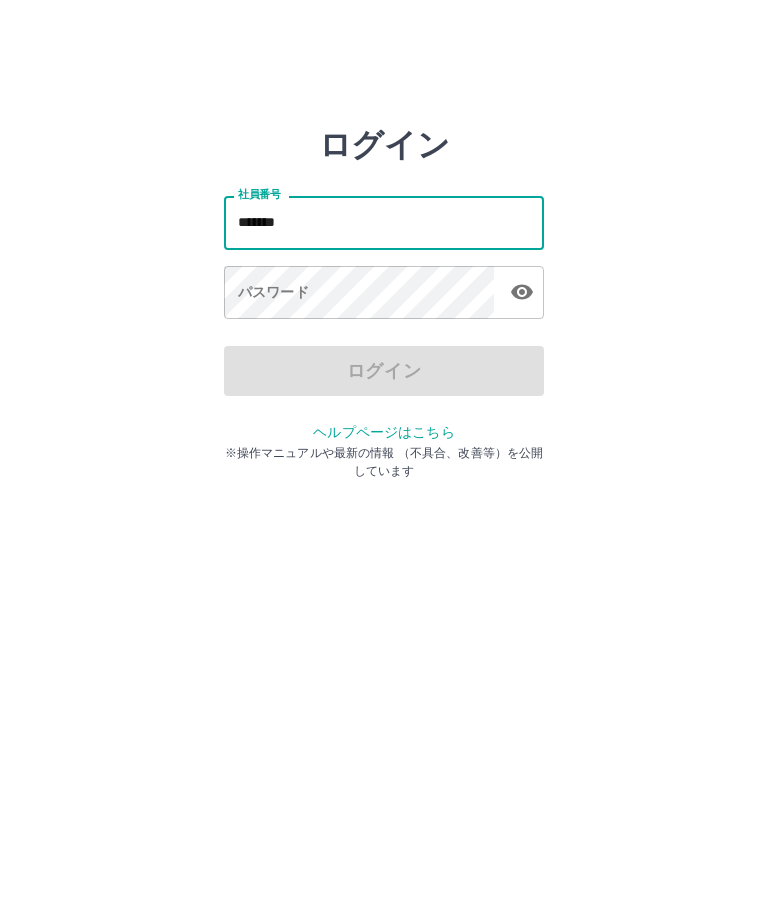 type on "*******" 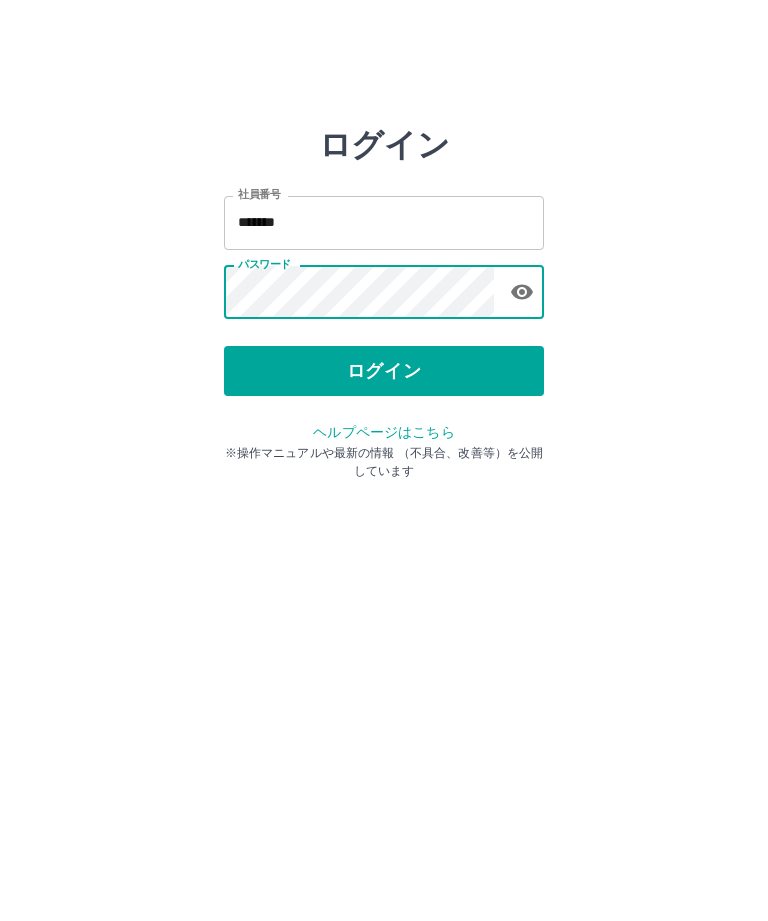 click on "ログイン" at bounding box center [384, 371] 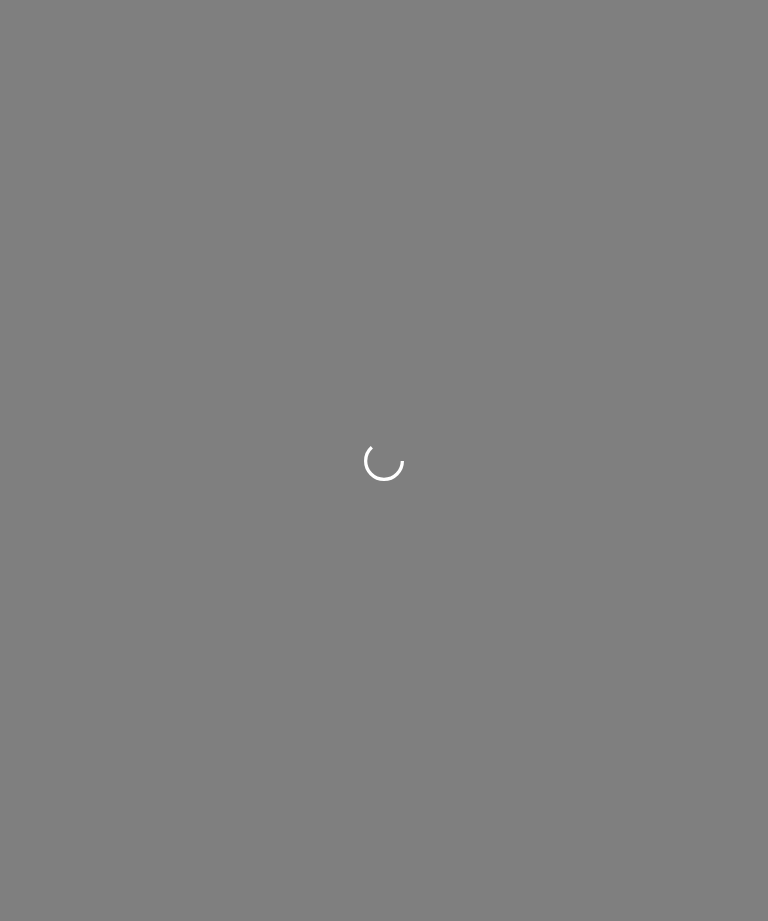 scroll, scrollTop: 0, scrollLeft: 0, axis: both 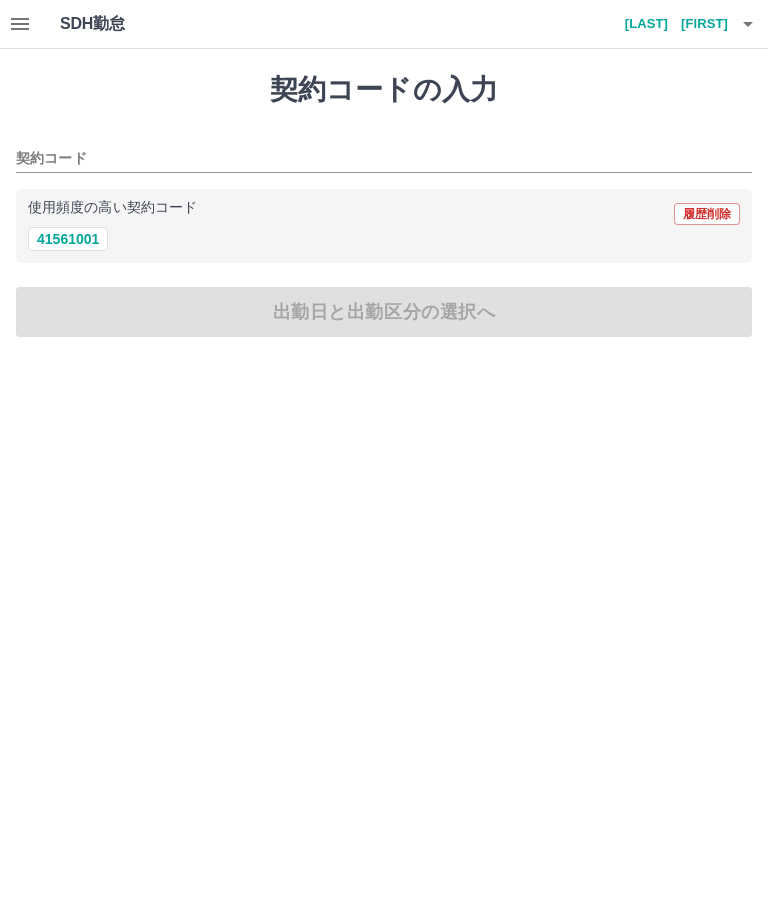 click on "41561001" at bounding box center (68, 239) 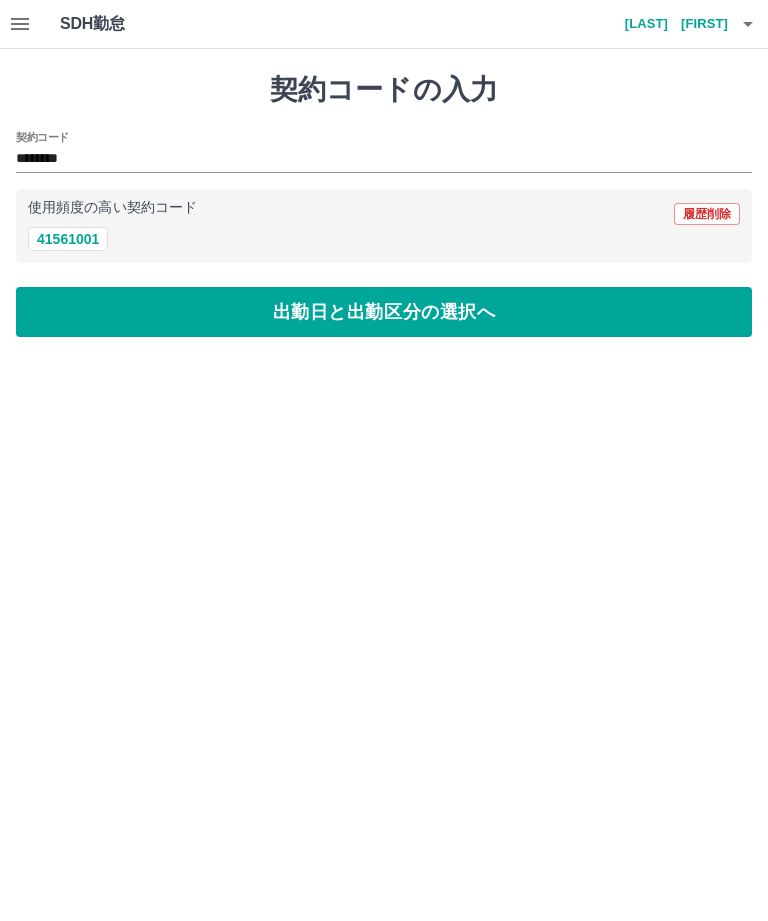 click on "出勤日と出勤区分の選択へ" at bounding box center [384, 312] 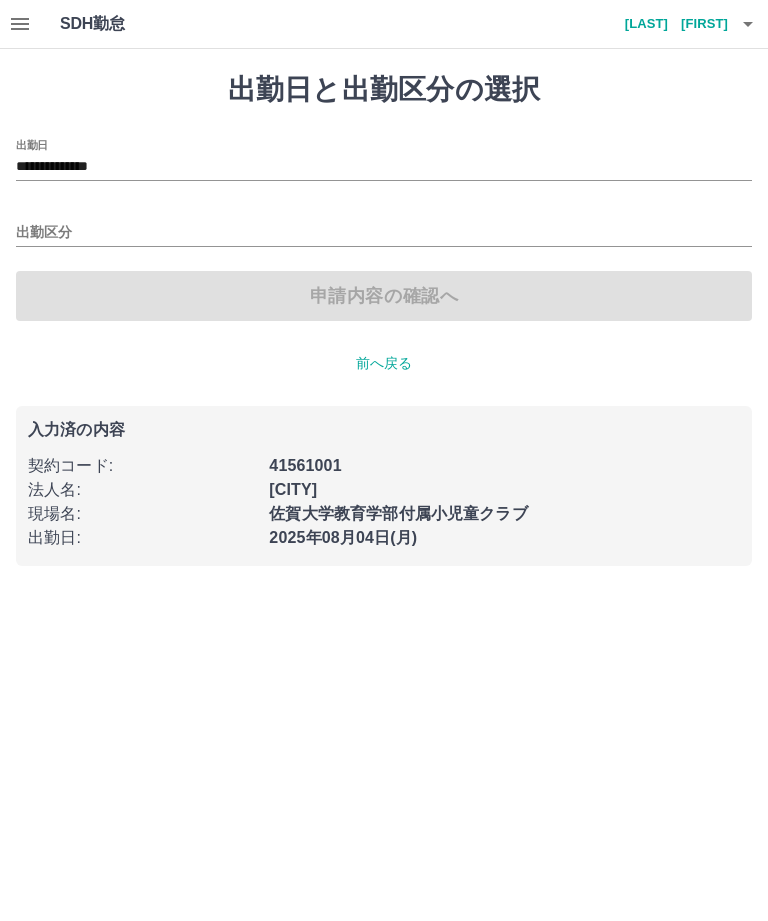 click on "**********" at bounding box center (384, 167) 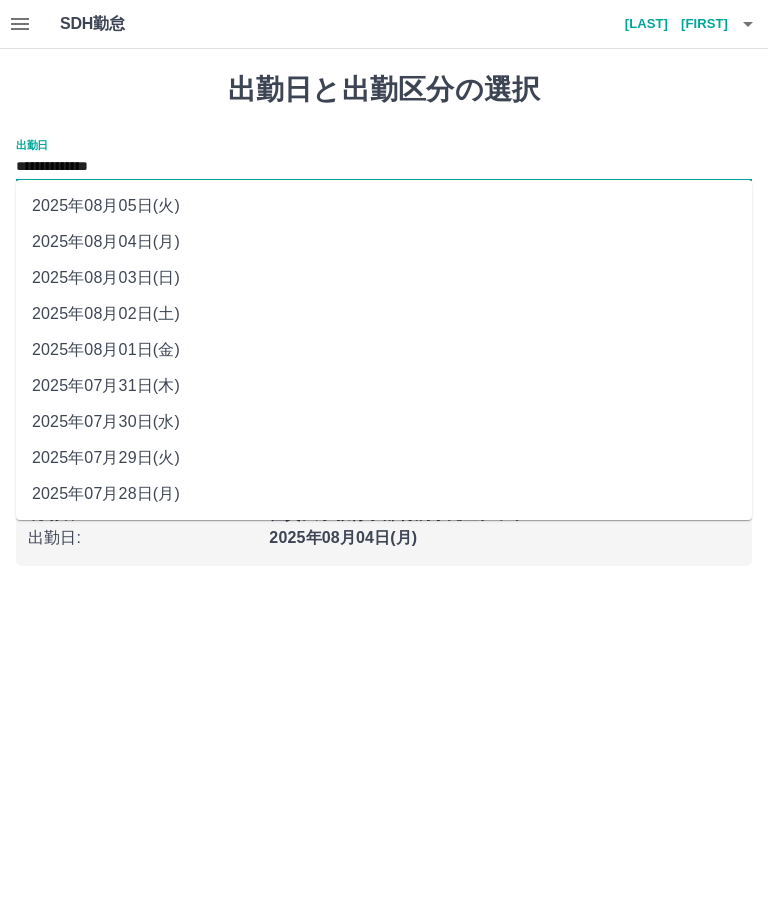 click on "2025年08月03日(日)" at bounding box center (384, 278) 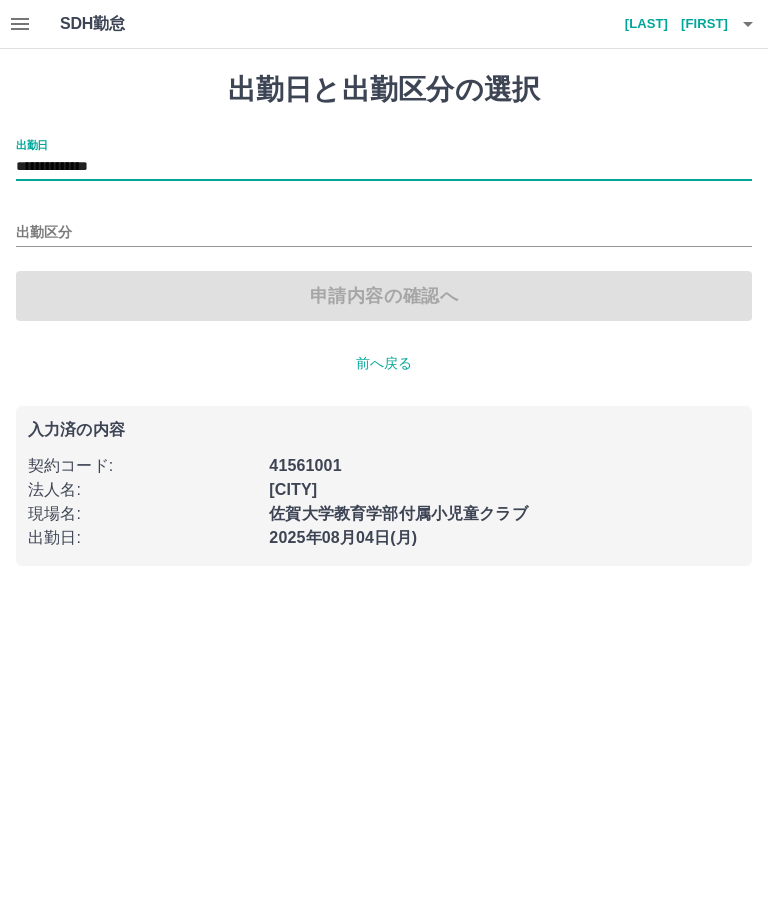 click on "出勤区分" at bounding box center (384, 233) 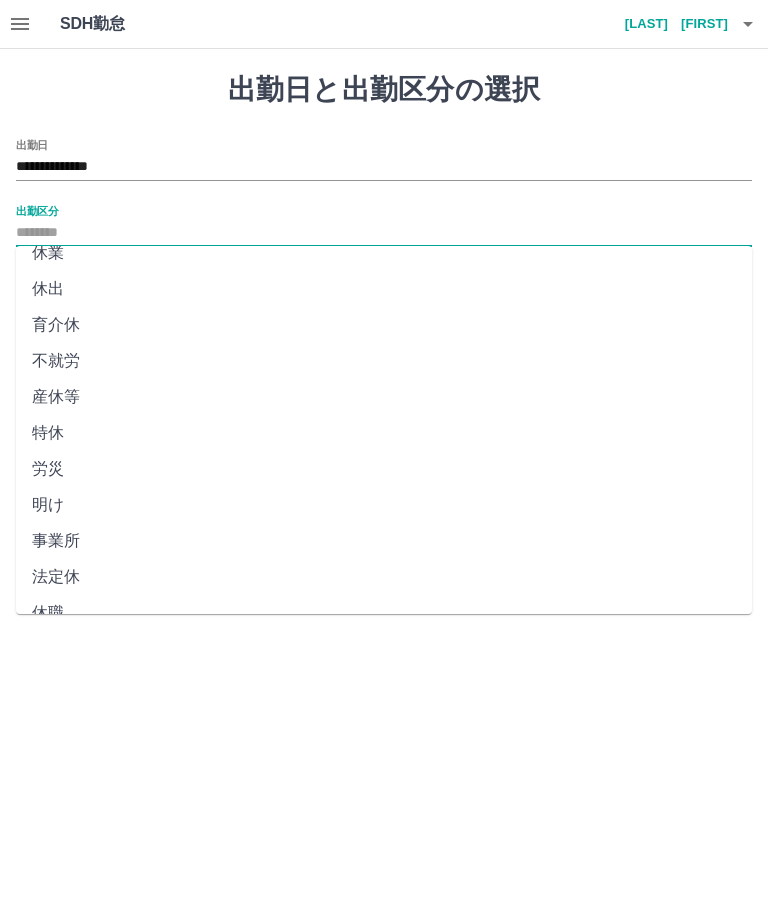 scroll, scrollTop: 270, scrollLeft: 0, axis: vertical 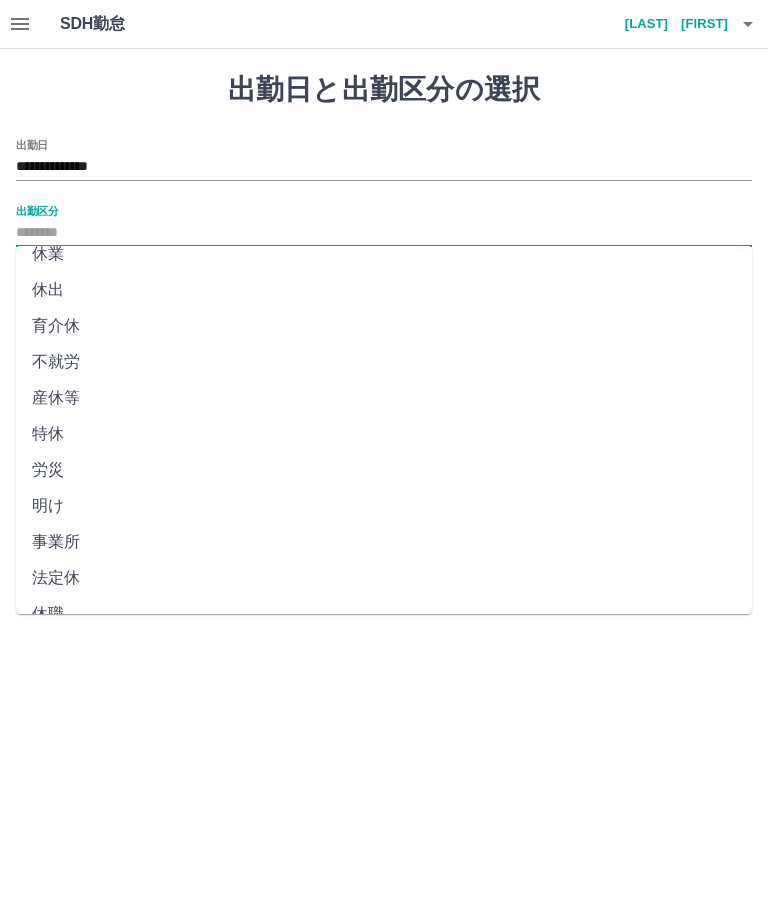 click on "法定休" at bounding box center [384, 578] 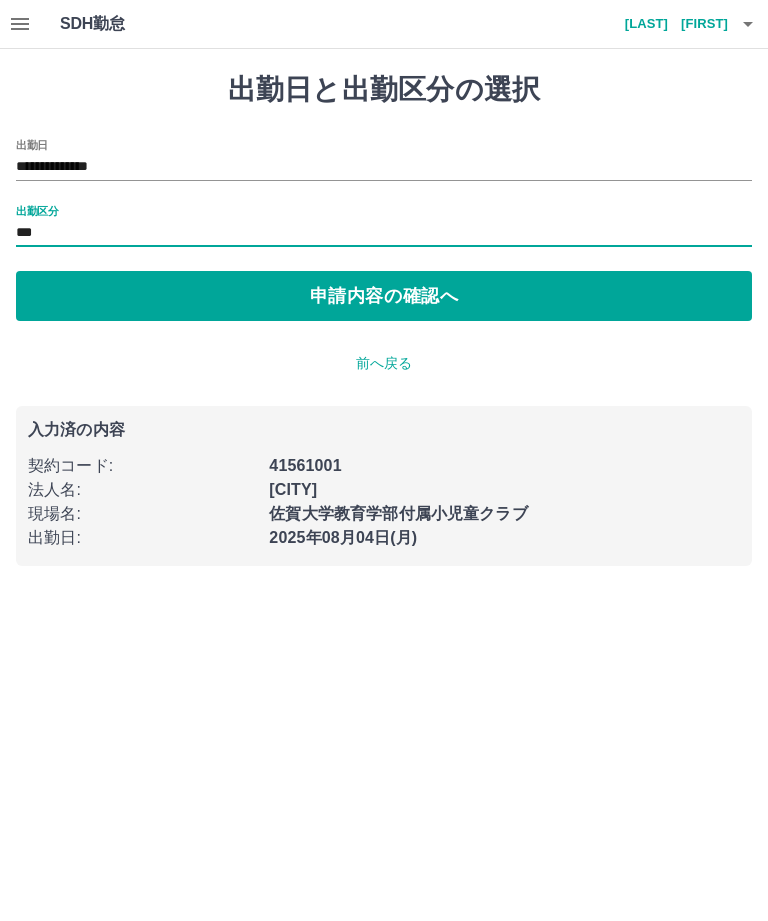 type on "***" 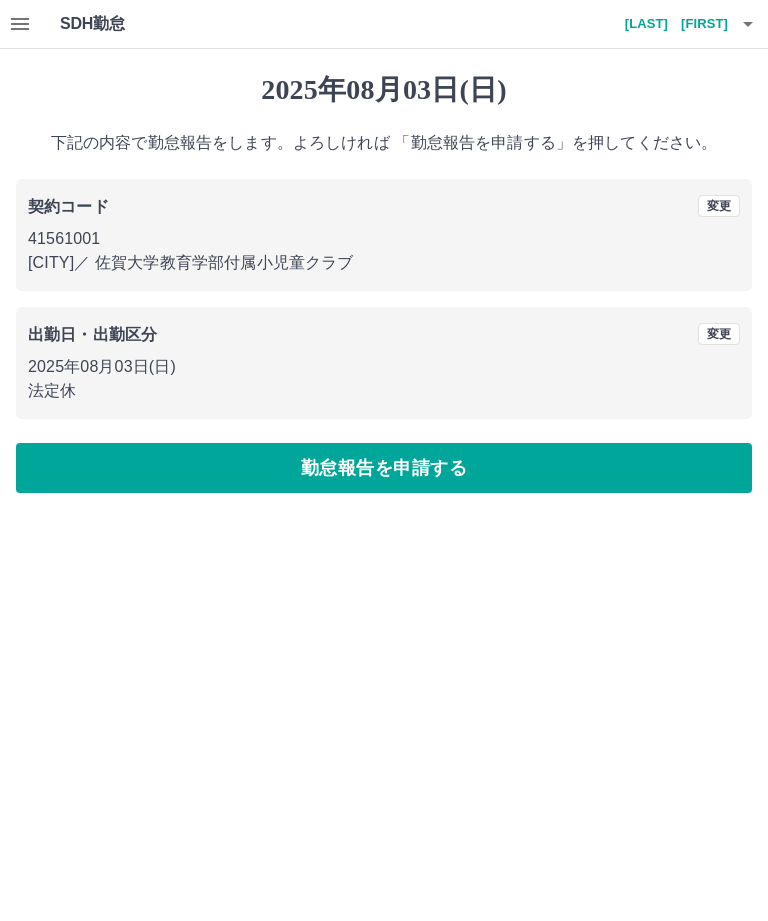 click on "勤怠報告を申請する" at bounding box center (384, 468) 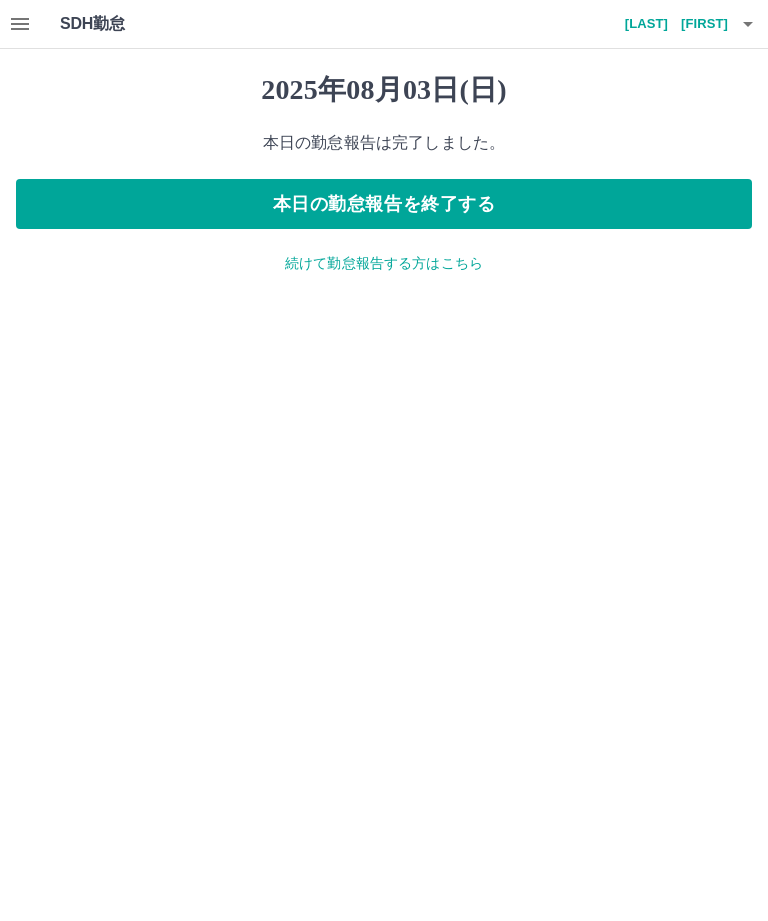 click on "続けて勤怠報告する方はこちら" at bounding box center (384, 263) 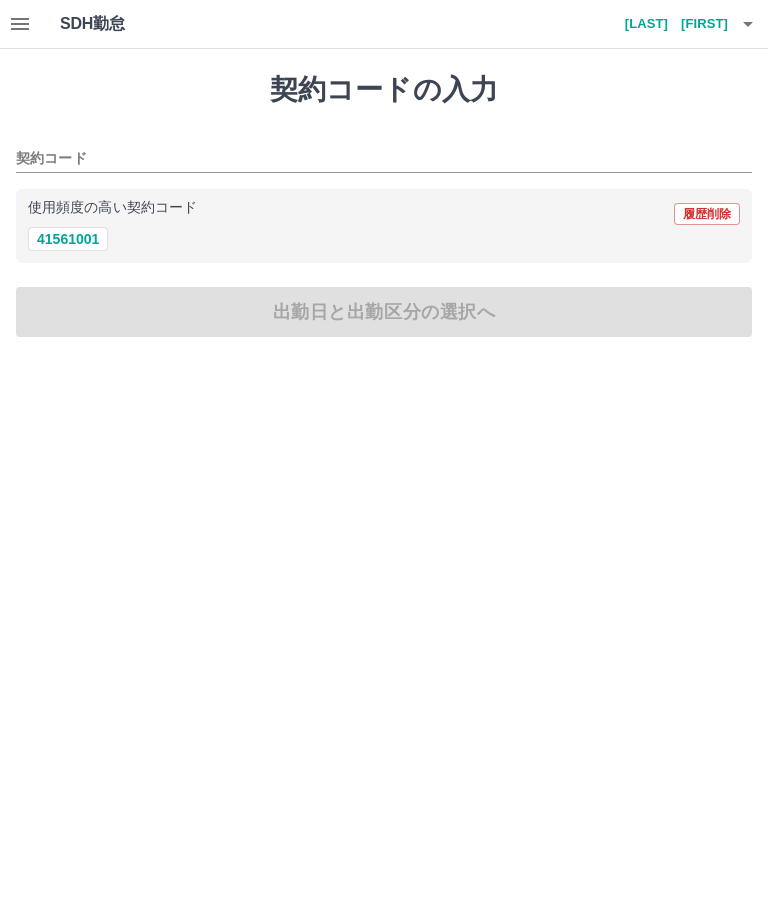 click on "41561001" at bounding box center (68, 239) 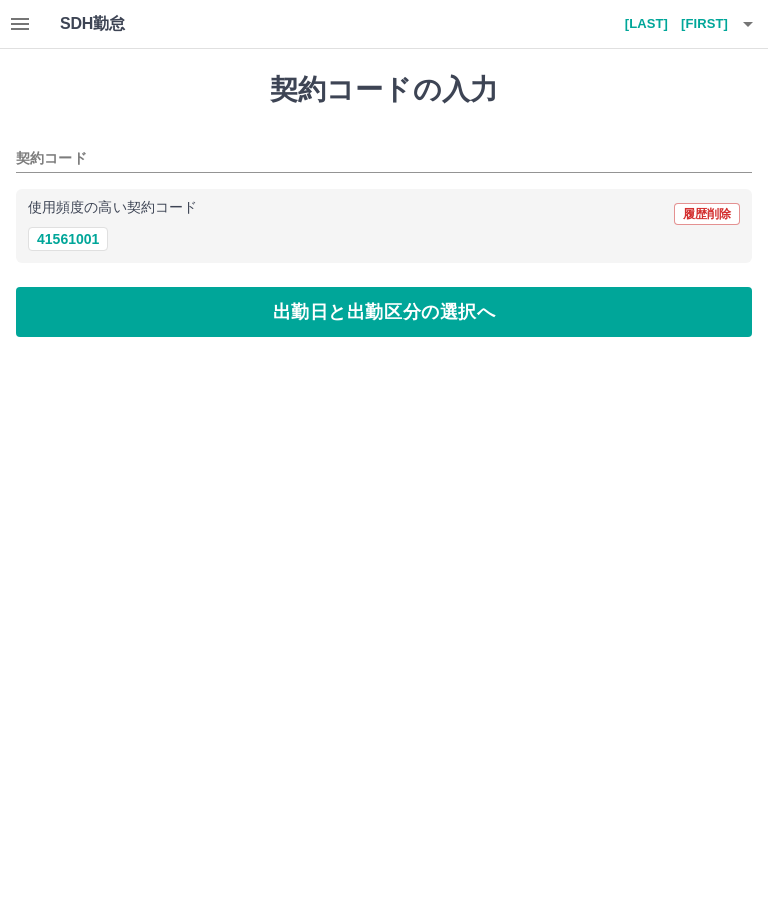 type on "********" 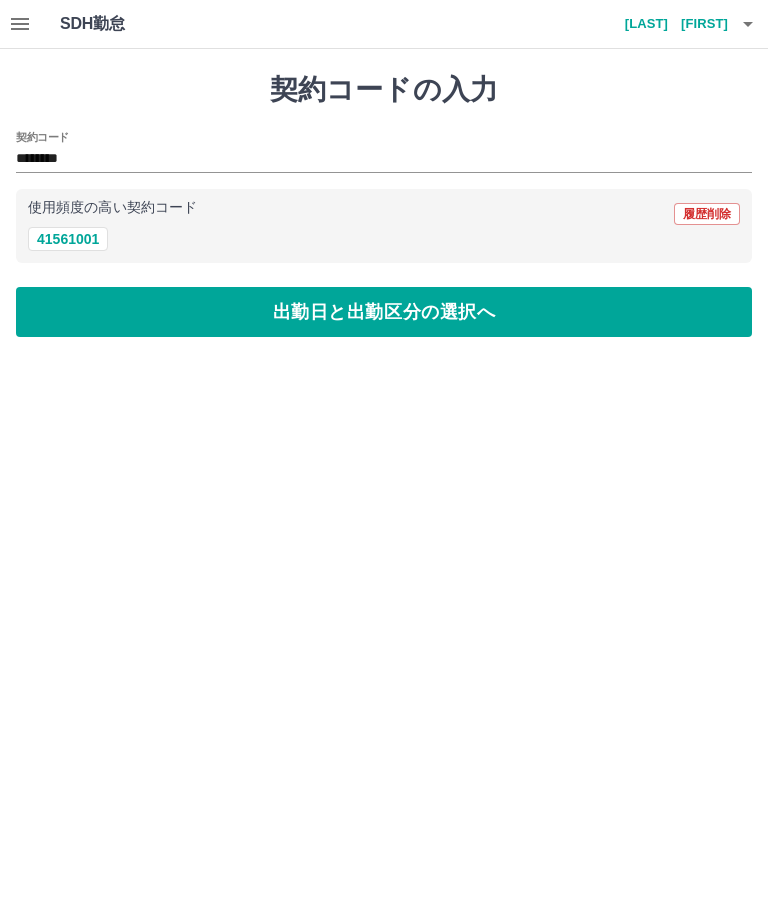 click on "出勤日と出勤区分の選択へ" at bounding box center [384, 312] 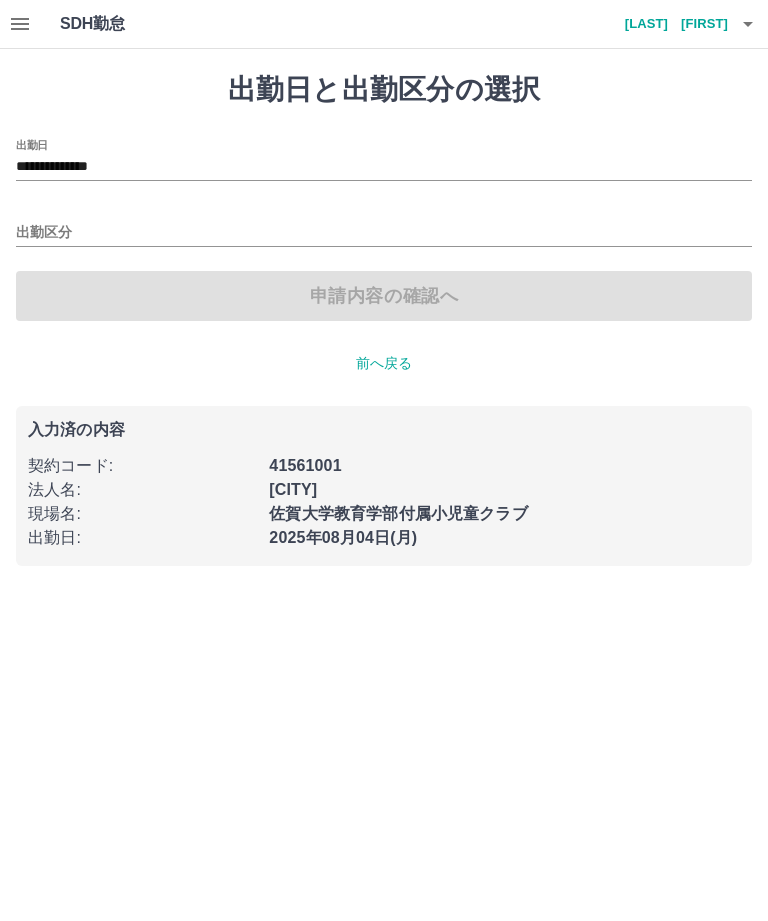 click on "出勤区分" at bounding box center (384, 233) 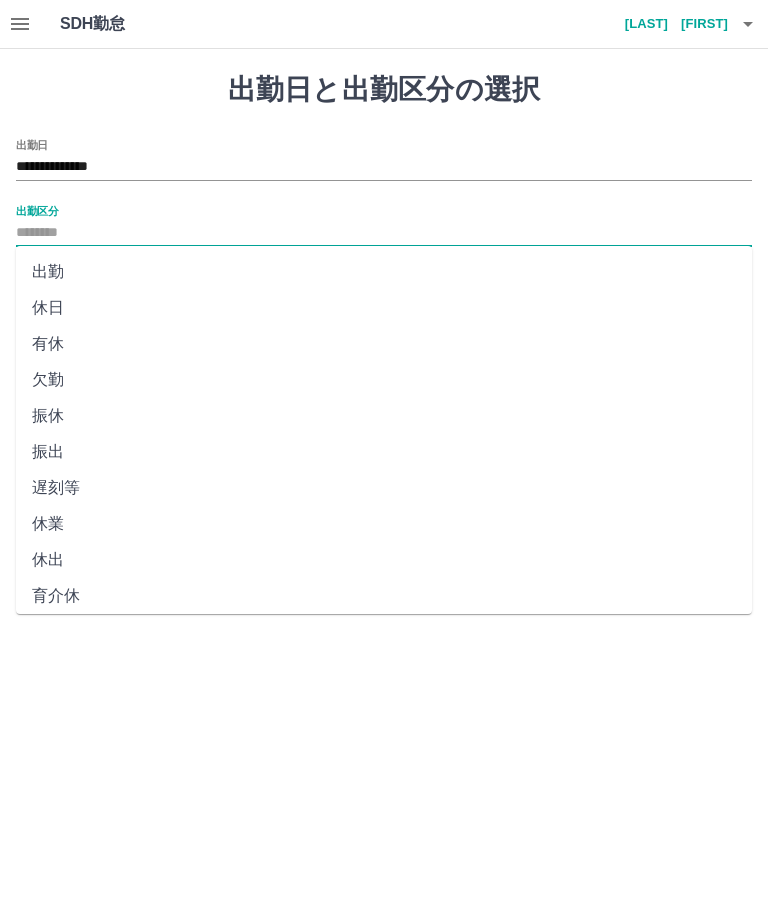 click on "休日" at bounding box center [384, 308] 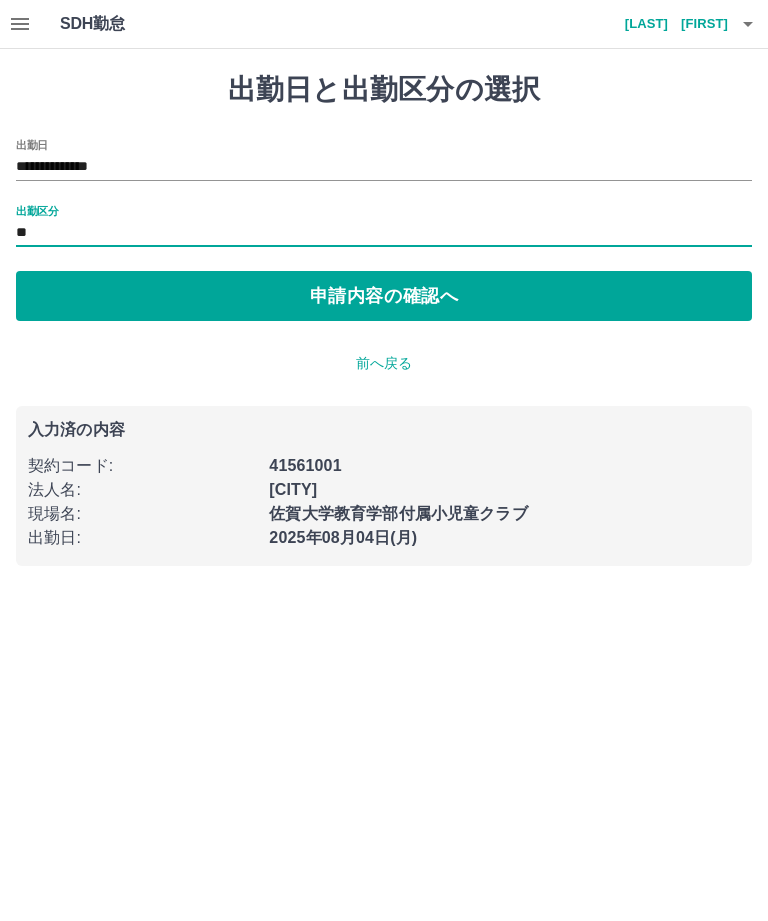 click on "申請内容の確認へ" at bounding box center [384, 296] 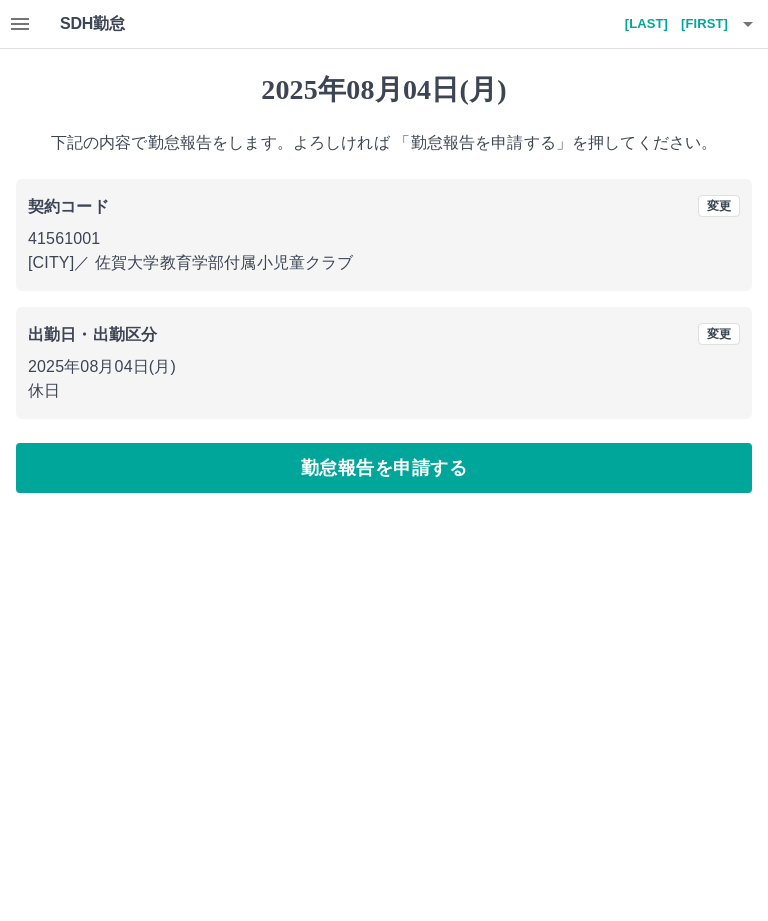 click on "勤怠報告を申請する" at bounding box center [384, 468] 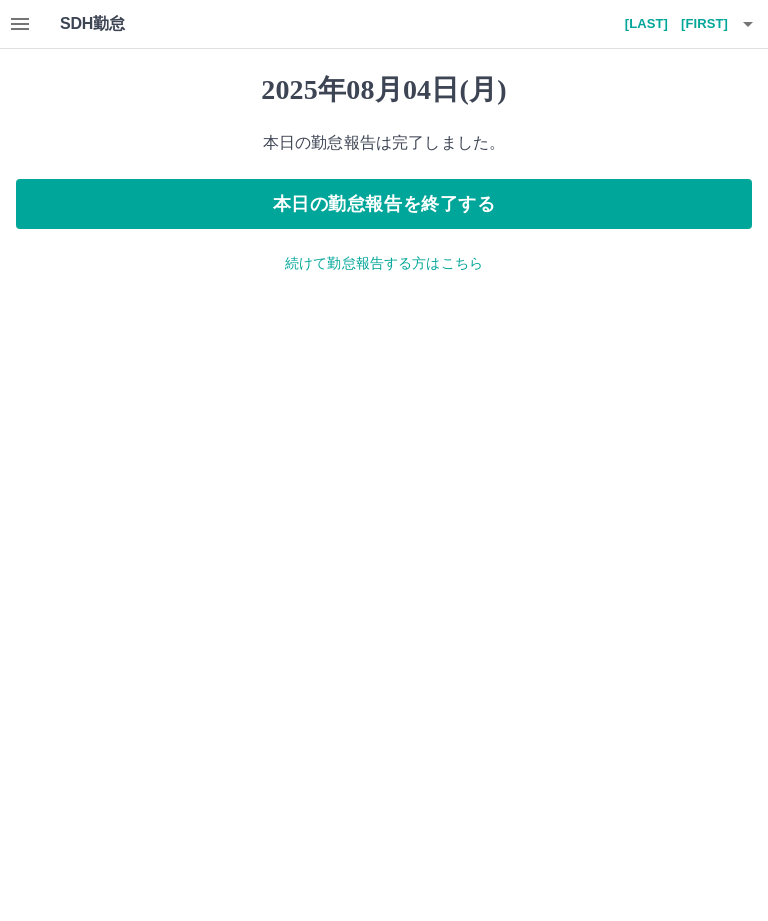 click on "本日の勤怠報告を終了する" at bounding box center (384, 204) 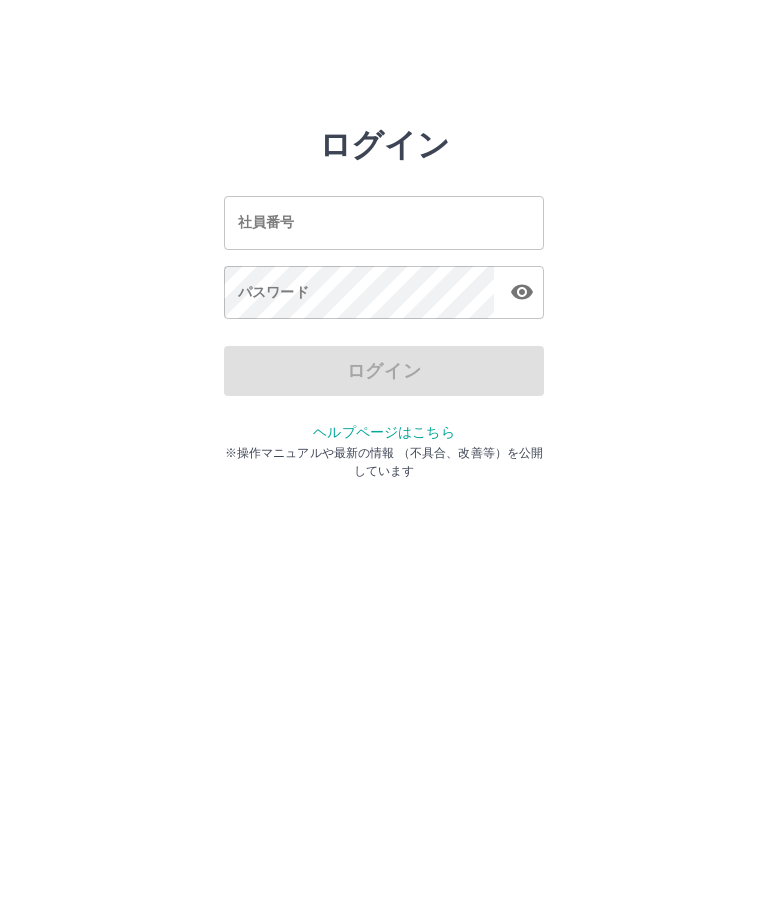 scroll, scrollTop: 0, scrollLeft: 0, axis: both 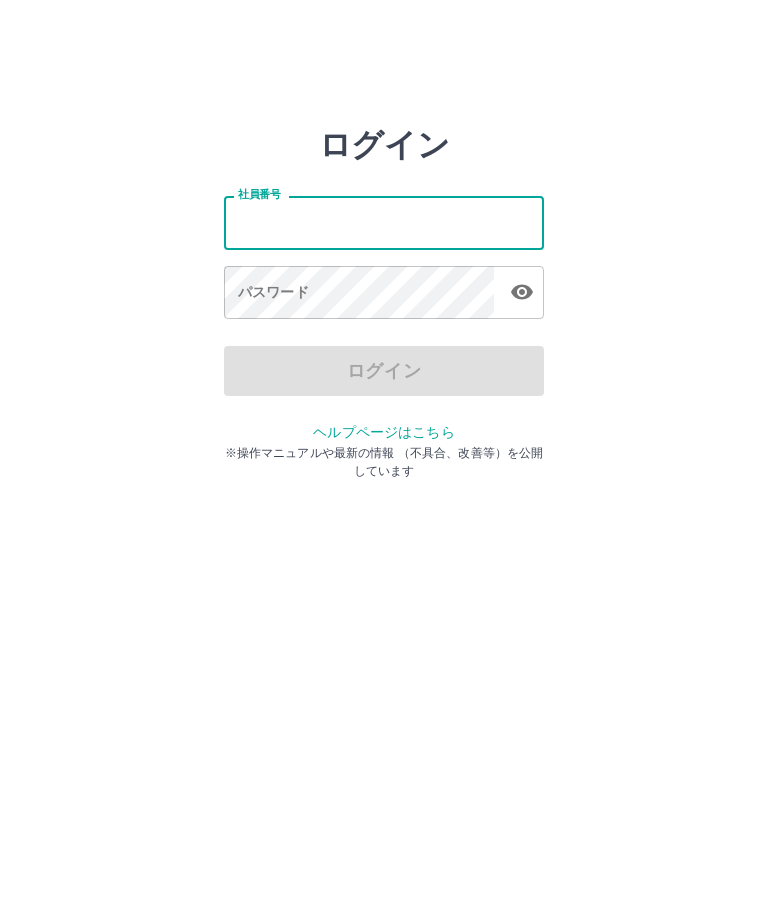 click on "社員番号" at bounding box center (384, 222) 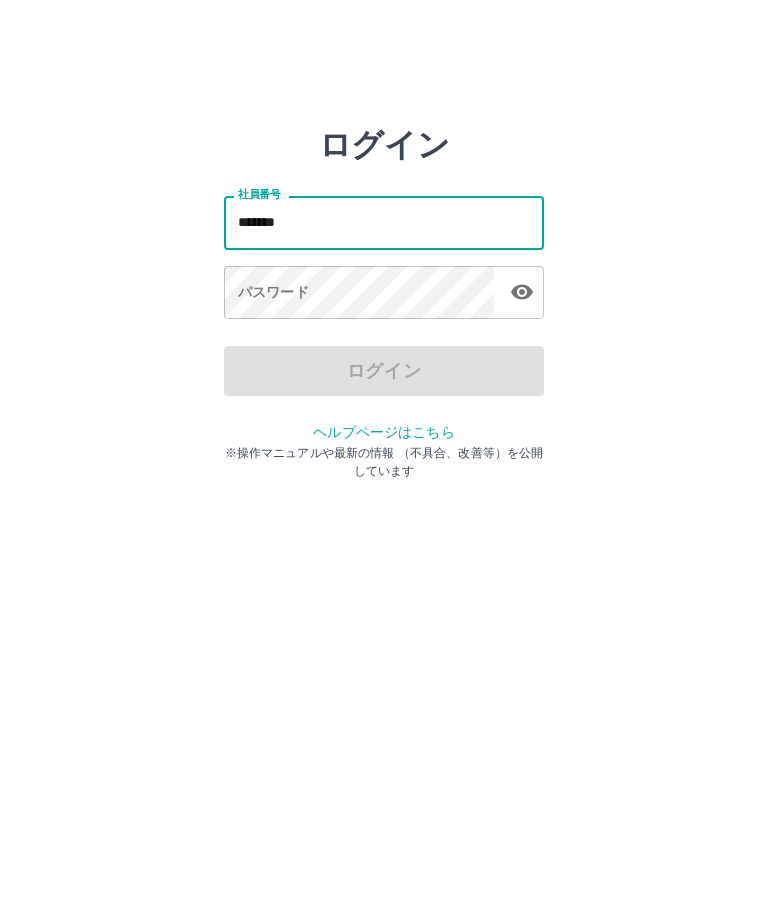 type on "*******" 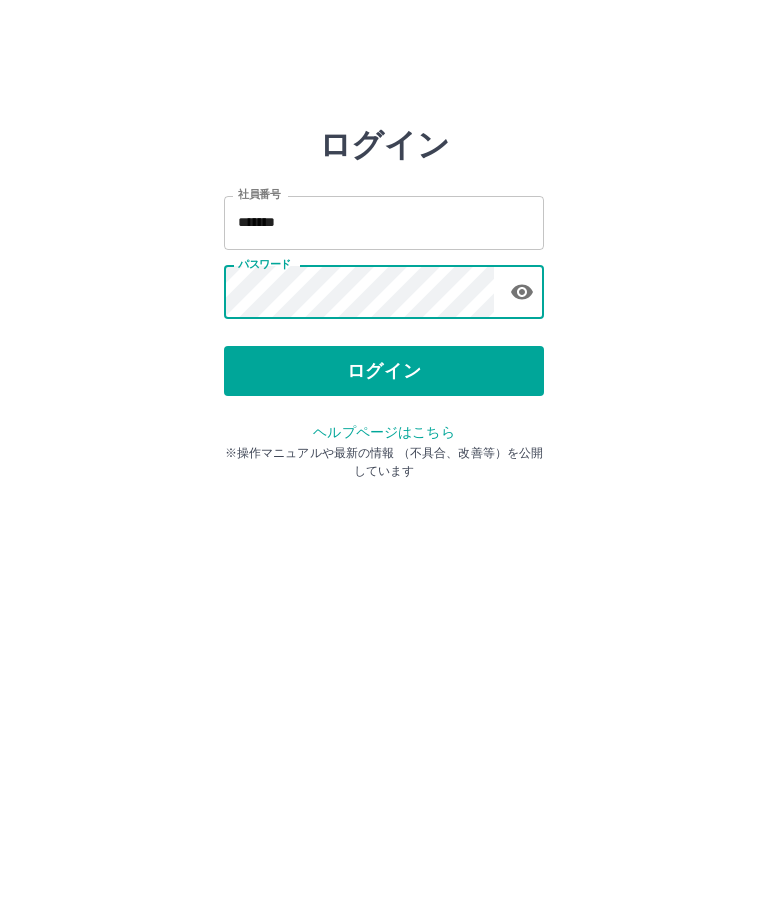 click on "ログイン" at bounding box center [384, 371] 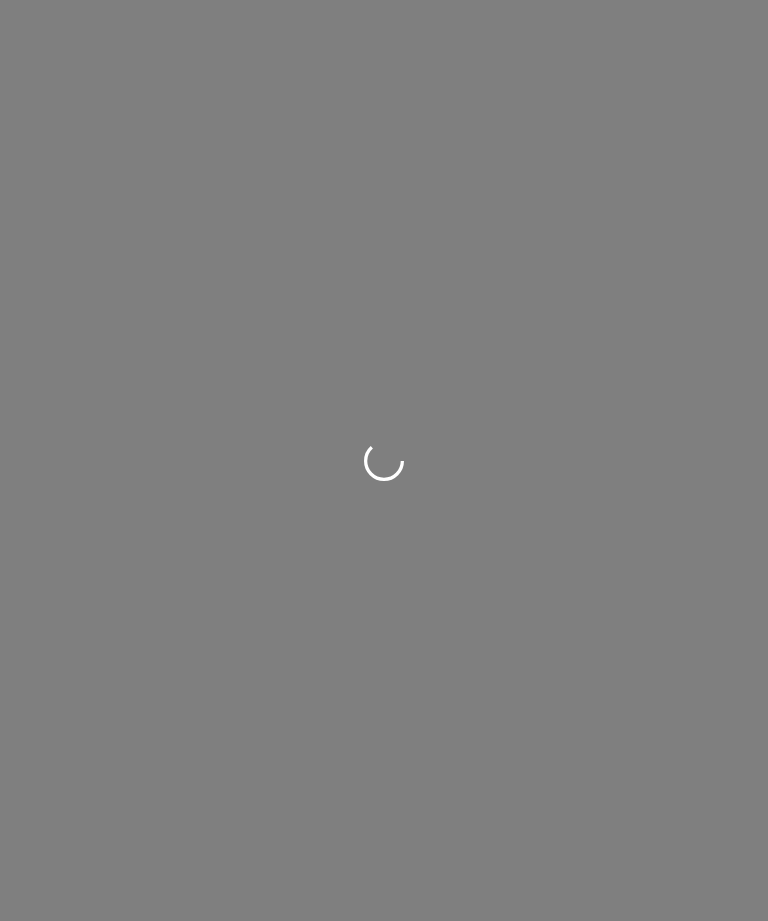 scroll, scrollTop: 0, scrollLeft: 0, axis: both 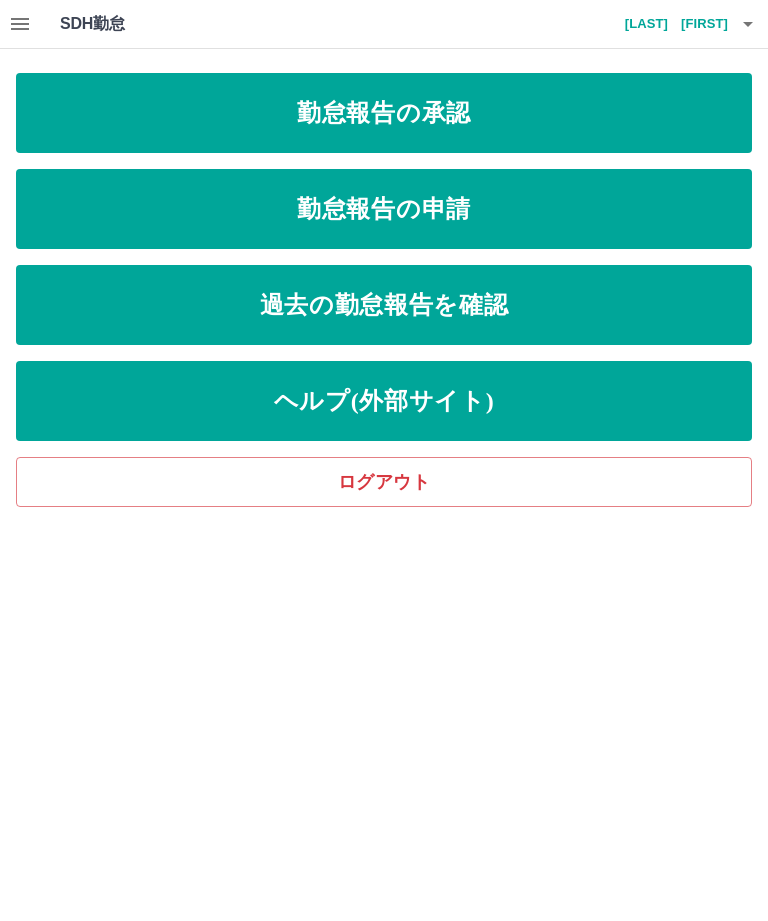 click on "勤怠報告の承認" at bounding box center [384, 113] 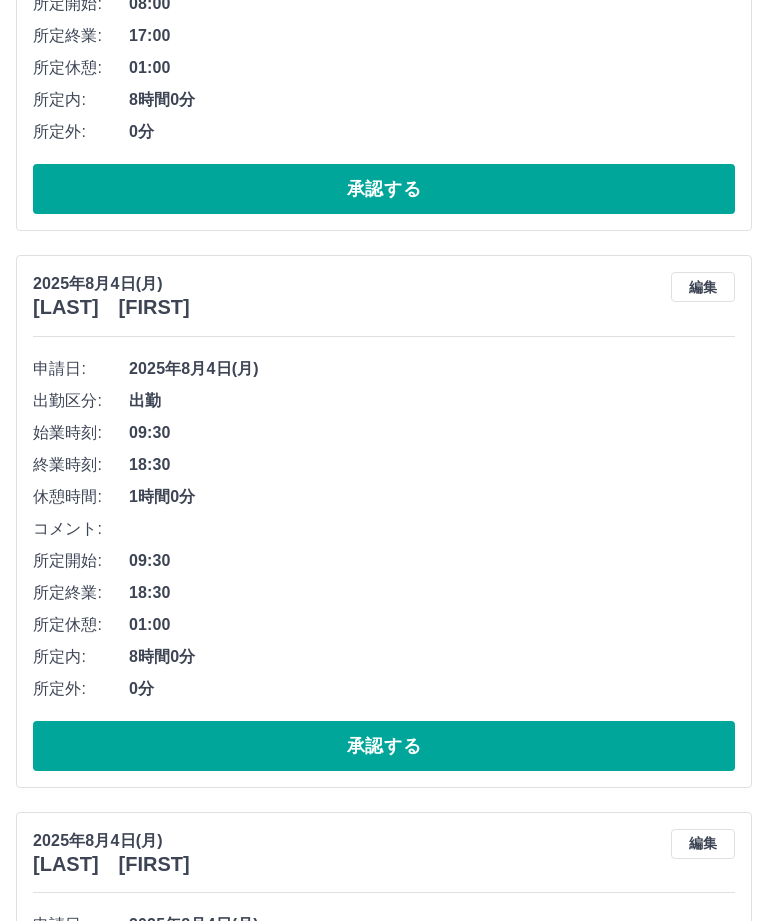 scroll, scrollTop: 2214, scrollLeft: 0, axis: vertical 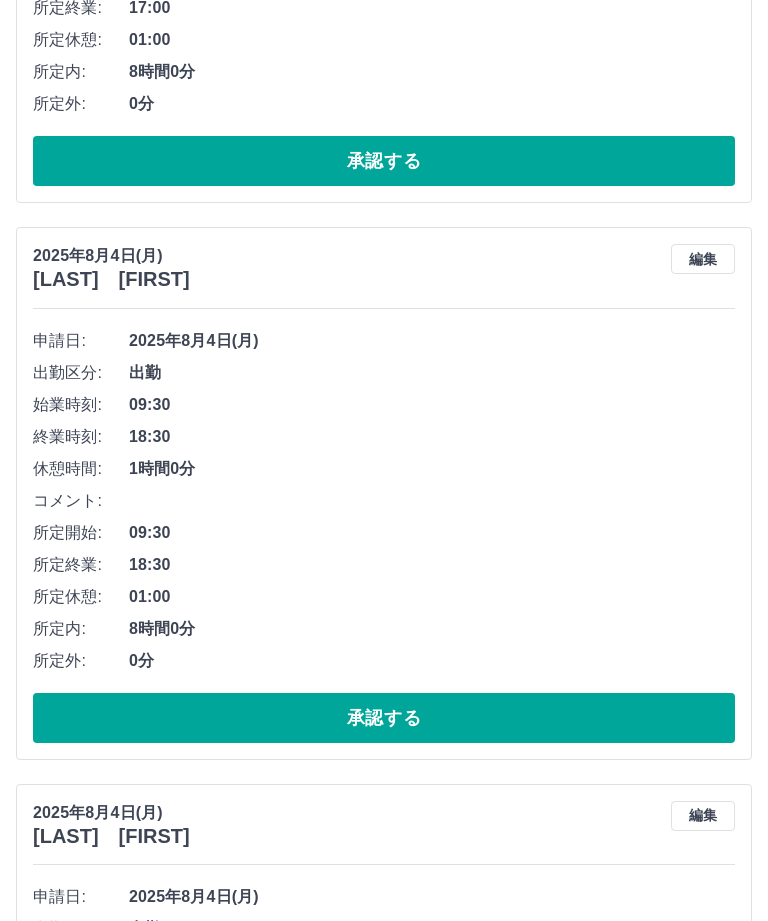 click on "承認する" at bounding box center [384, 1542] 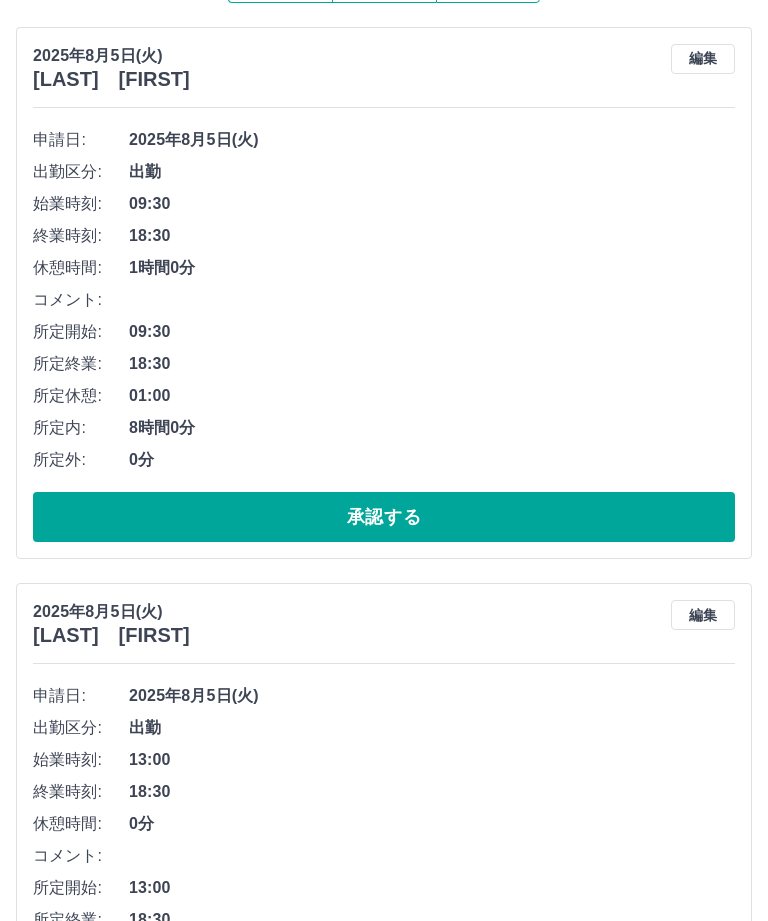 scroll, scrollTop: 0, scrollLeft: 0, axis: both 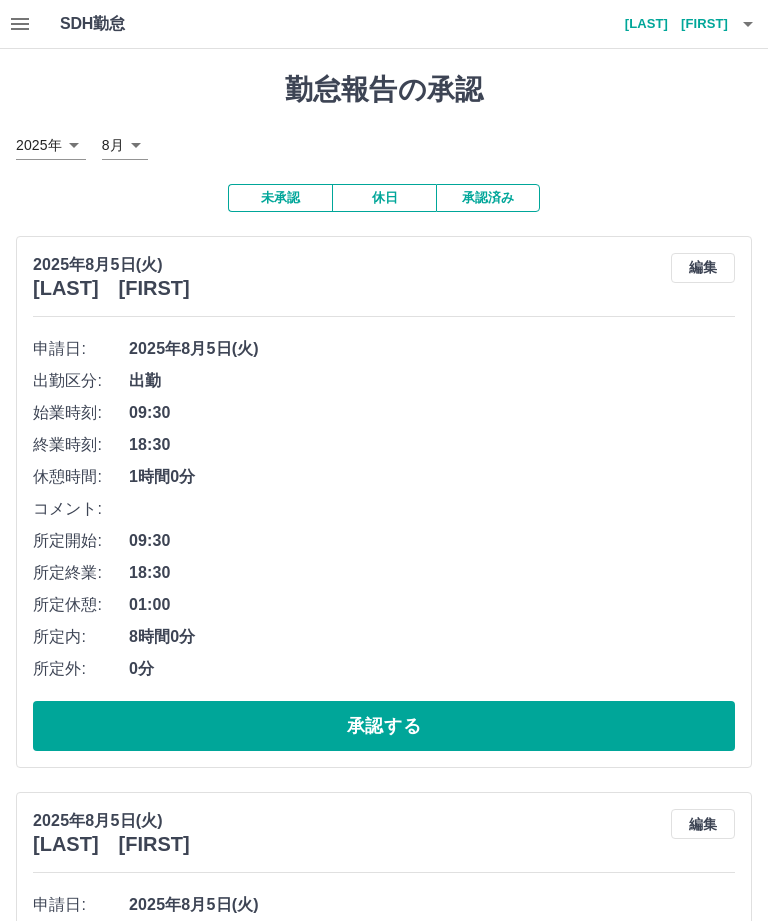 click 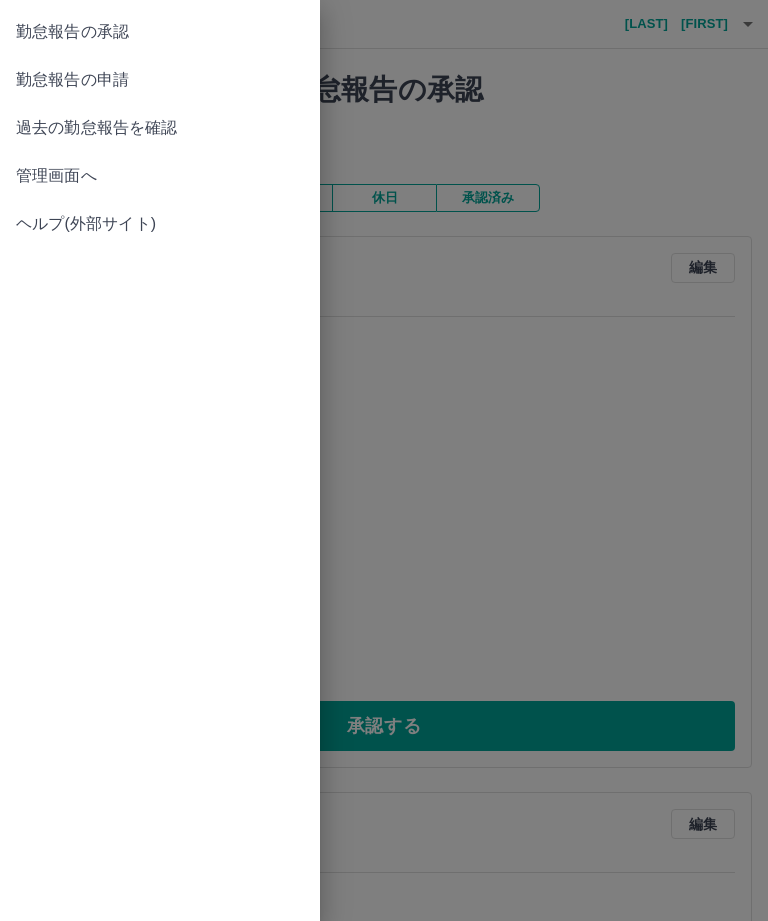 click on "勤怠報告の申請" at bounding box center (160, 80) 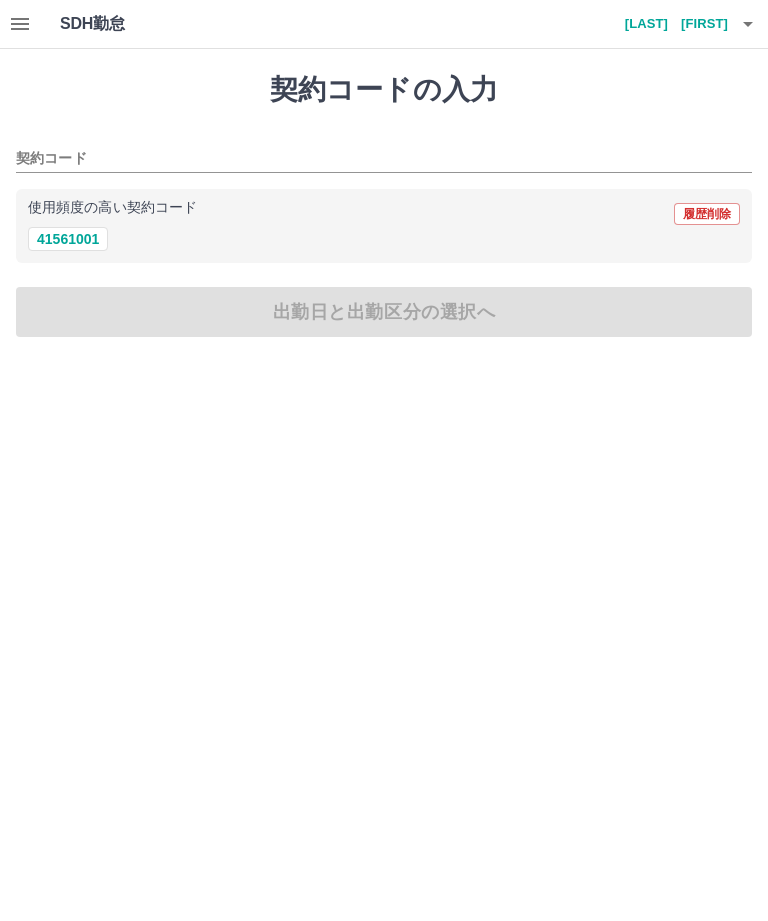 click on "41561001" at bounding box center (68, 239) 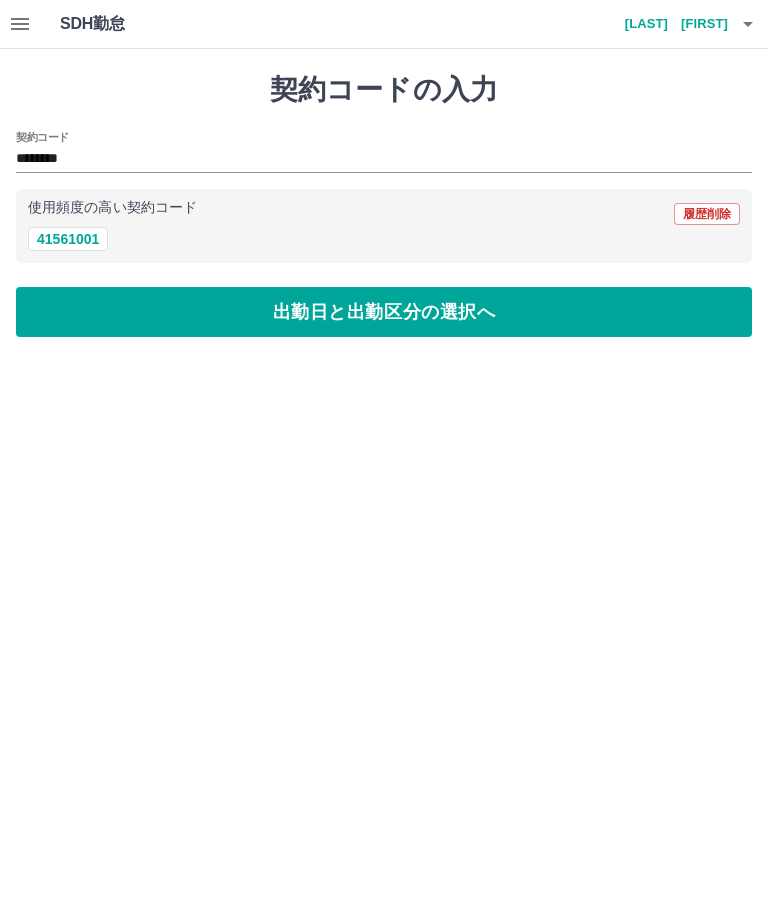 click on "出勤日と出勤区分の選択へ" at bounding box center [384, 312] 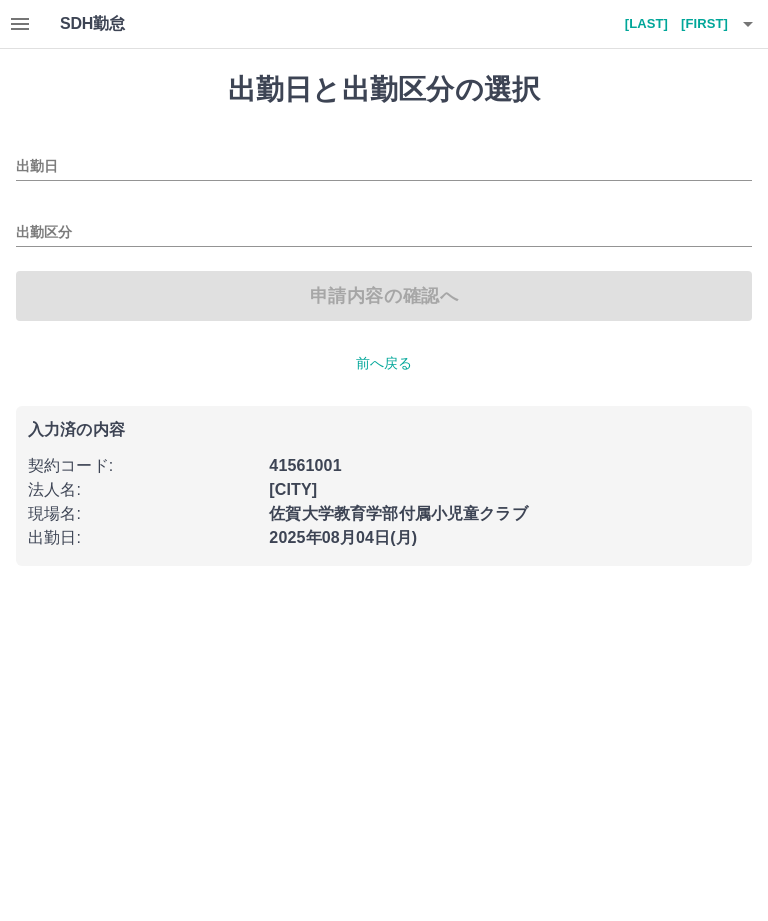 type on "**********" 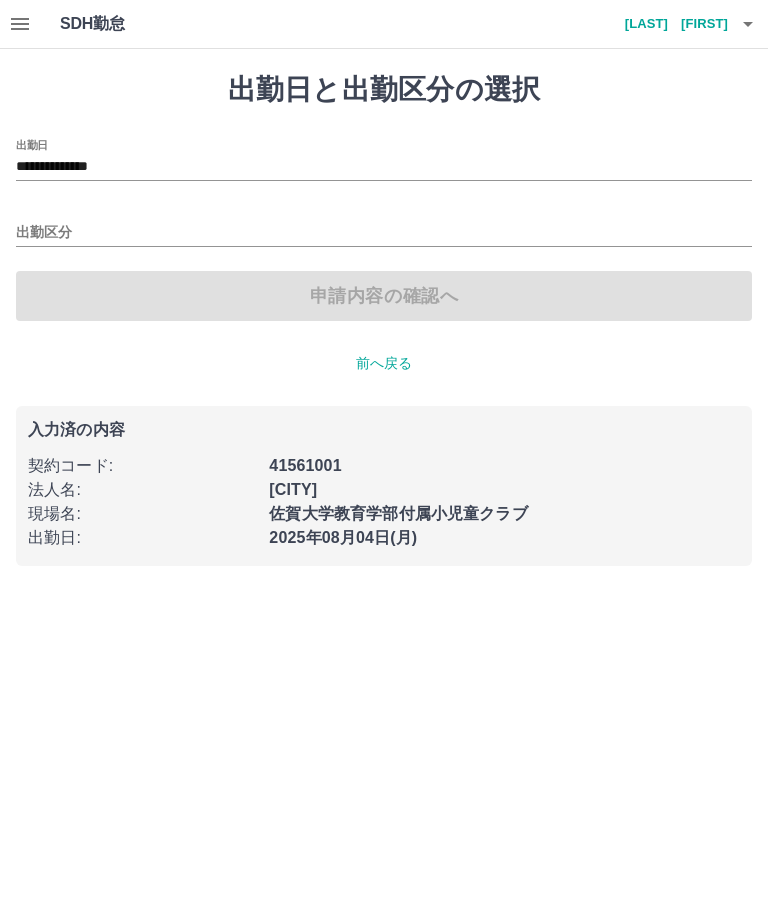 click on "出勤区分" at bounding box center [384, 233] 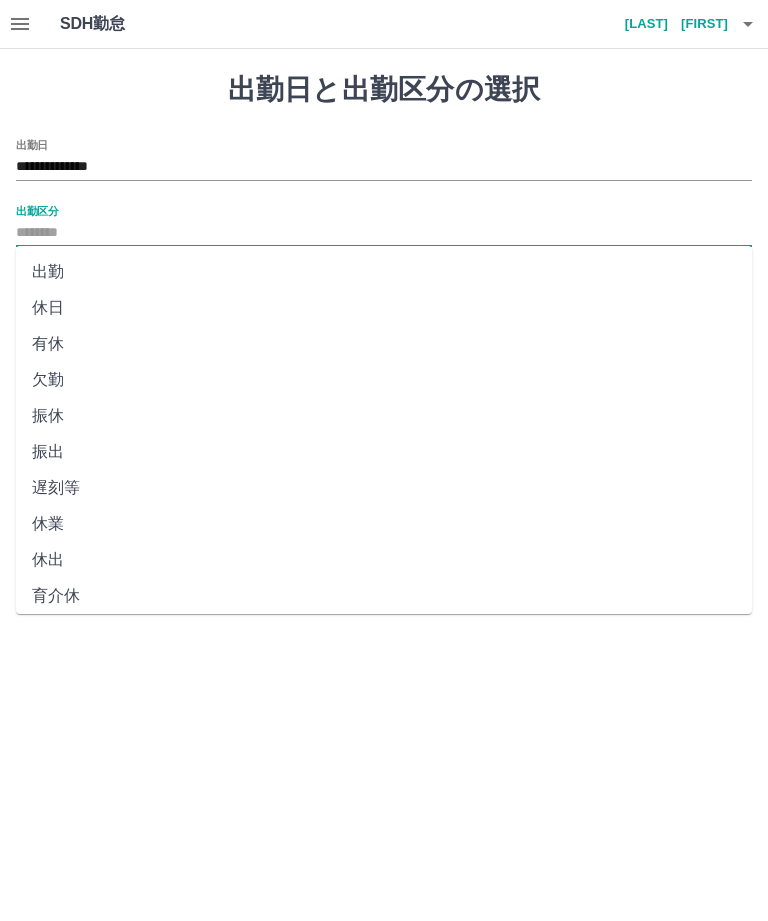 click on "出勤" at bounding box center (384, 272) 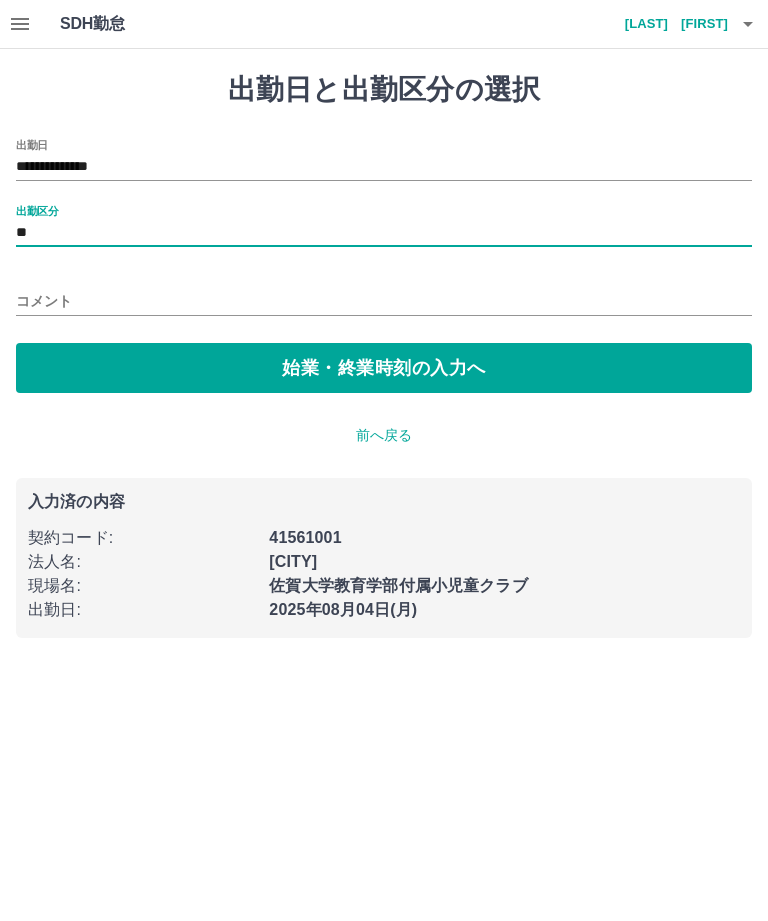click on "始業・終業時刻の入力へ" at bounding box center [384, 368] 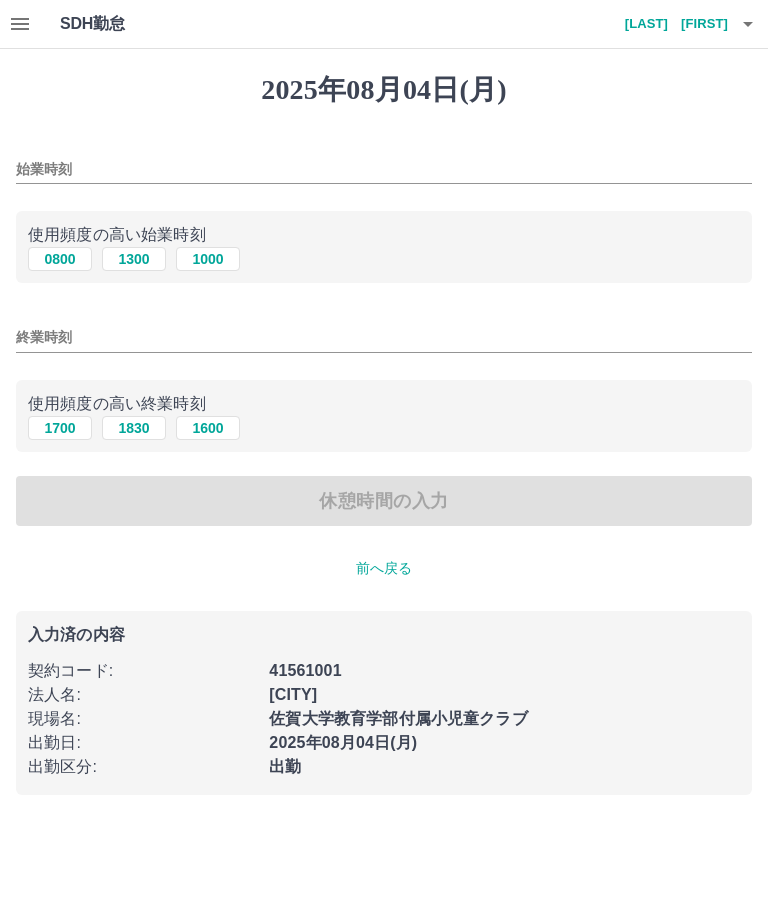 click on "0800" at bounding box center [60, 259] 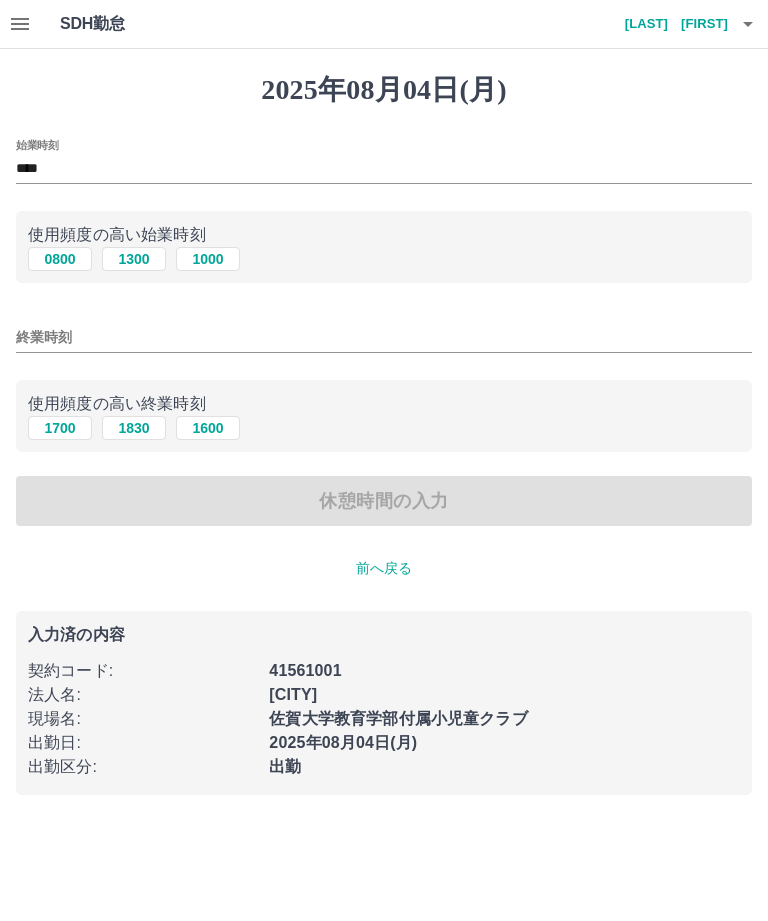 click on "1830" at bounding box center (134, 428) 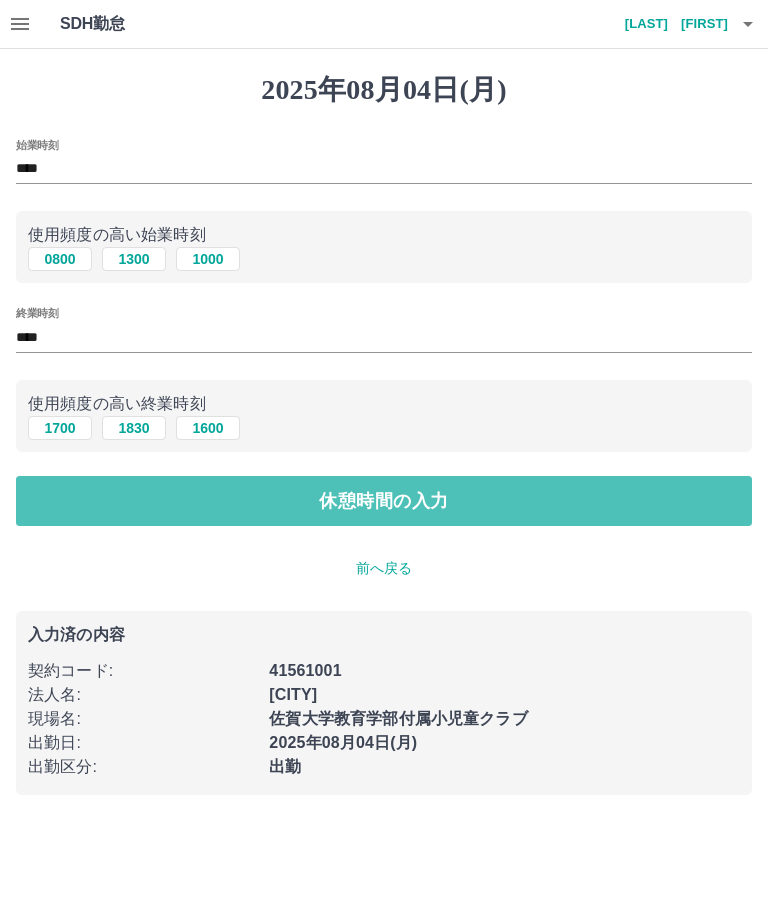 click on "休憩時間の入力" at bounding box center [384, 501] 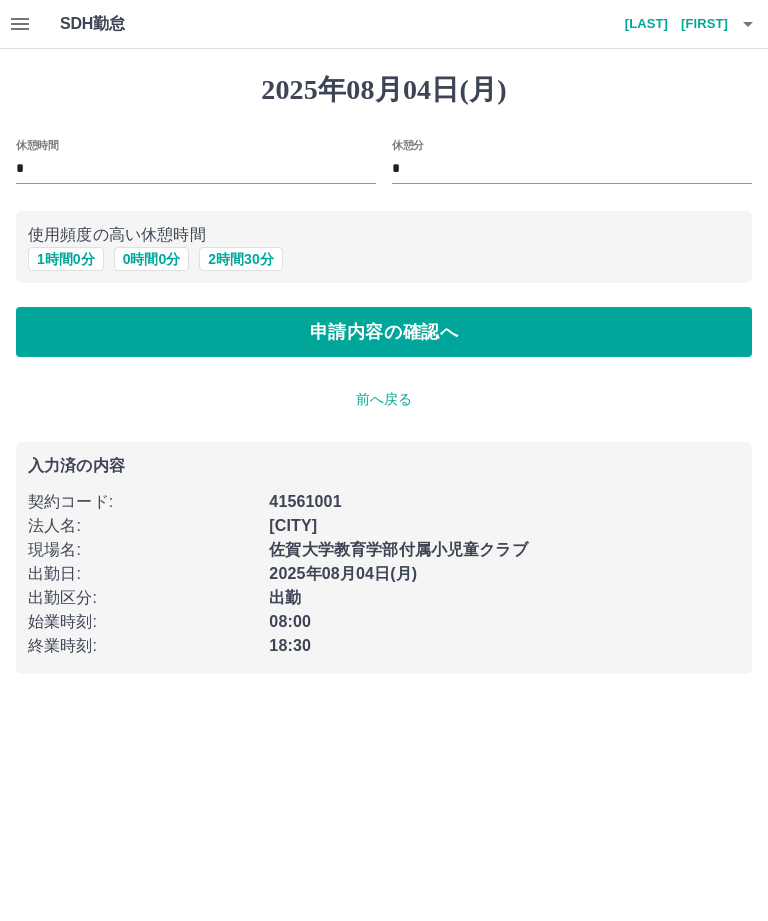 click on "*" at bounding box center [196, 169] 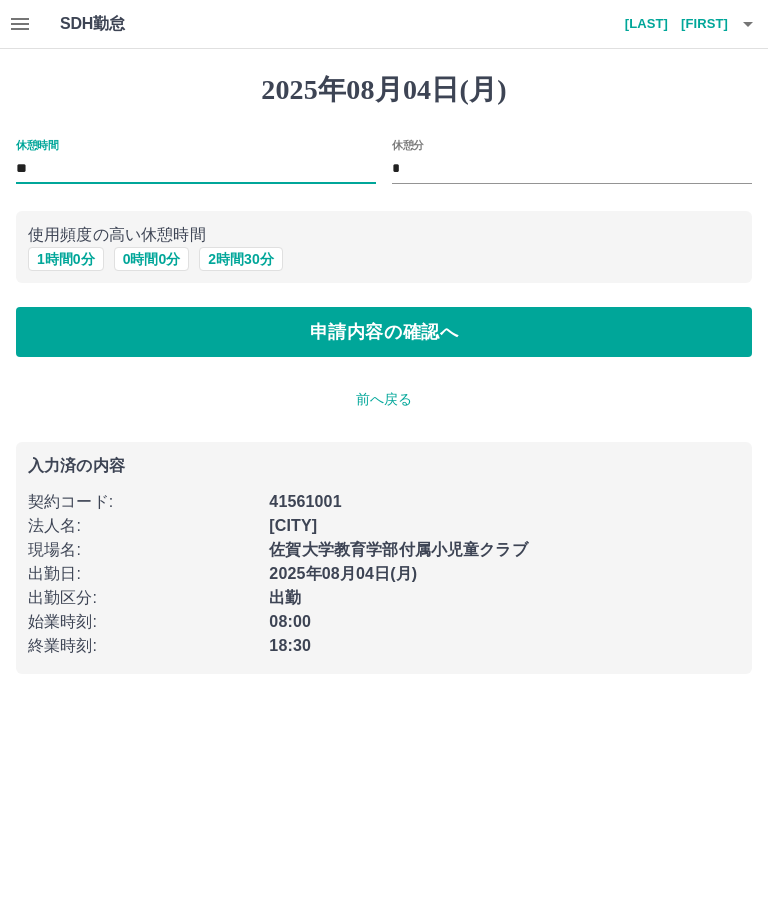click on "申請内容の確認へ" at bounding box center [384, 332] 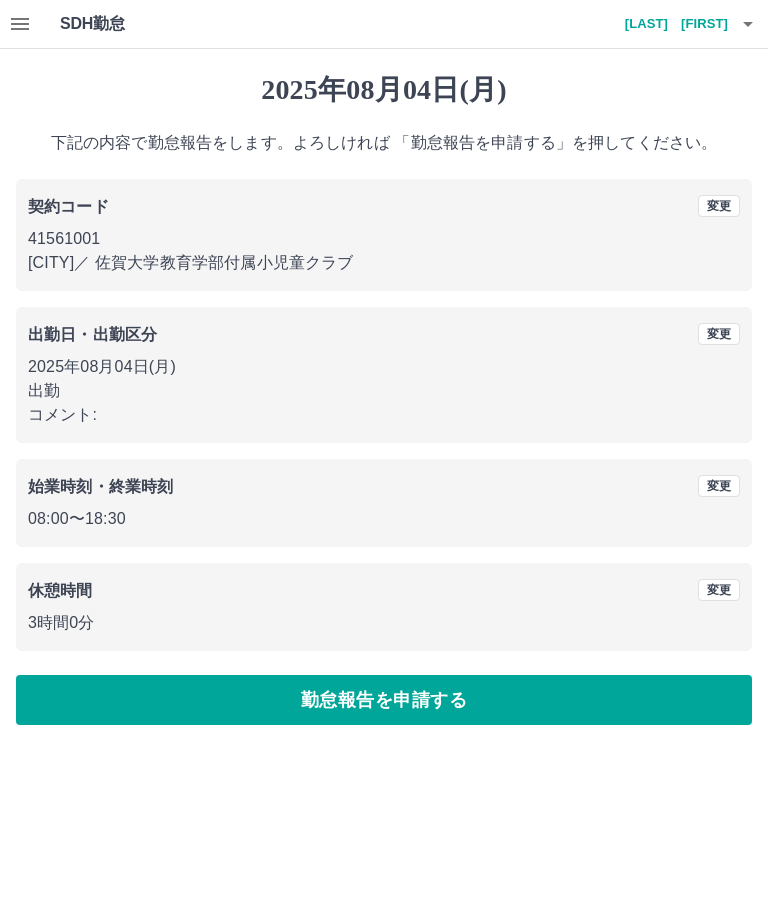 click on "勤怠報告を申請する" at bounding box center (384, 700) 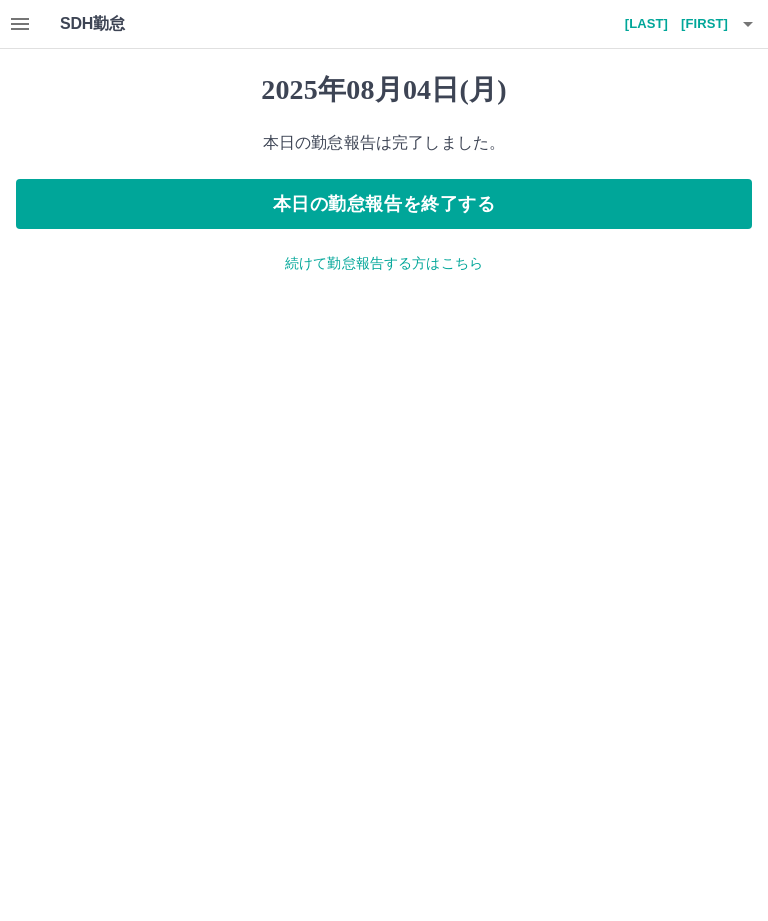 click on "続けて勤怠報告する方はこちら" at bounding box center (384, 263) 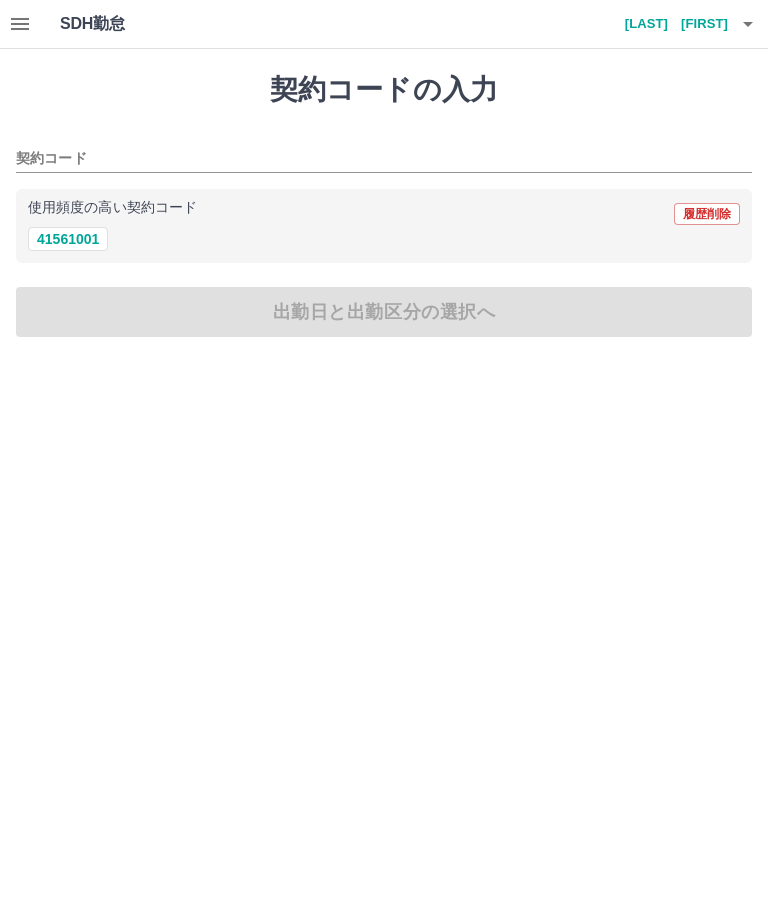 click on "41561001" at bounding box center (68, 239) 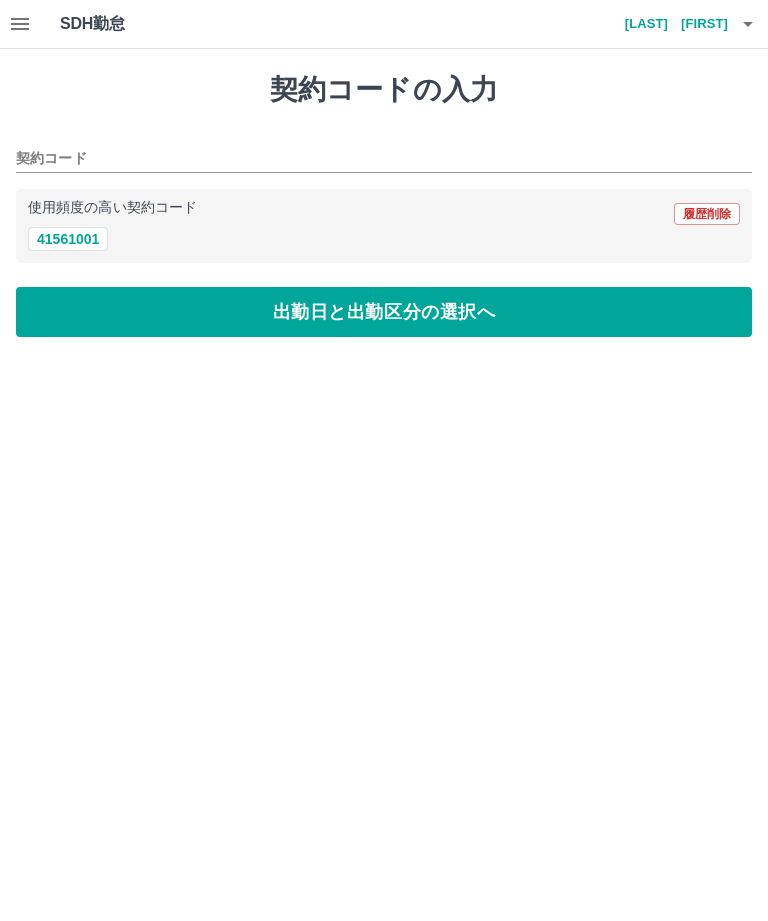 type on "********" 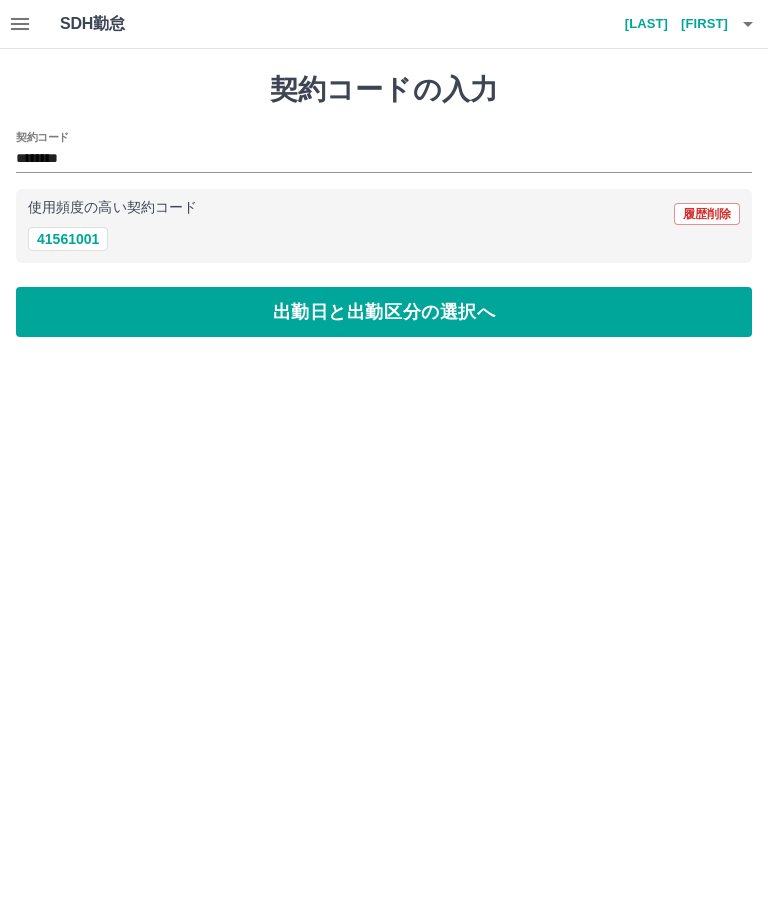 click on "出勤日と出勤区分の選択へ" at bounding box center (384, 312) 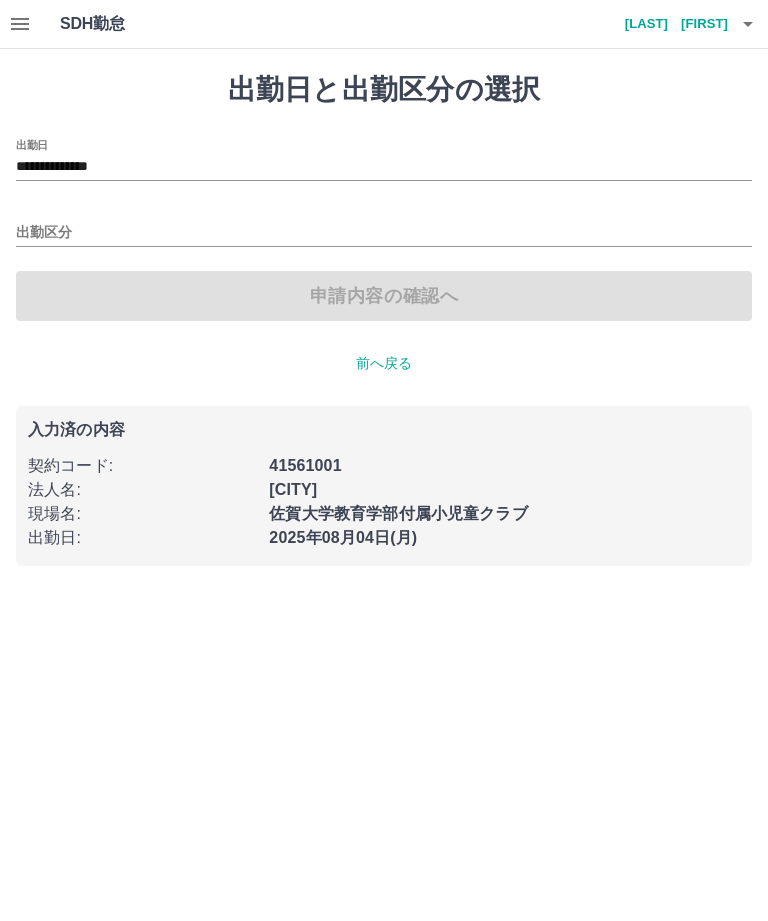 click on "**********" at bounding box center (384, 167) 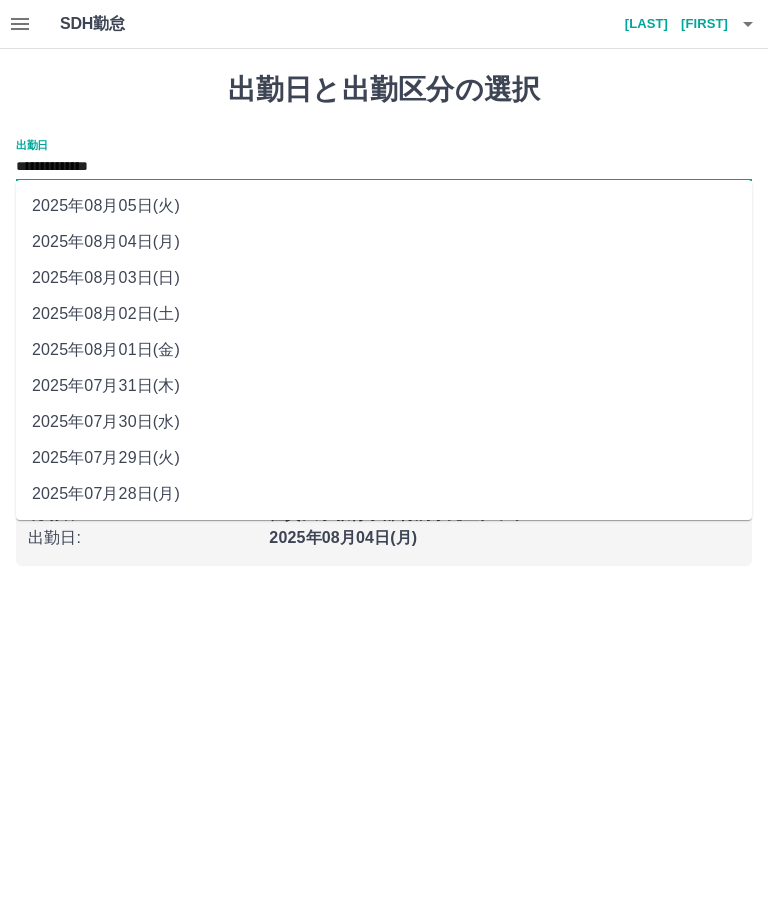 click on "2025年08月05日(火)" at bounding box center [384, 206] 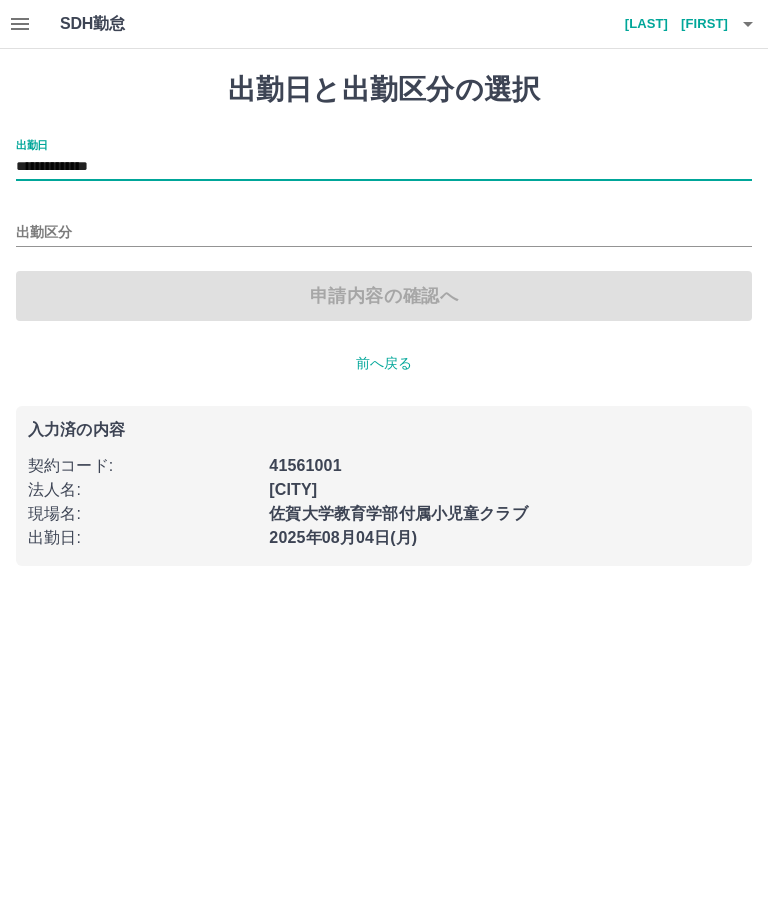 type on "**********" 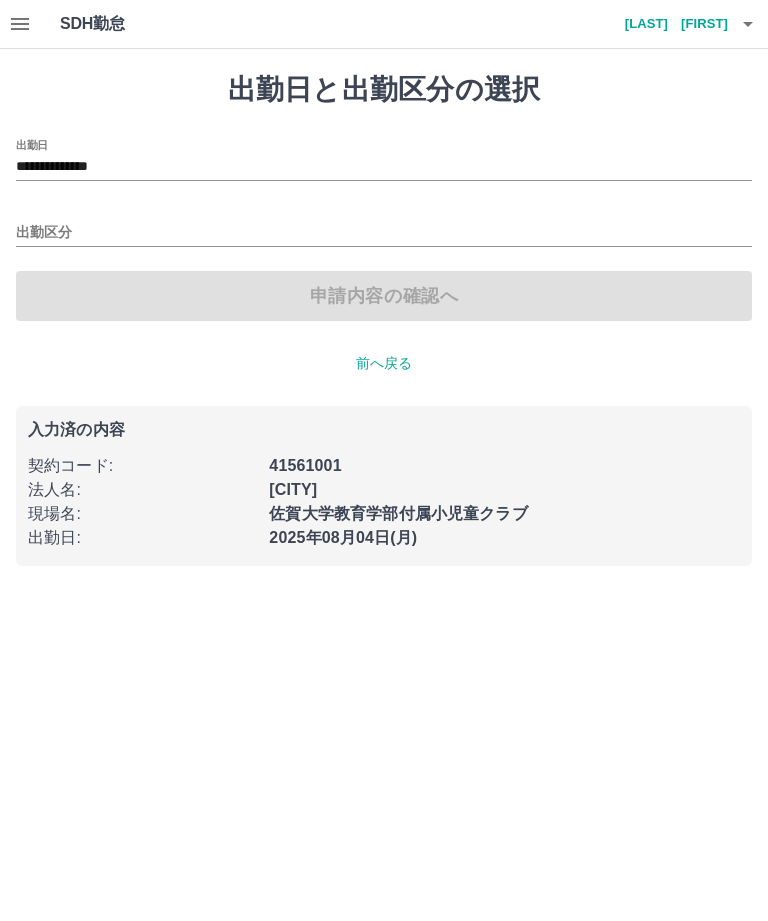 click on "出勤区分" at bounding box center (384, 233) 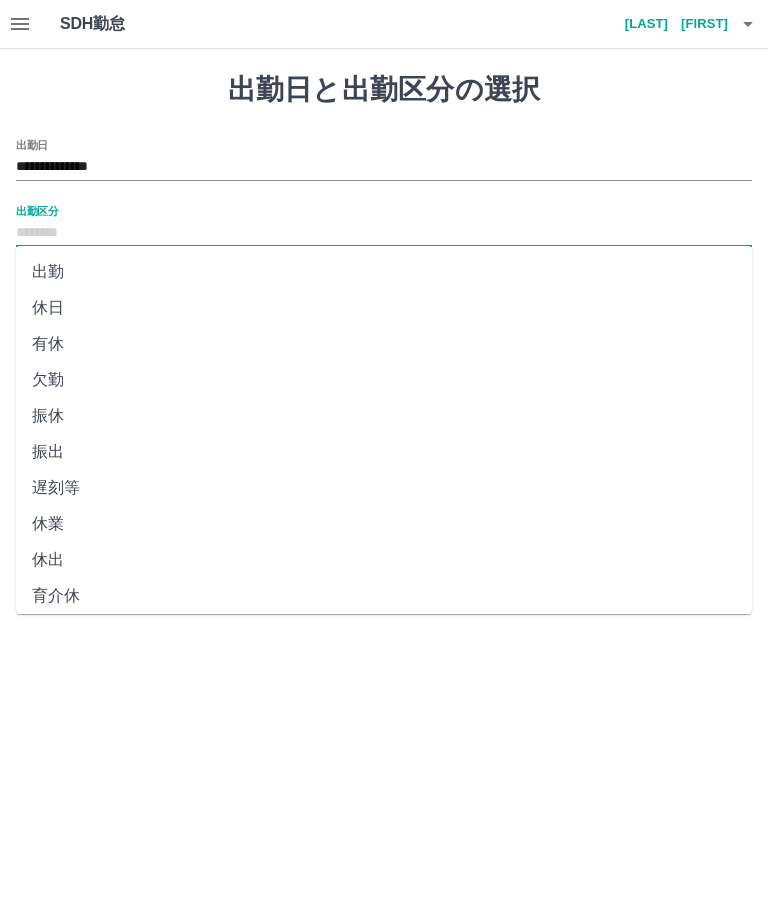 click on "出勤" at bounding box center [384, 272] 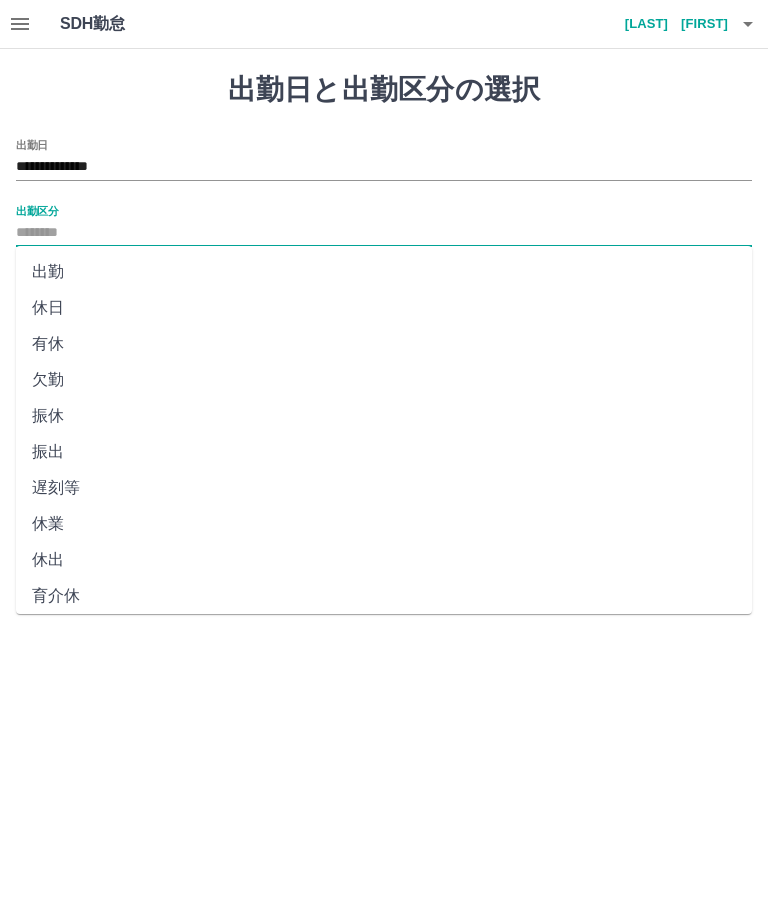 type on "**" 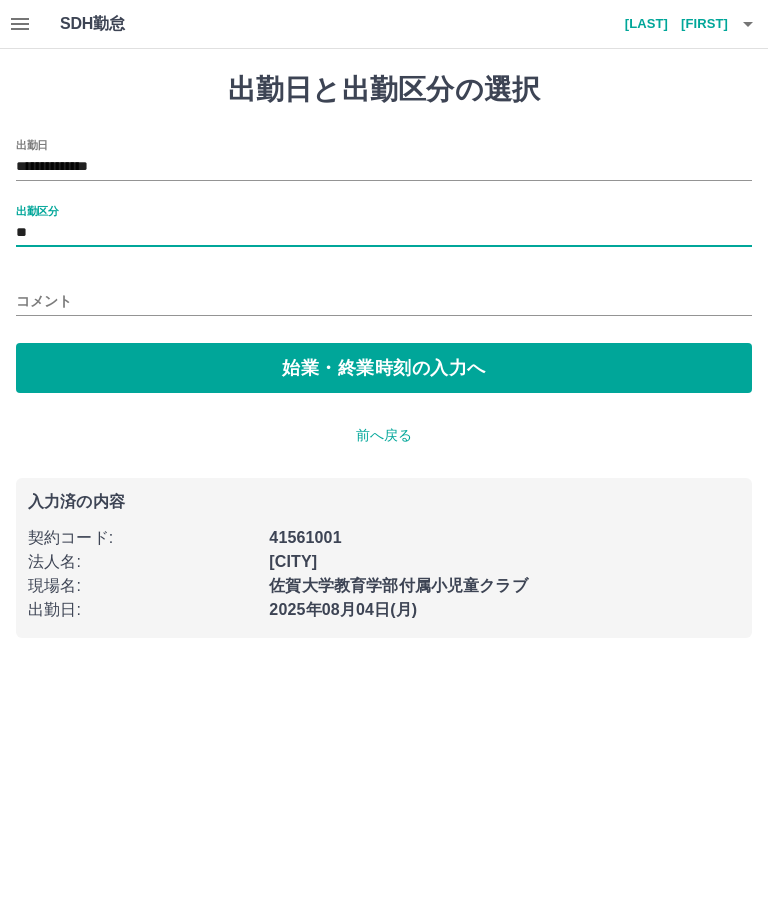 click on "始業・終業時刻の入力へ" at bounding box center (384, 368) 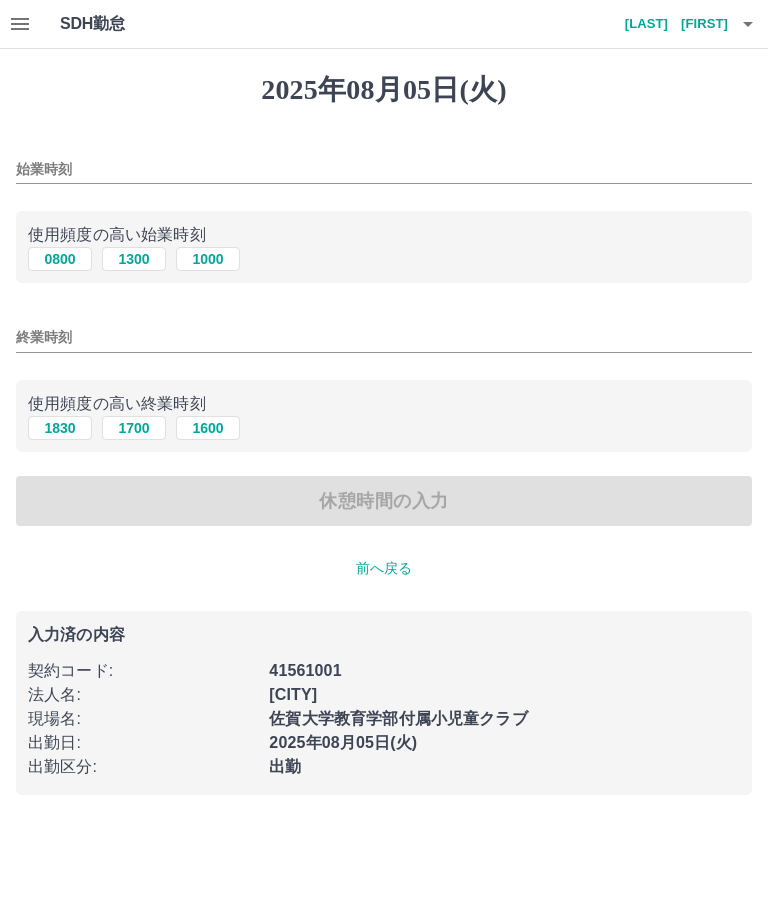 click on "0800" at bounding box center [60, 259] 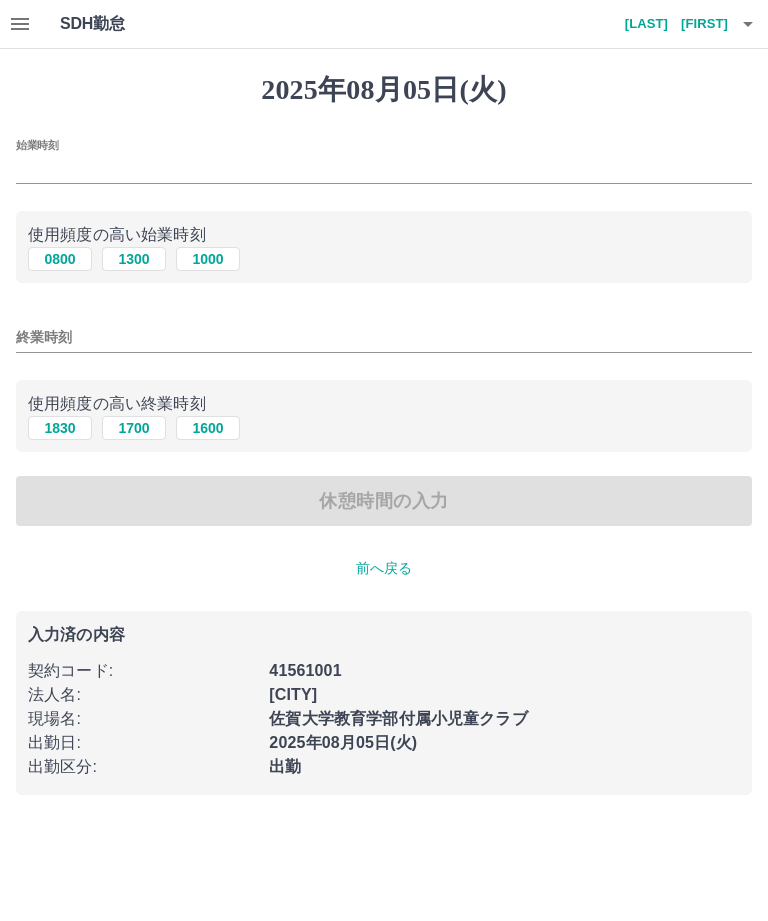 type on "****" 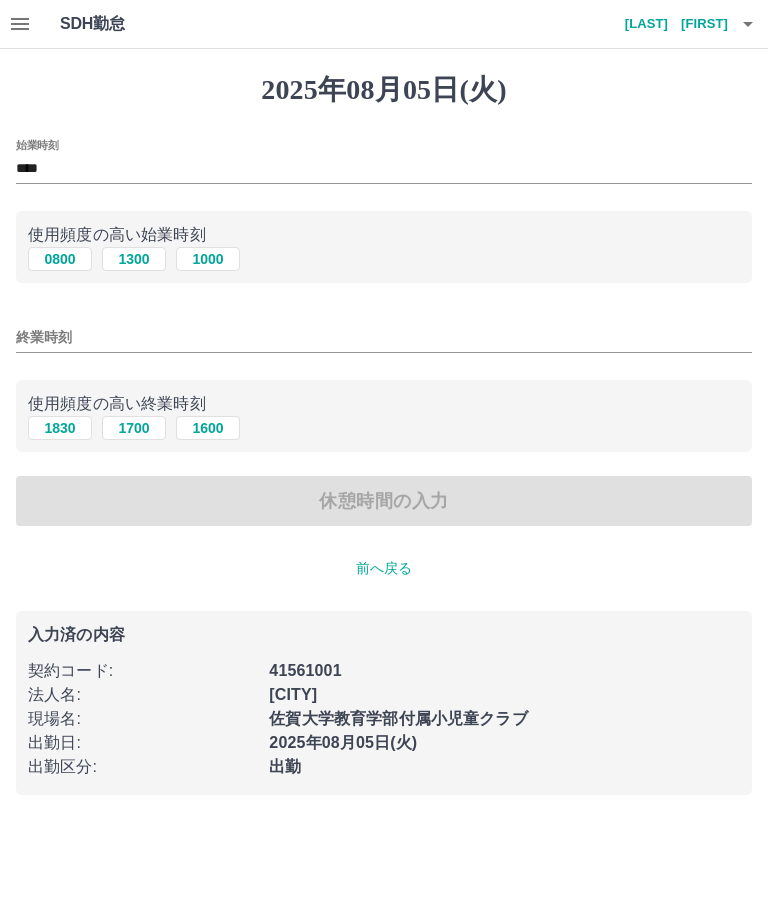 click on "終業時刻" at bounding box center [384, 331] 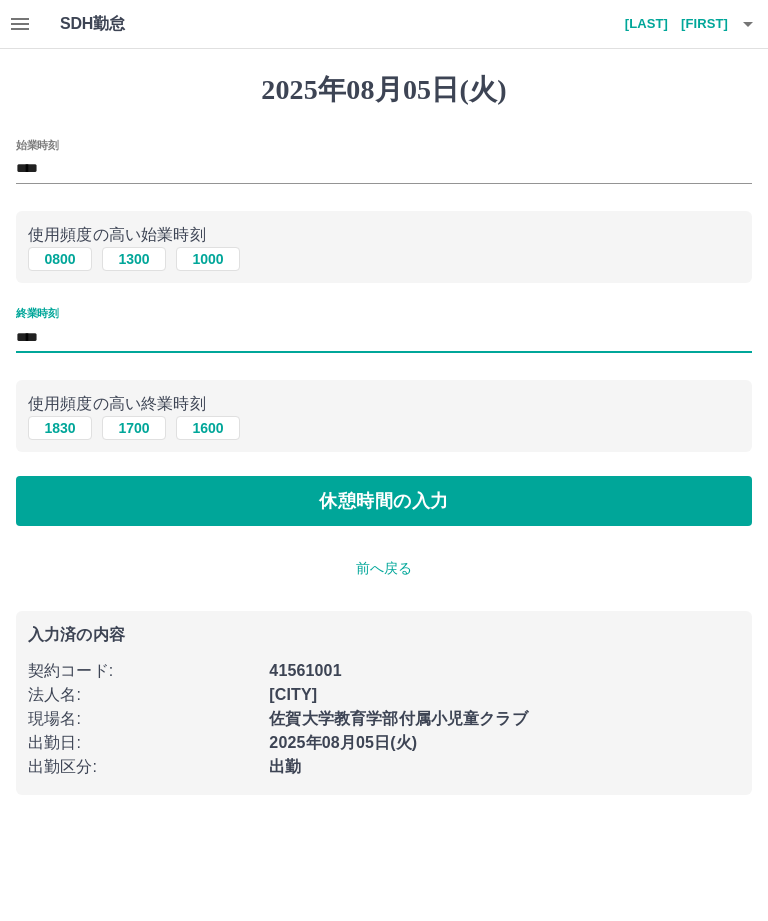 type on "****" 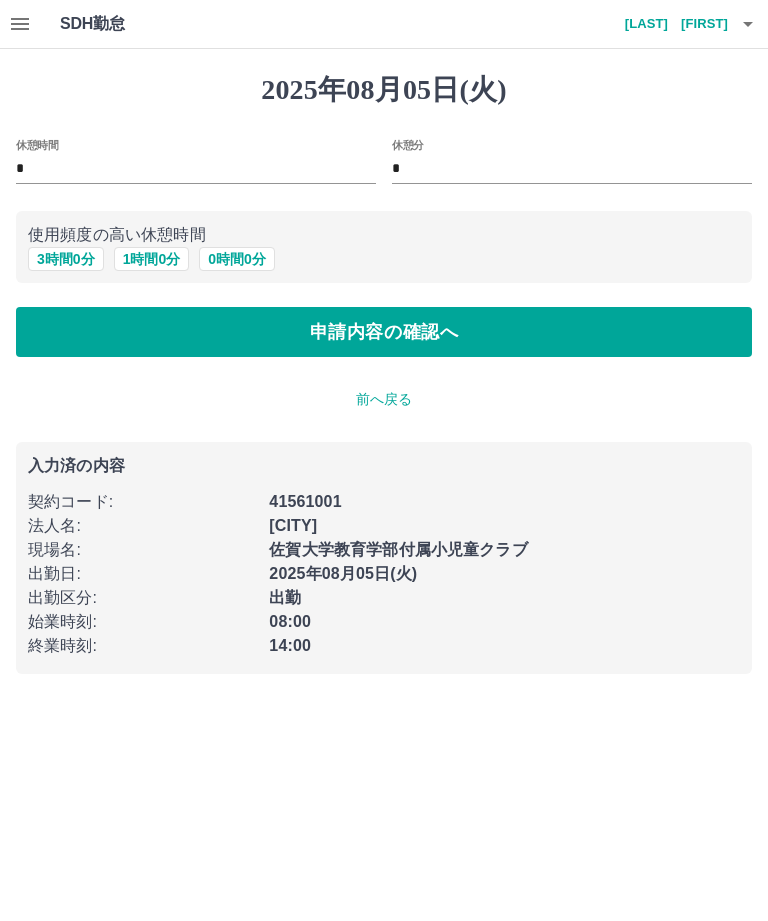 click on "申請内容の確認へ" at bounding box center (384, 332) 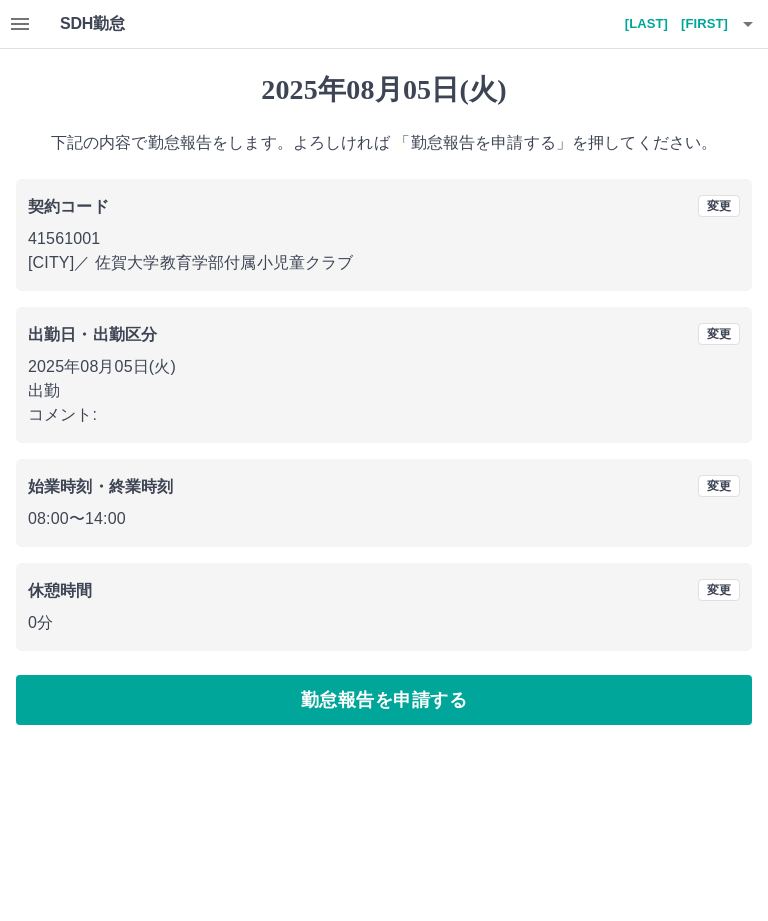 click on "勤怠報告を申請する" at bounding box center (384, 700) 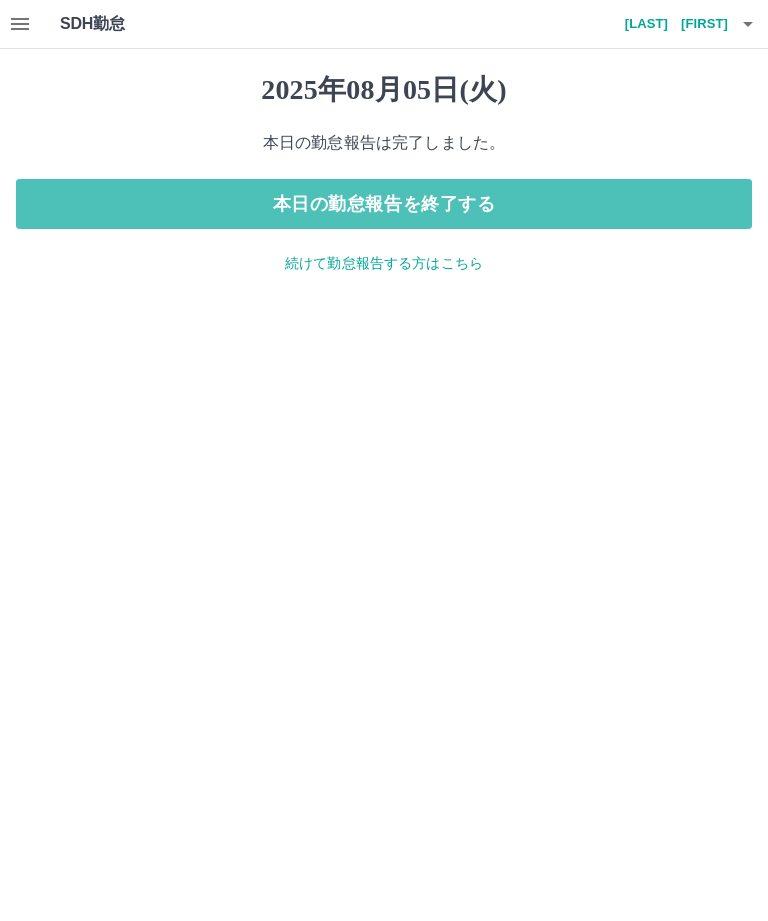 click on "本日の勤怠報告を終了する" at bounding box center [384, 204] 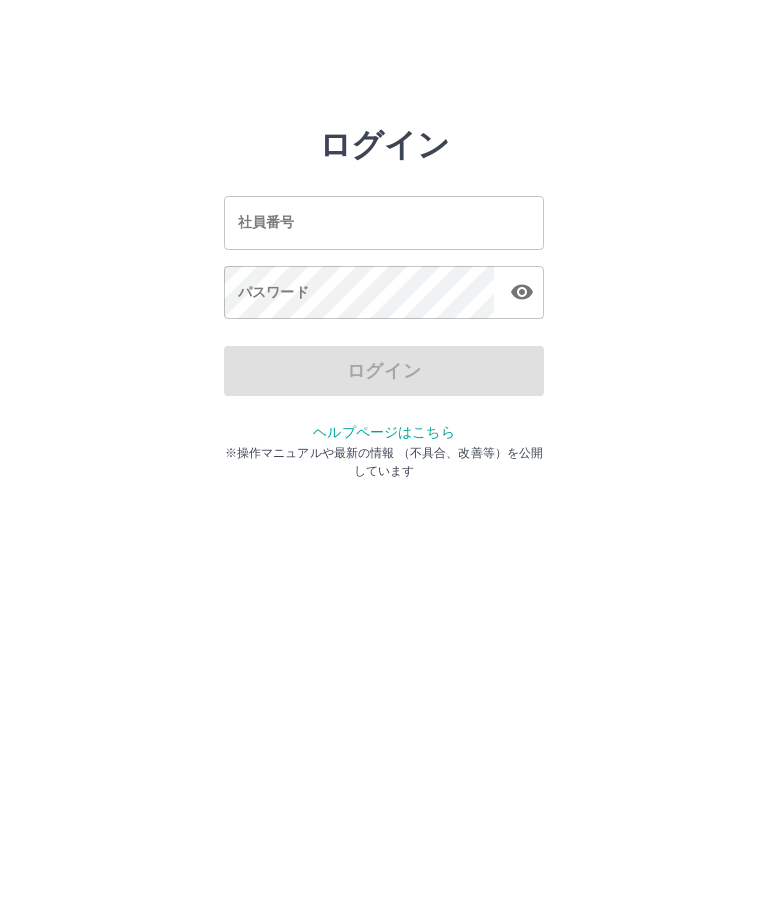 scroll, scrollTop: 0, scrollLeft: 0, axis: both 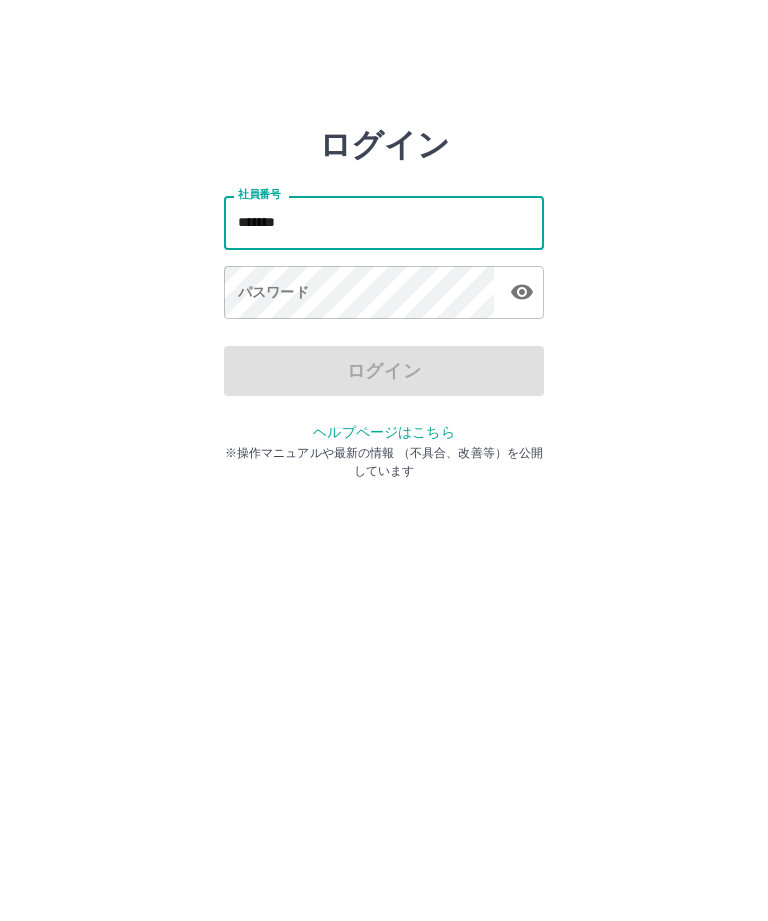 type on "*******" 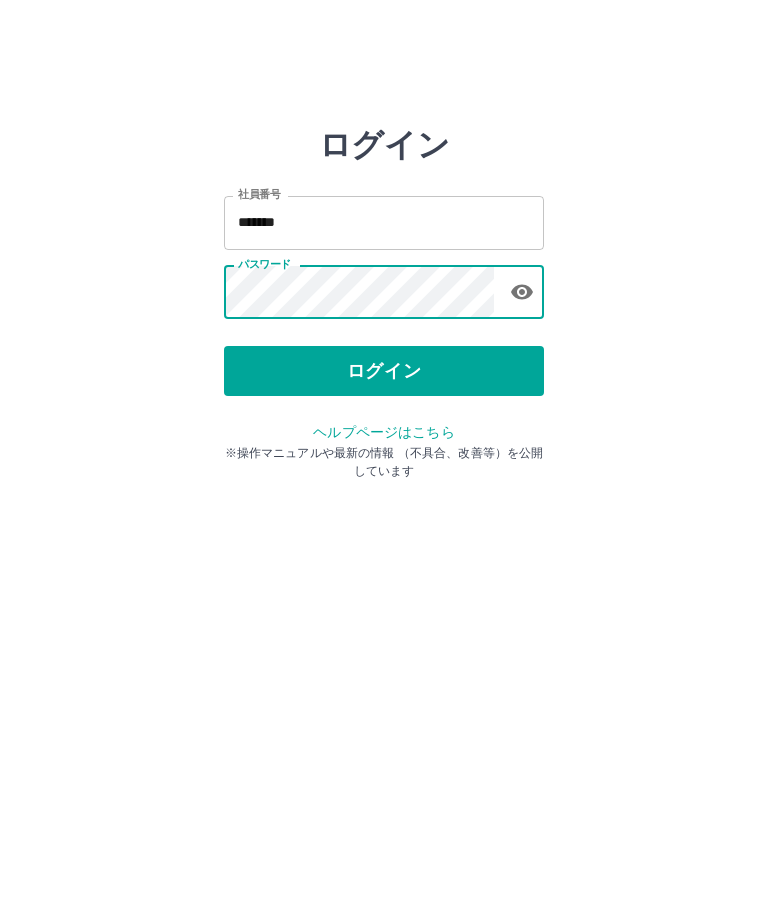 click on "ログイン" at bounding box center (384, 371) 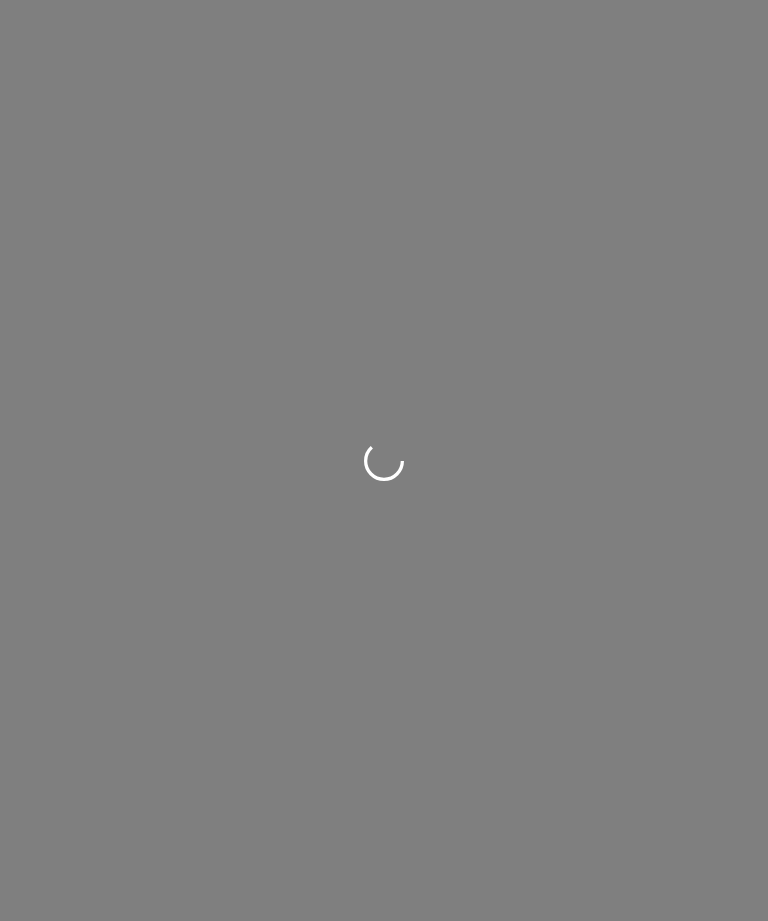 scroll, scrollTop: 0, scrollLeft: 0, axis: both 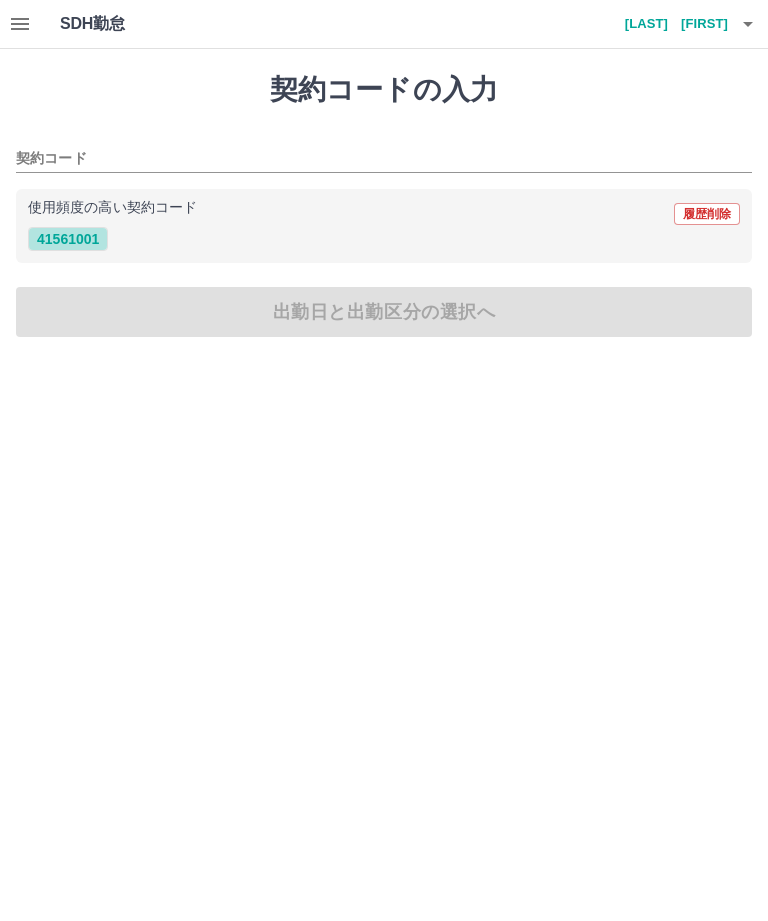 click on "41561001" at bounding box center [68, 239] 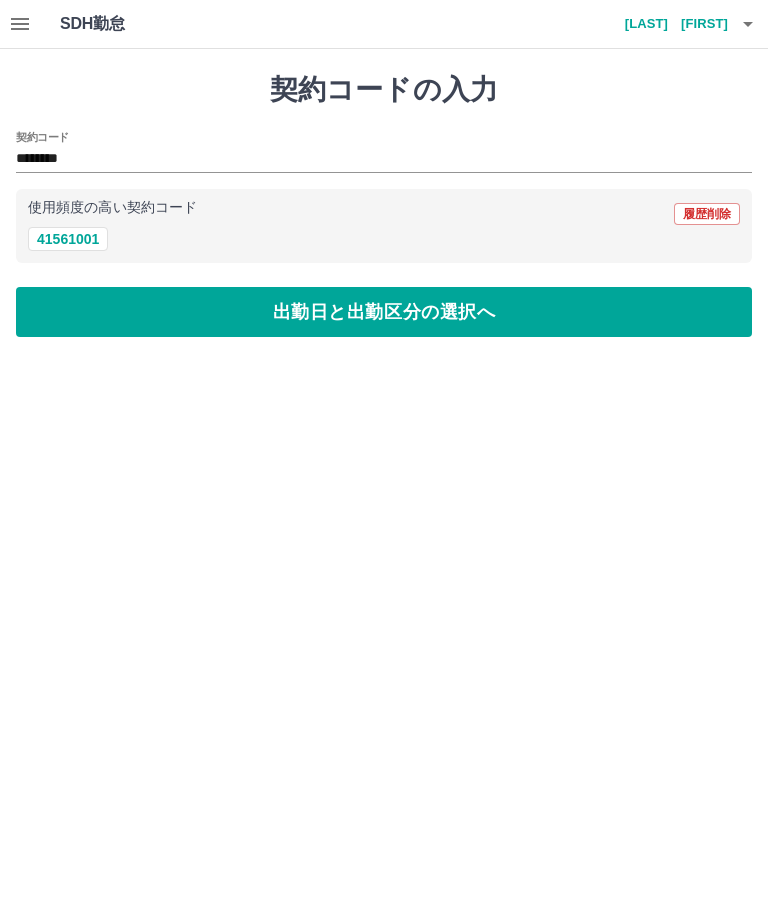 click on "出勤日と出勤区分の選択へ" at bounding box center (384, 312) 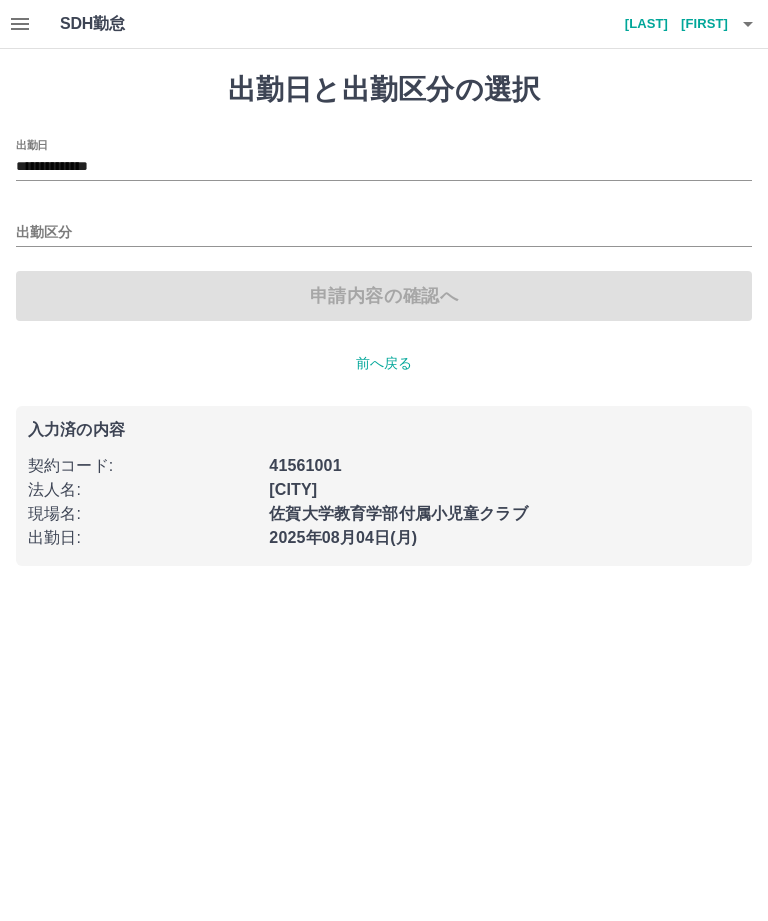 click on "出勤区分" at bounding box center [384, 233] 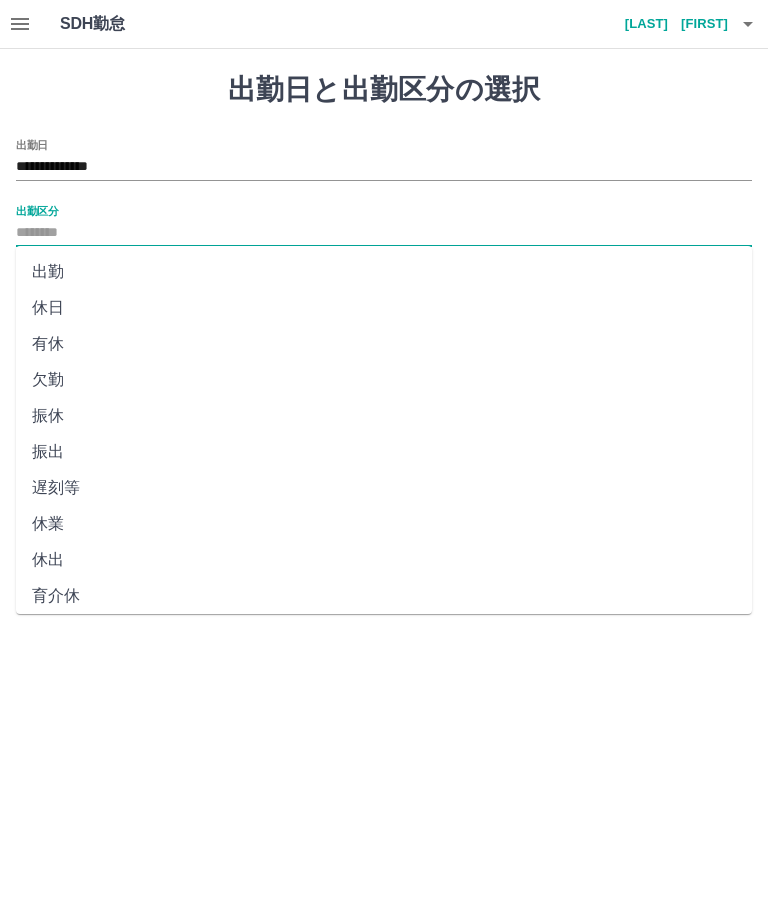 click on "出勤" at bounding box center [384, 272] 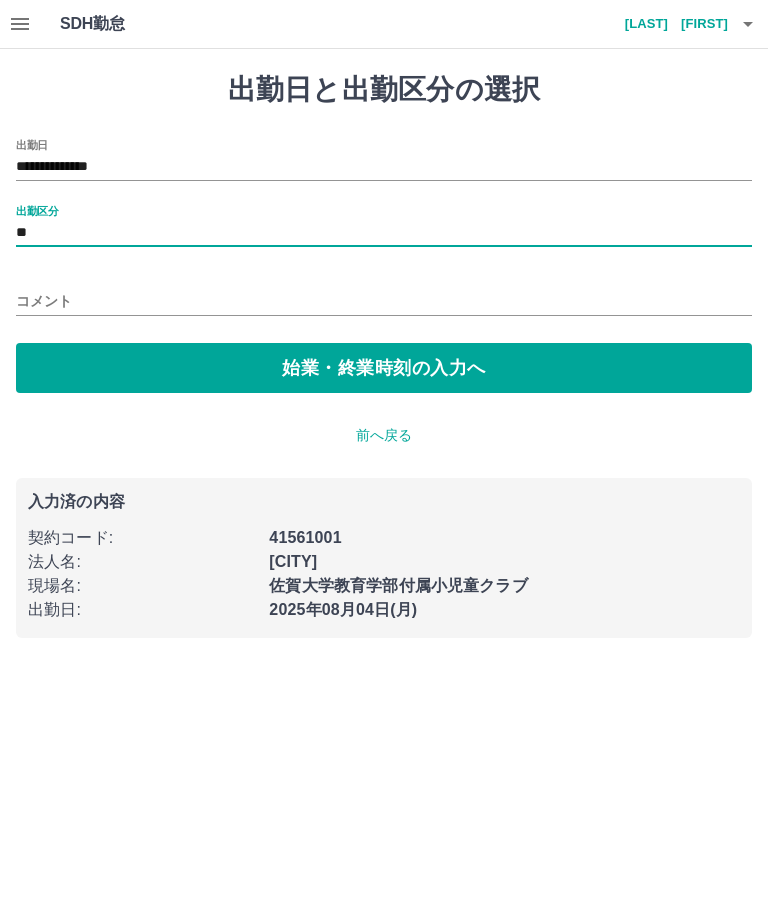 click on "**" at bounding box center (384, 233) 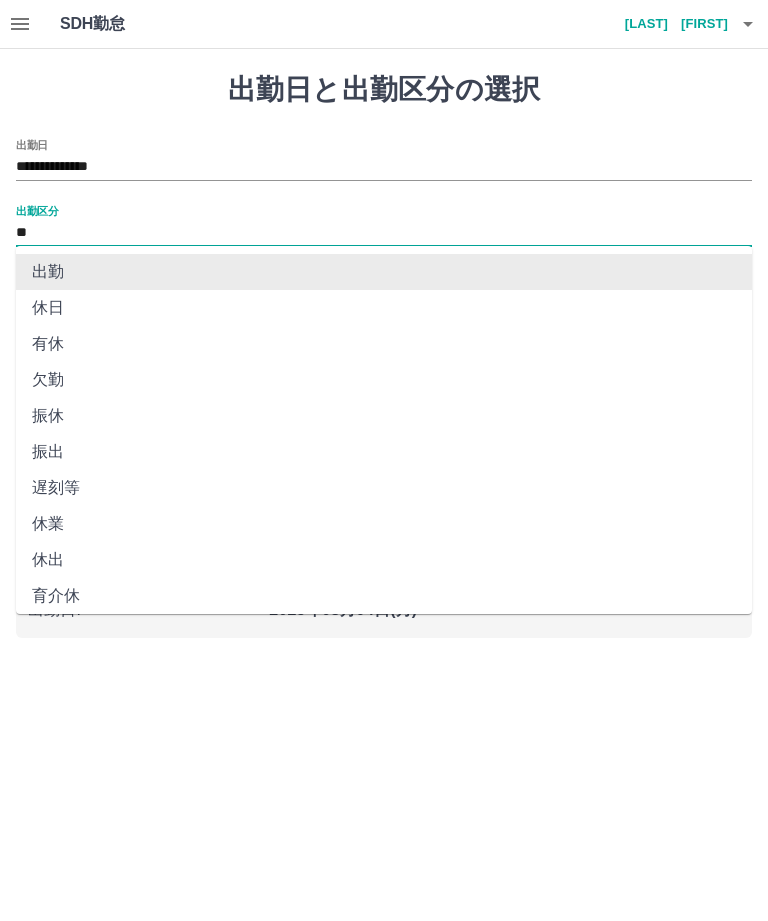 click on "出勤区分 **" at bounding box center (384, 226) 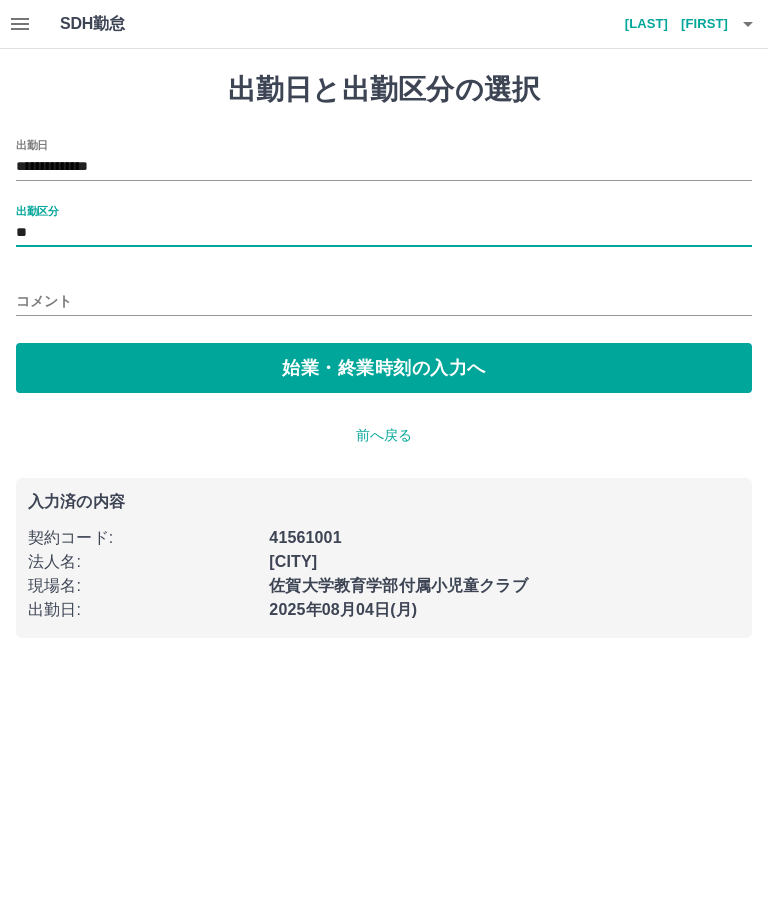 click on "**" at bounding box center (384, 233) 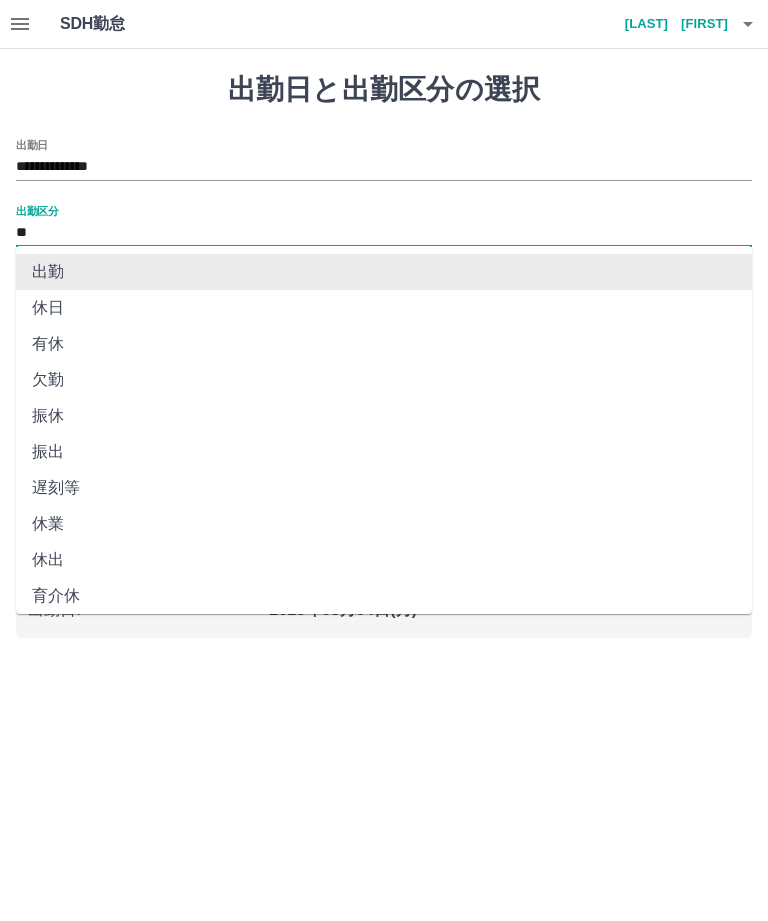 click on "**********" at bounding box center [384, 266] 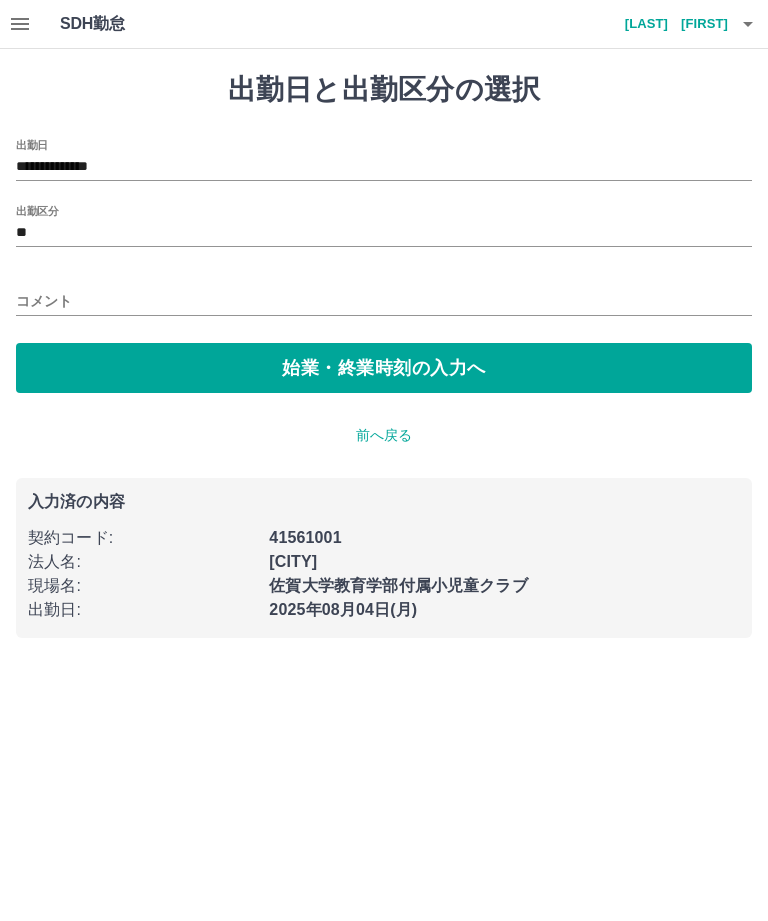 click on "始業・終業時刻の入力へ" at bounding box center (384, 368) 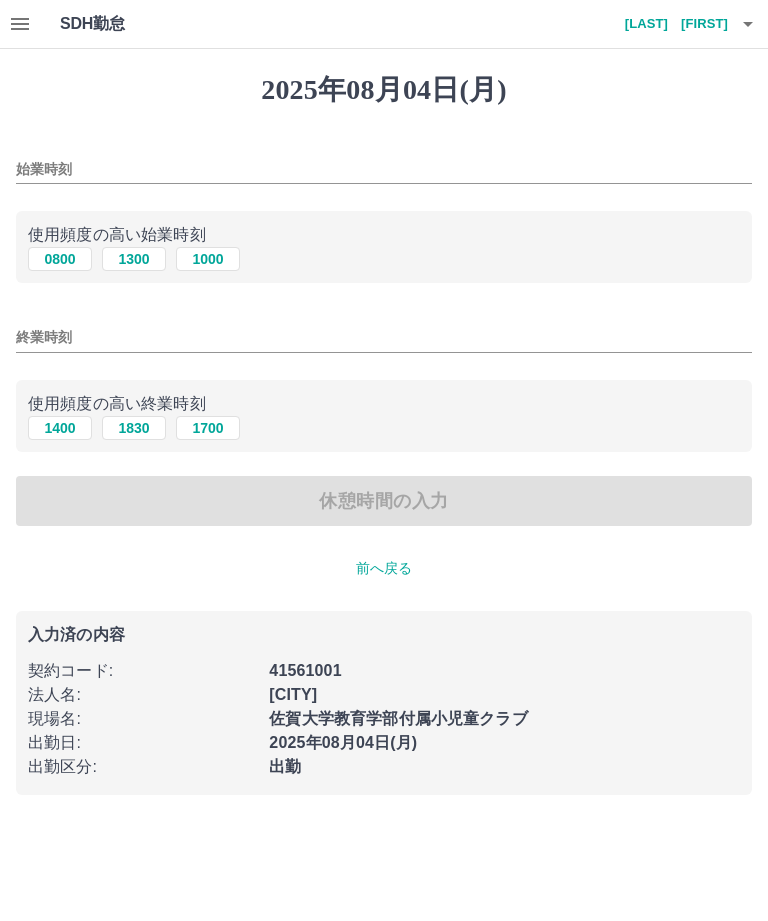 click on "1300" at bounding box center (134, 259) 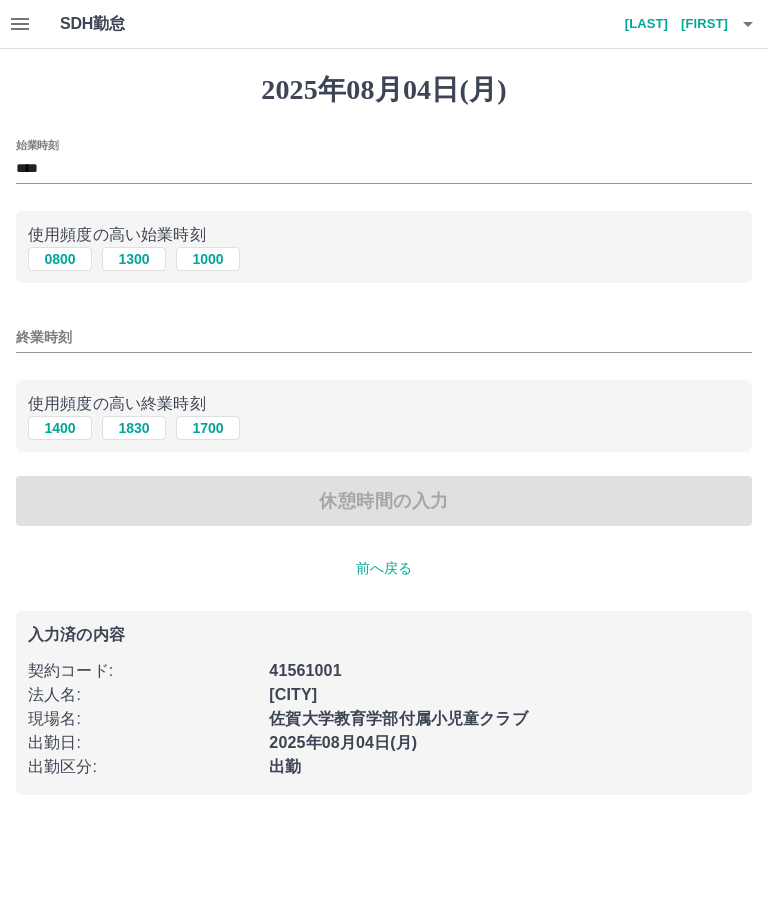click on "1700" at bounding box center (208, 428) 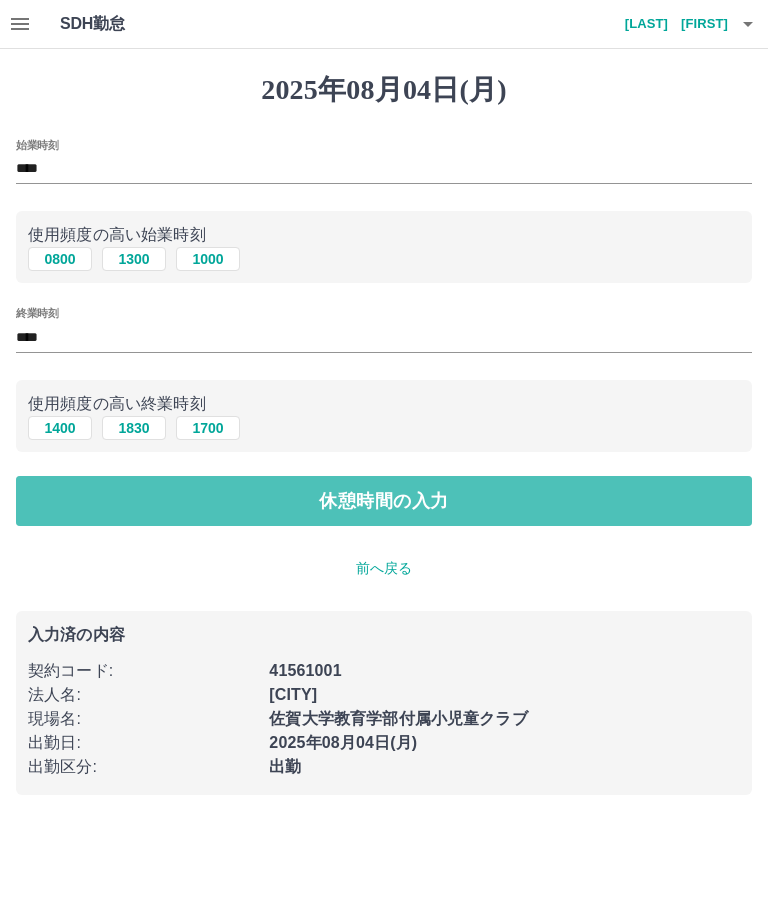 click on "休憩時間の入力" at bounding box center (384, 501) 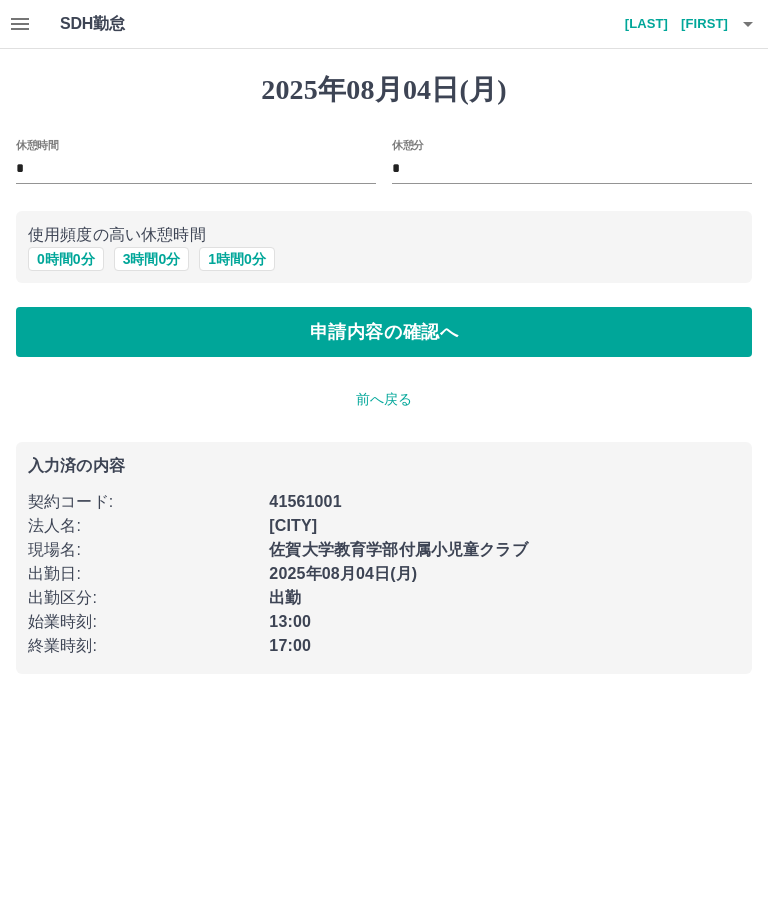 click on "申請内容の確認へ" at bounding box center [384, 332] 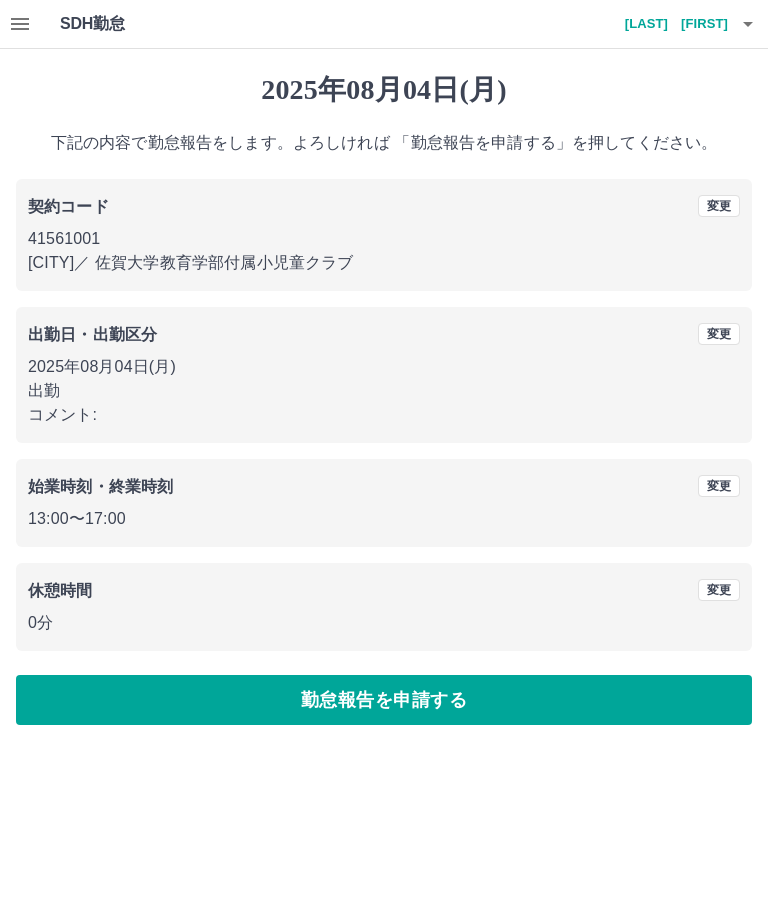 click on "勤怠報告を申請する" at bounding box center (384, 700) 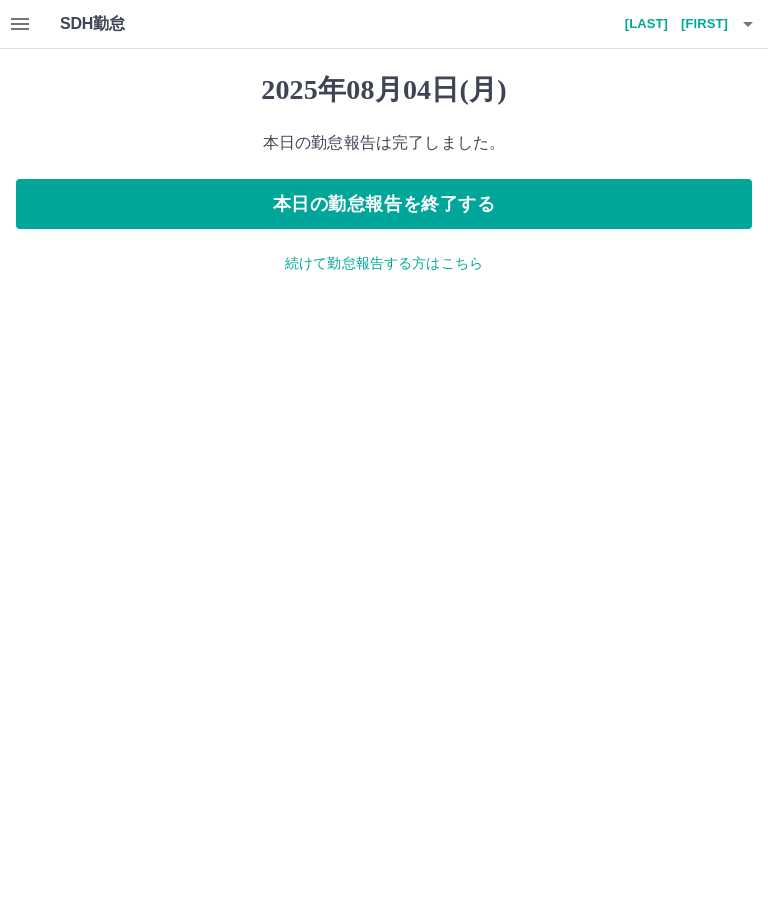click on "本日の勤怠報告を終了する" at bounding box center (384, 204) 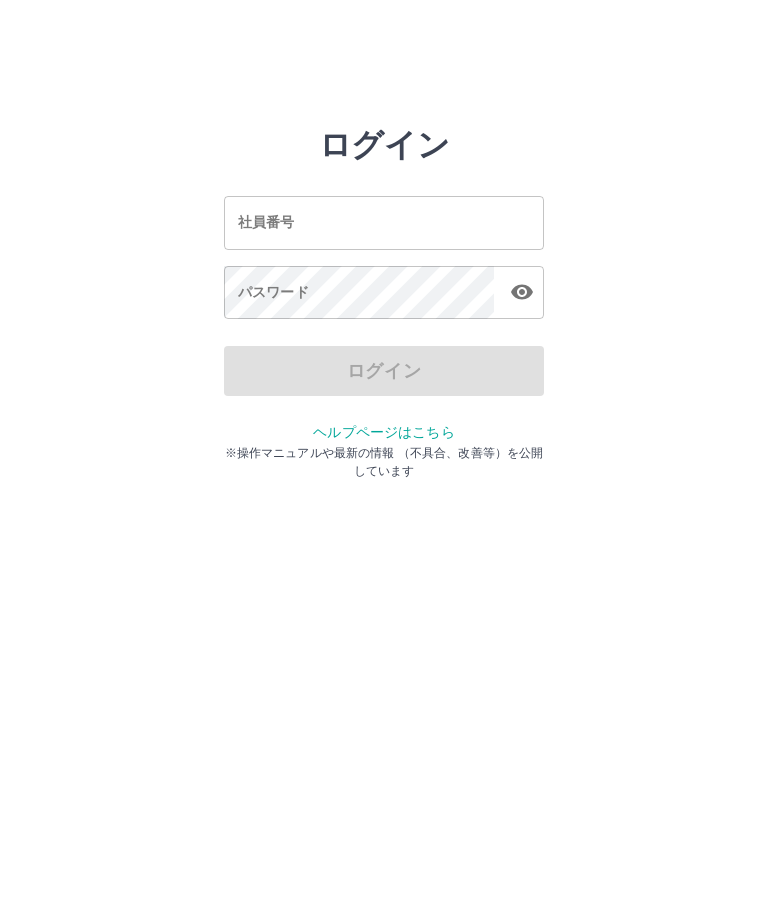 scroll, scrollTop: 0, scrollLeft: 0, axis: both 